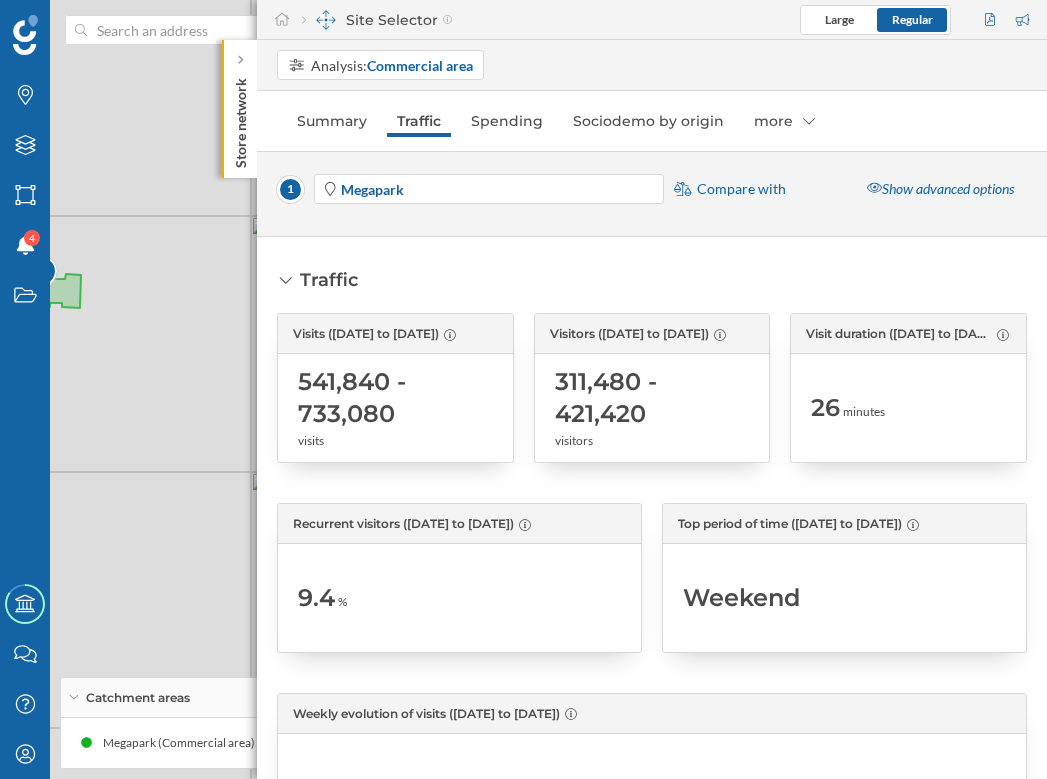 scroll, scrollTop: 0, scrollLeft: 0, axis: both 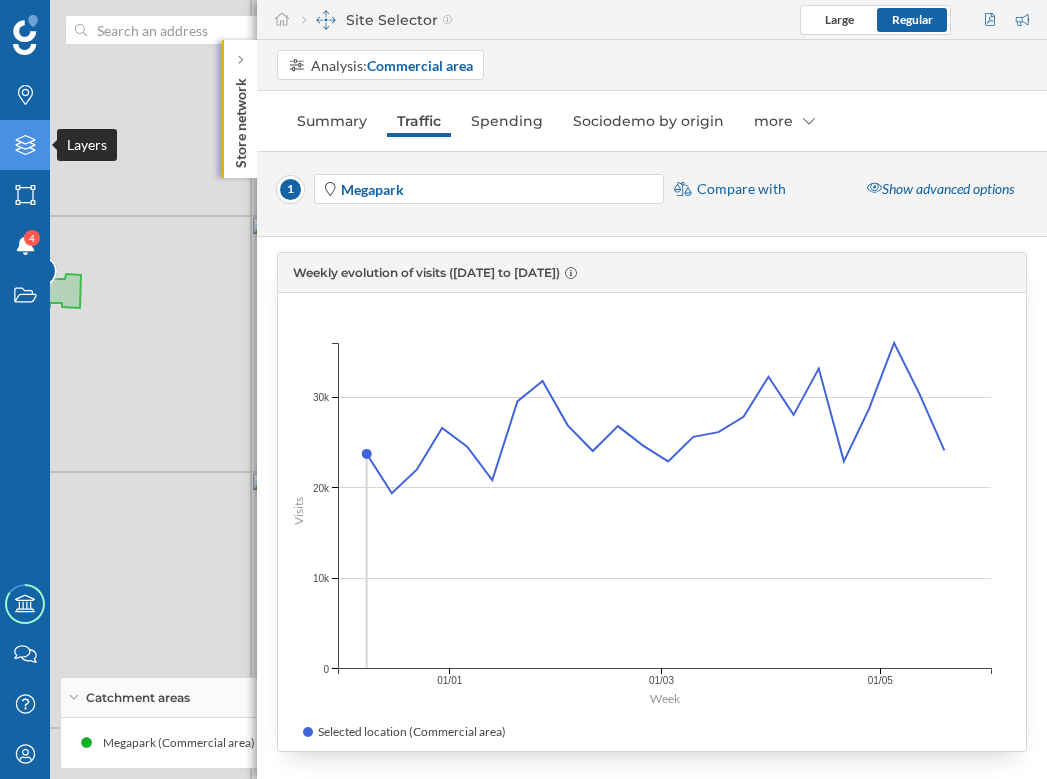 click on "Layers" at bounding box center [25, 145] 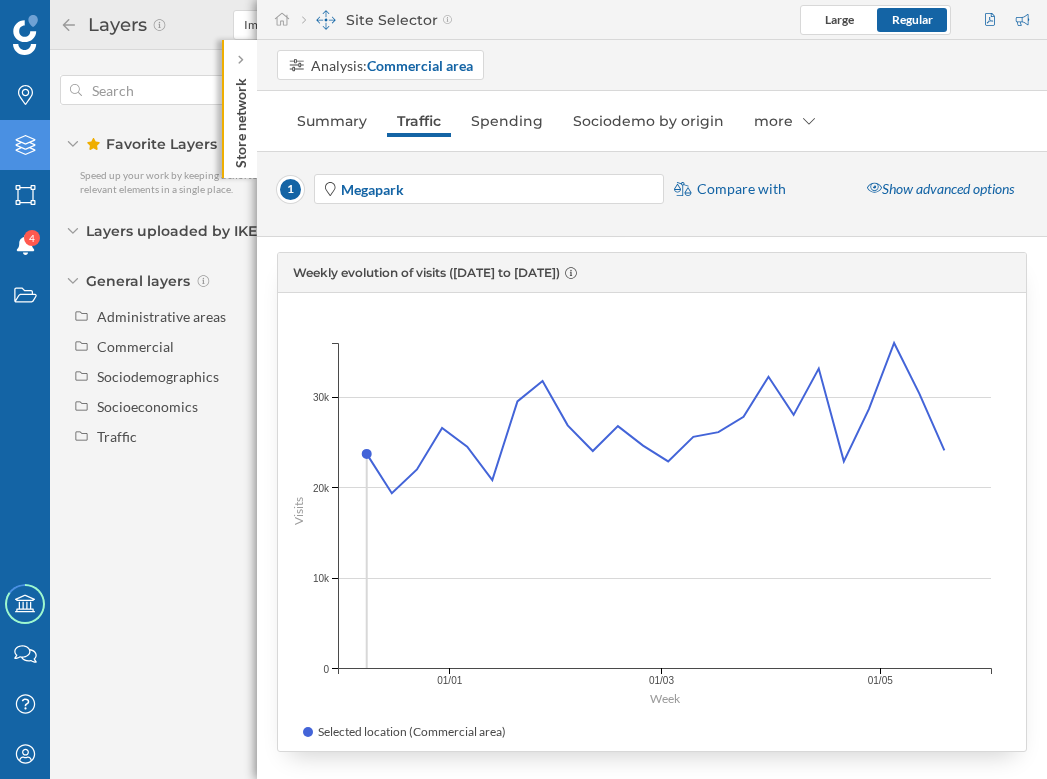 click on "Store network" 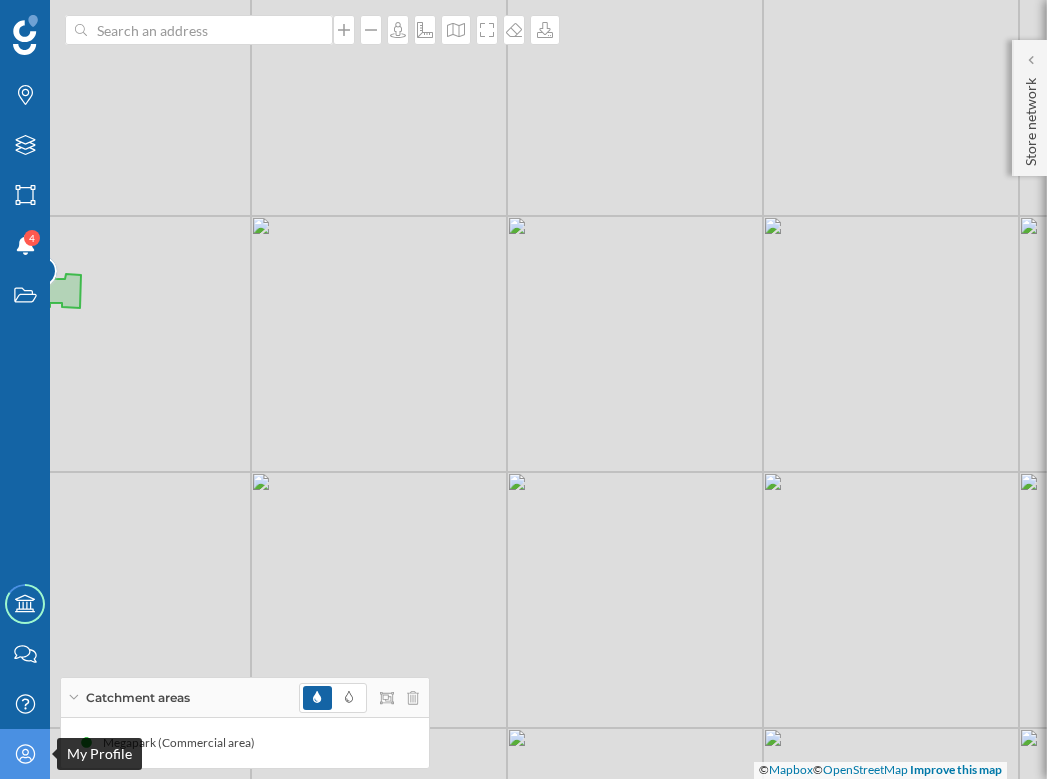click on "My Profile" at bounding box center [25, 754] 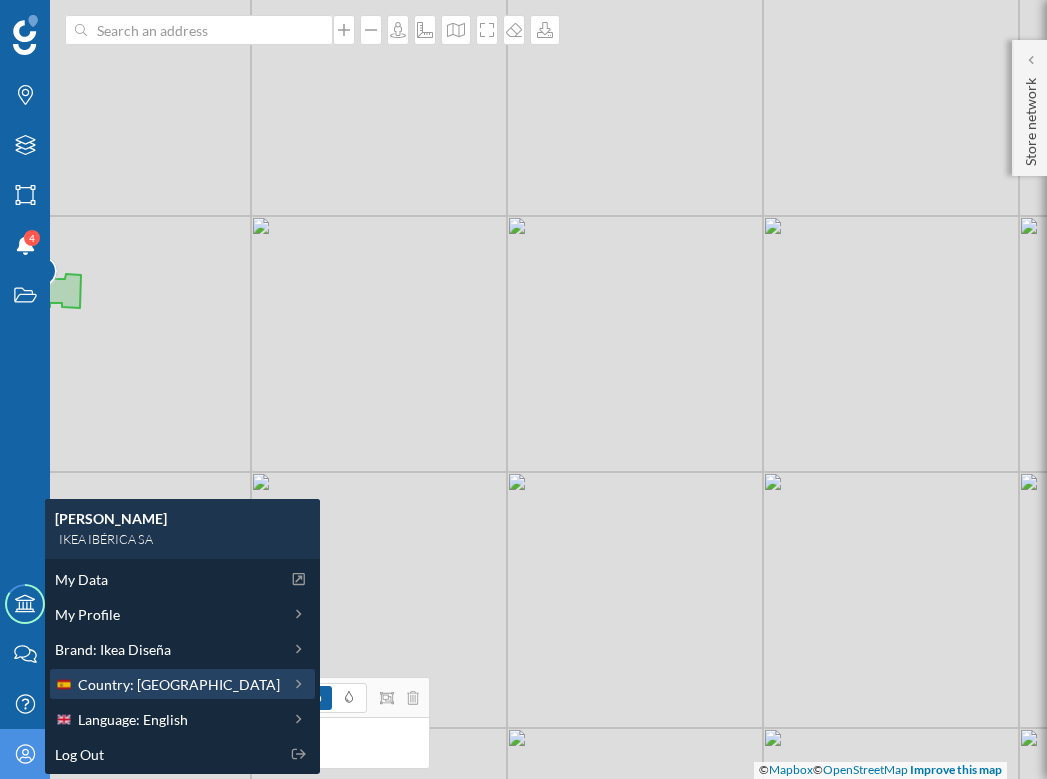 click on "Country: [GEOGRAPHIC_DATA]" at bounding box center (167, 684) 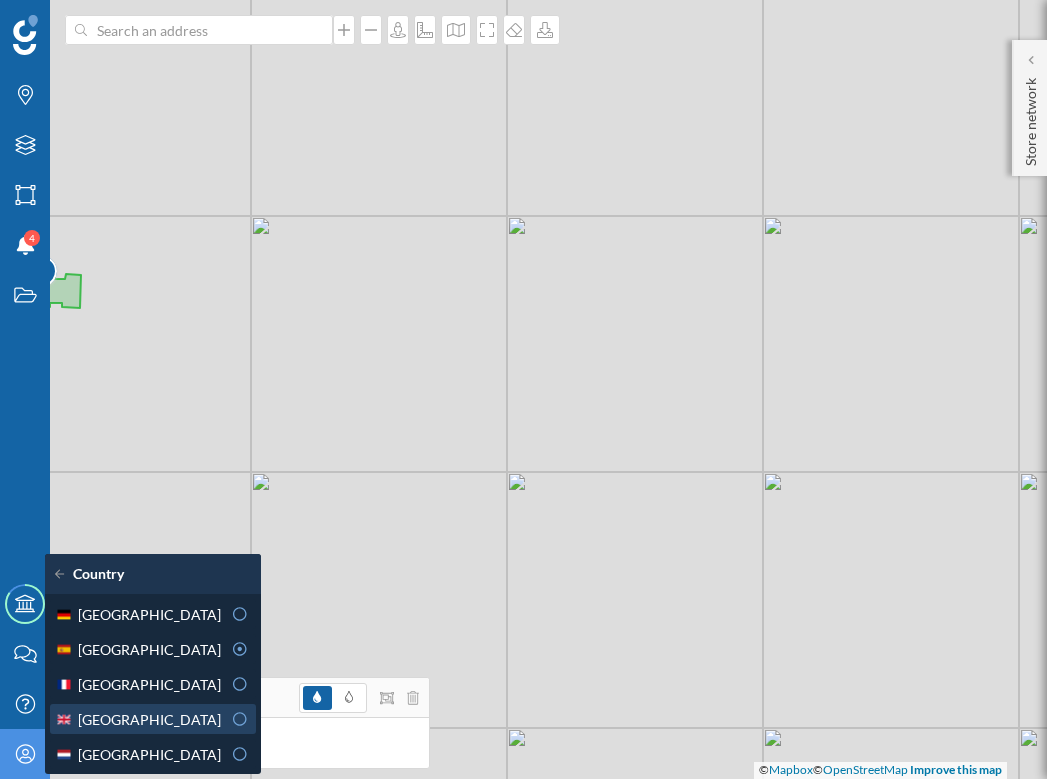 click on "[GEOGRAPHIC_DATA]" at bounding box center [149, 719] 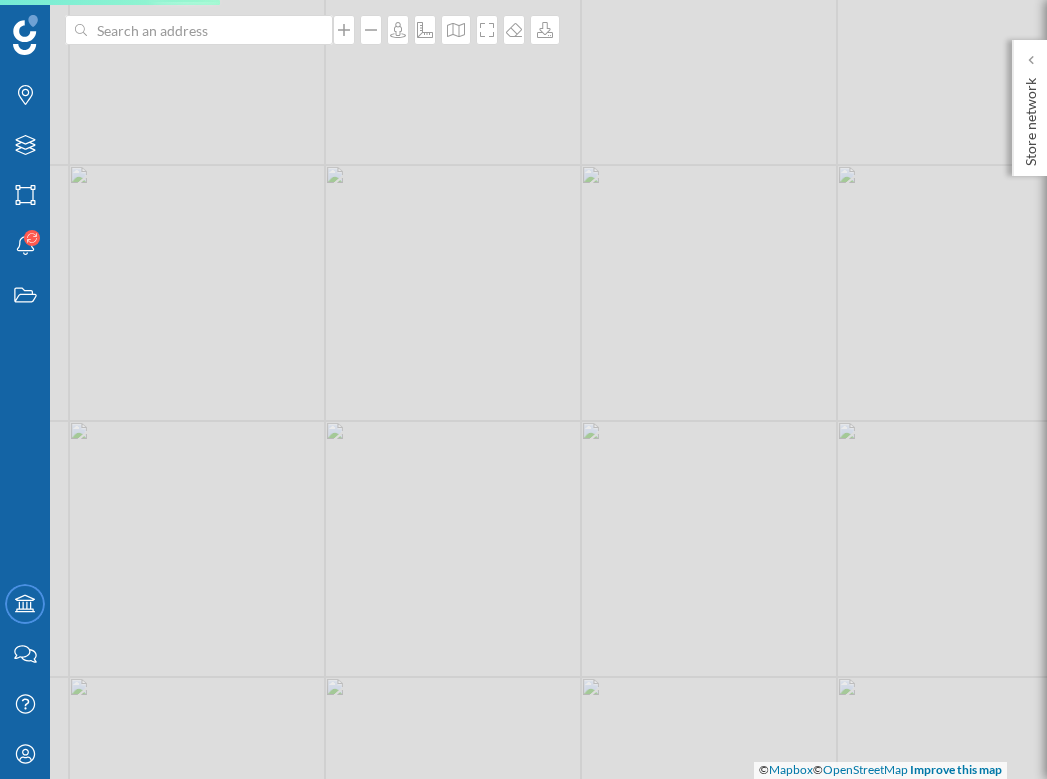 scroll, scrollTop: 0, scrollLeft: 0, axis: both 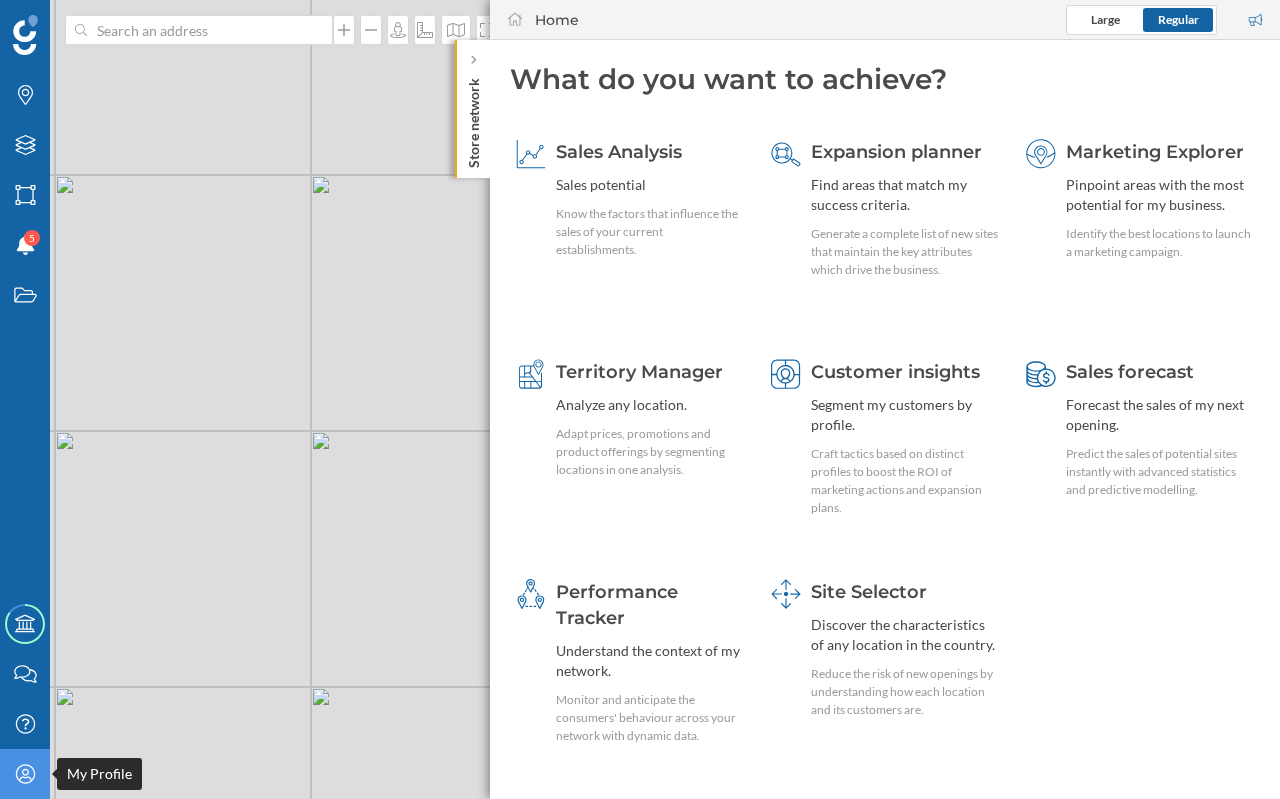 click on "My Profile" 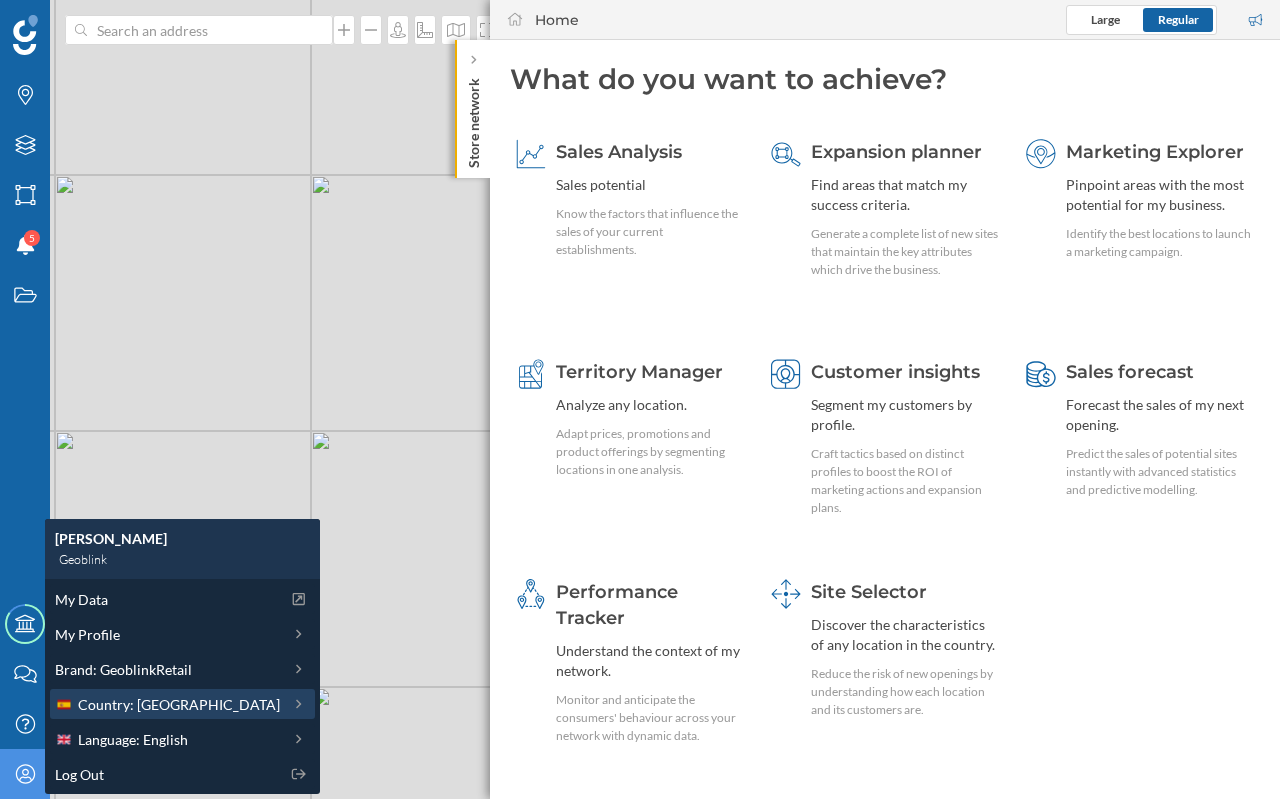 click on "Country: [GEOGRAPHIC_DATA]" at bounding box center [182, 704] 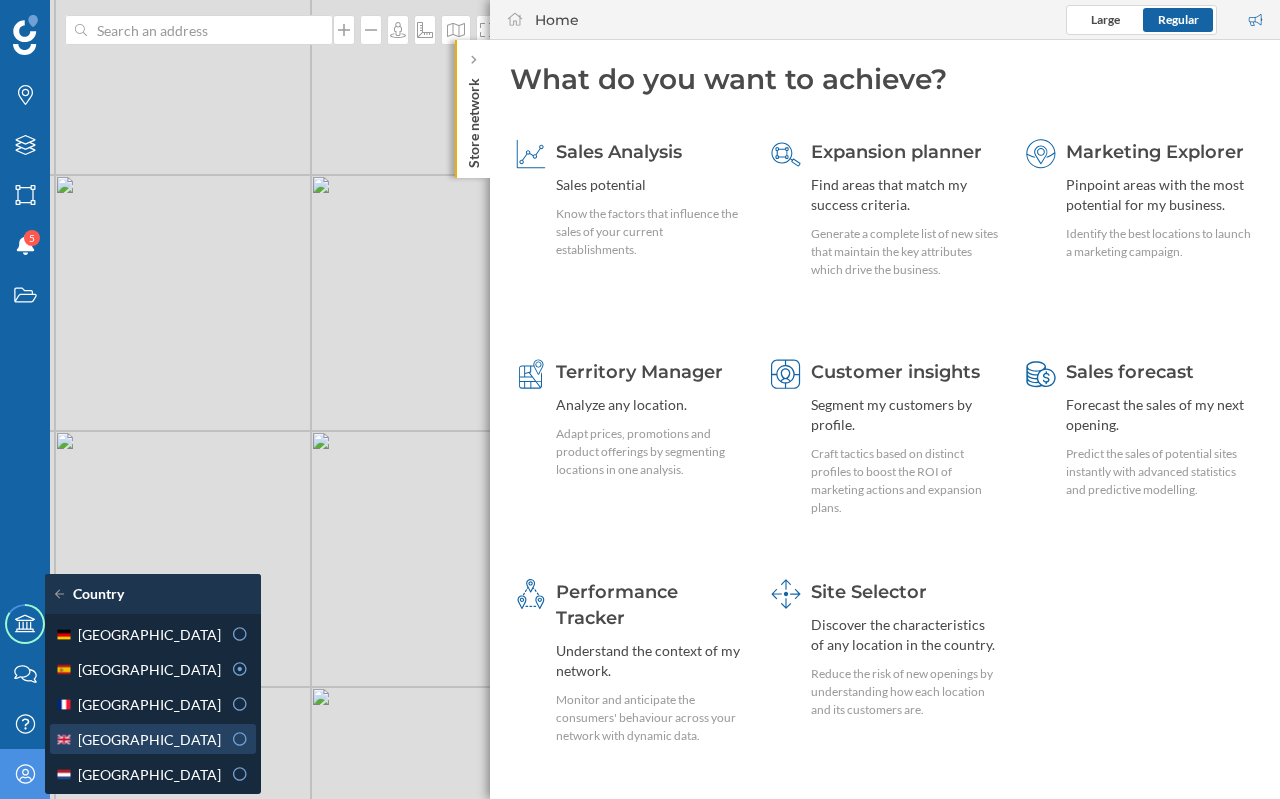 click on "[GEOGRAPHIC_DATA]" at bounding box center [149, 739] 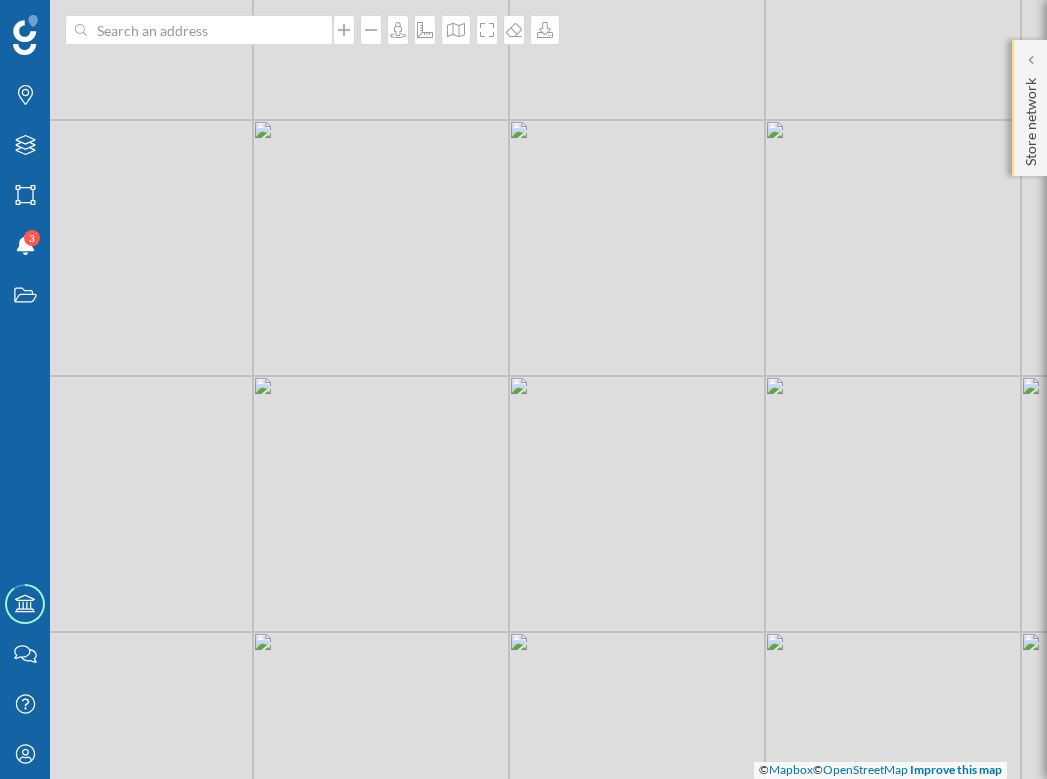 click on "Store network" 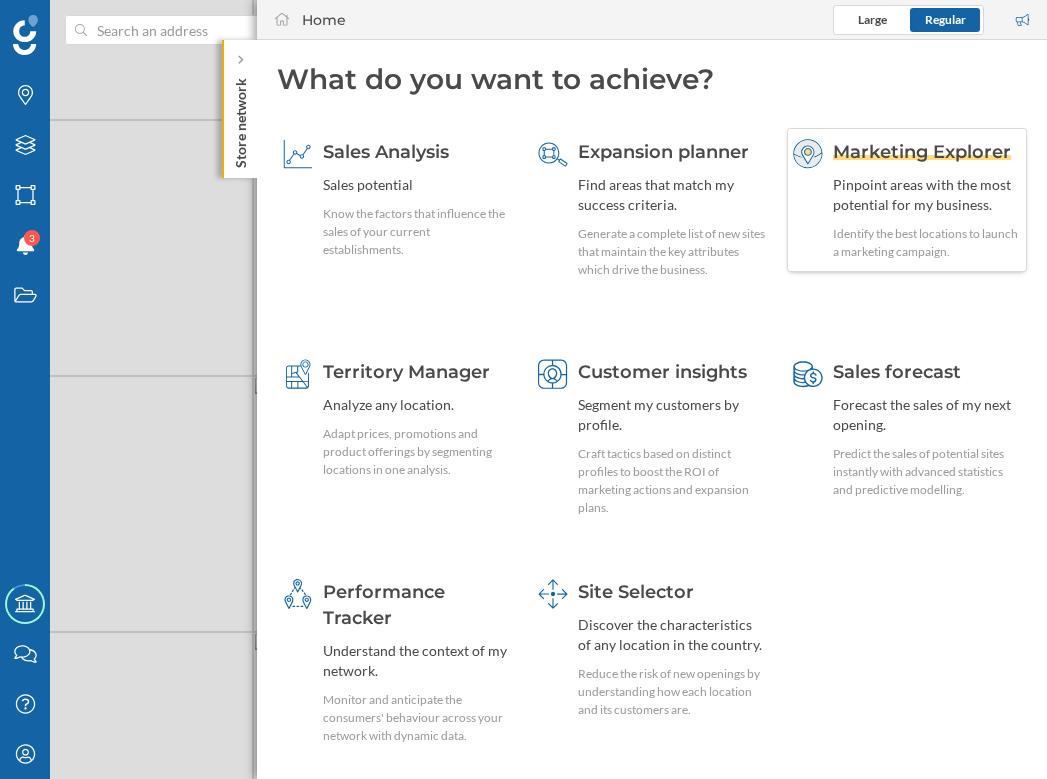 click on "Identify the best locations to launch a marketing campaign." at bounding box center (927, 243) 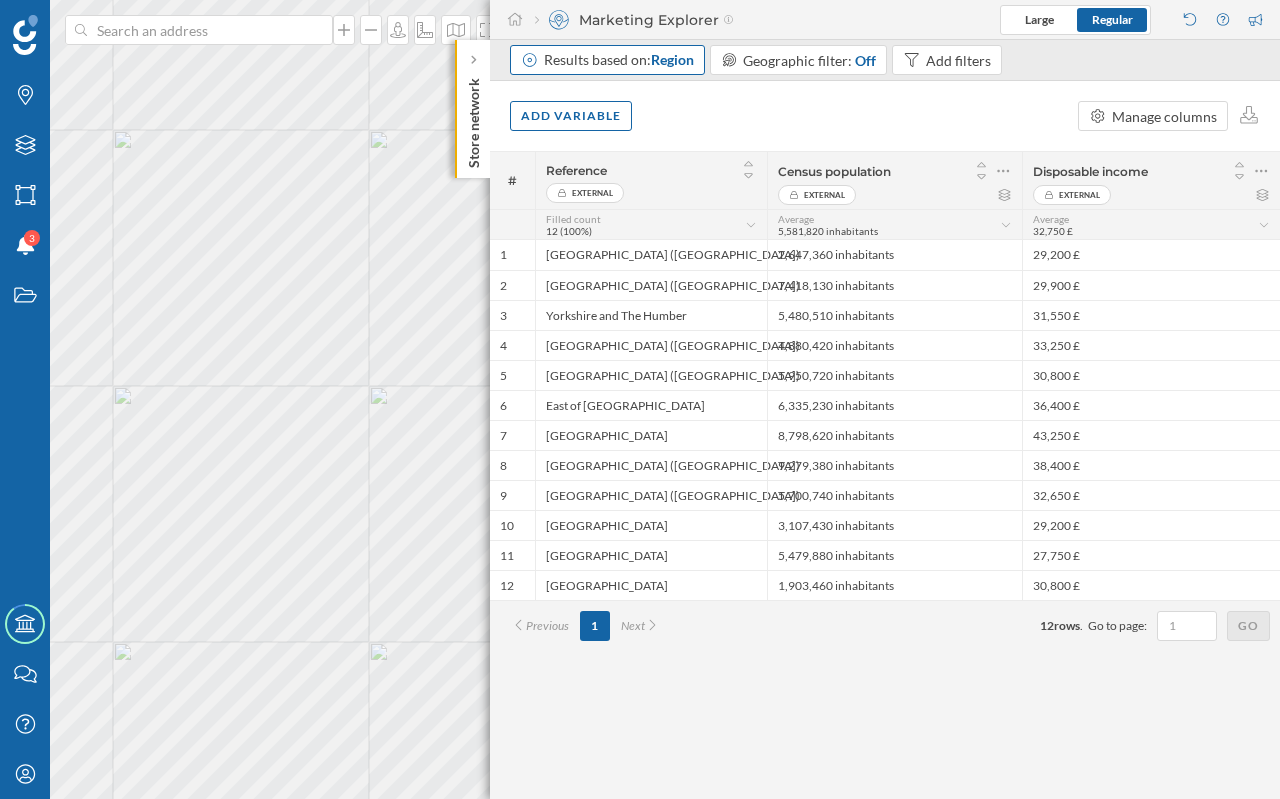 click on "Results based on:
Region" at bounding box center (619, 60) 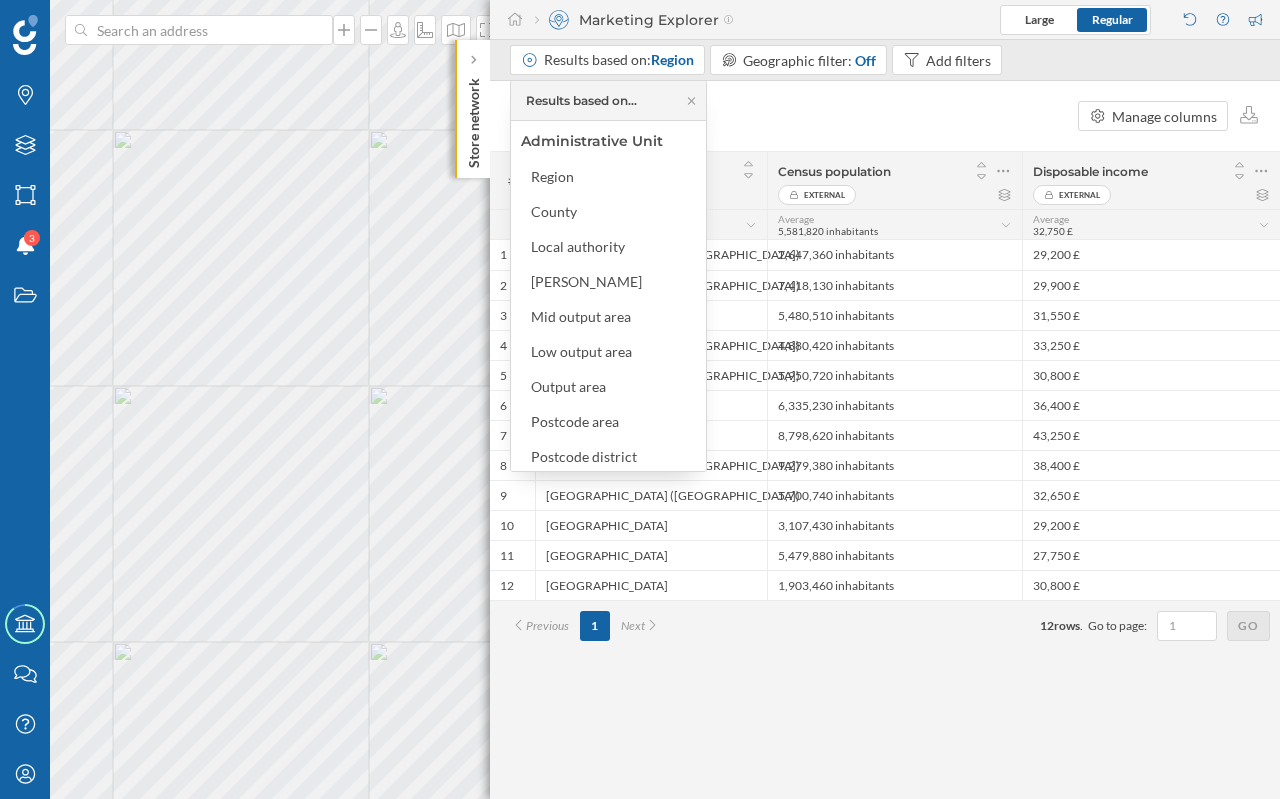 drag, startPoint x: 804, startPoint y: 114, endPoint x: 781, endPoint y: 114, distance: 23 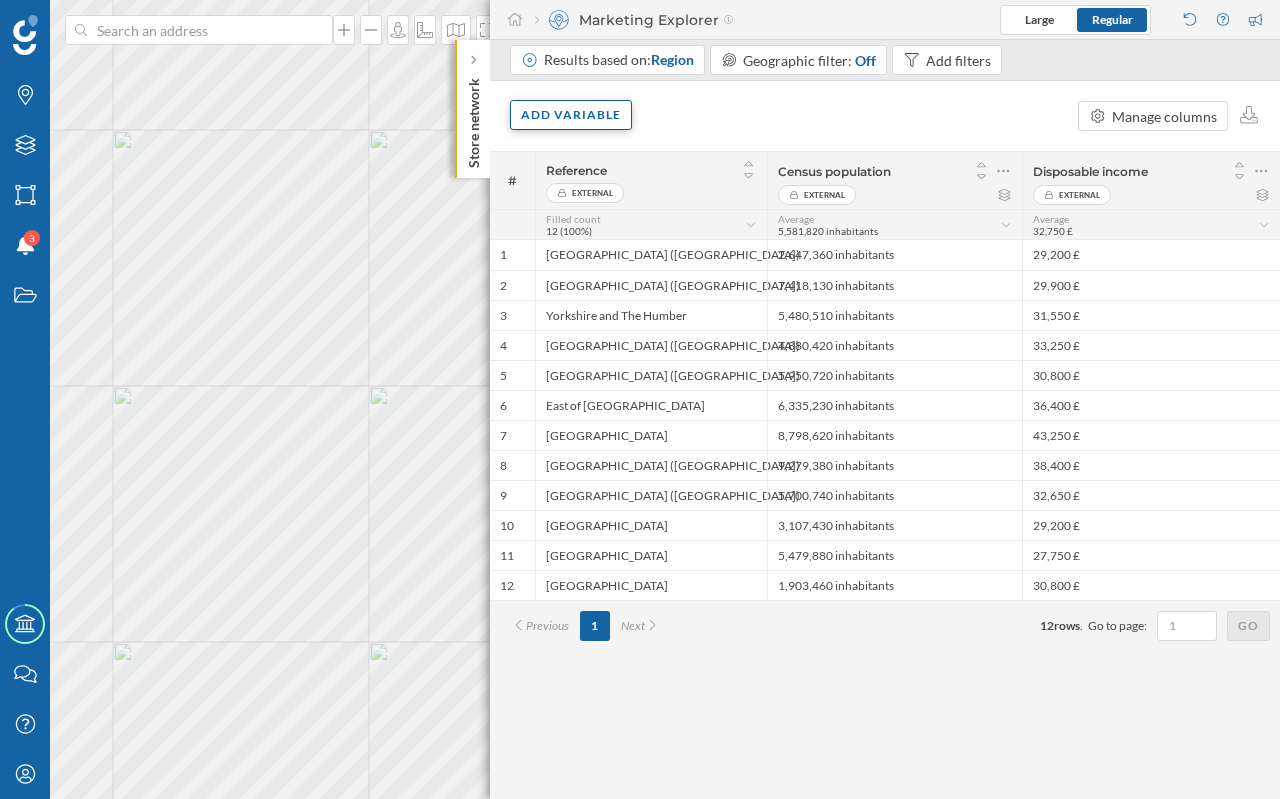 click on "Add variable" at bounding box center [571, 115] 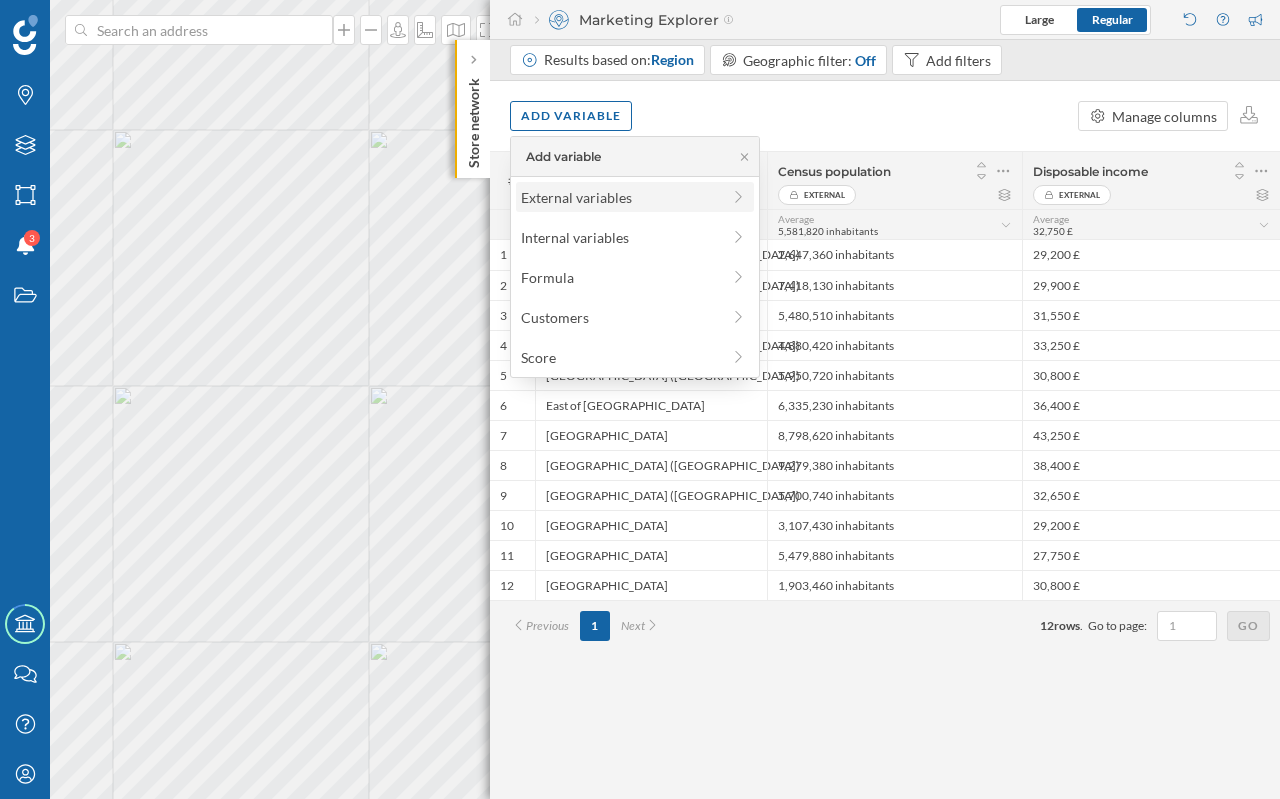 click on "External variables" at bounding box center [620, 197] 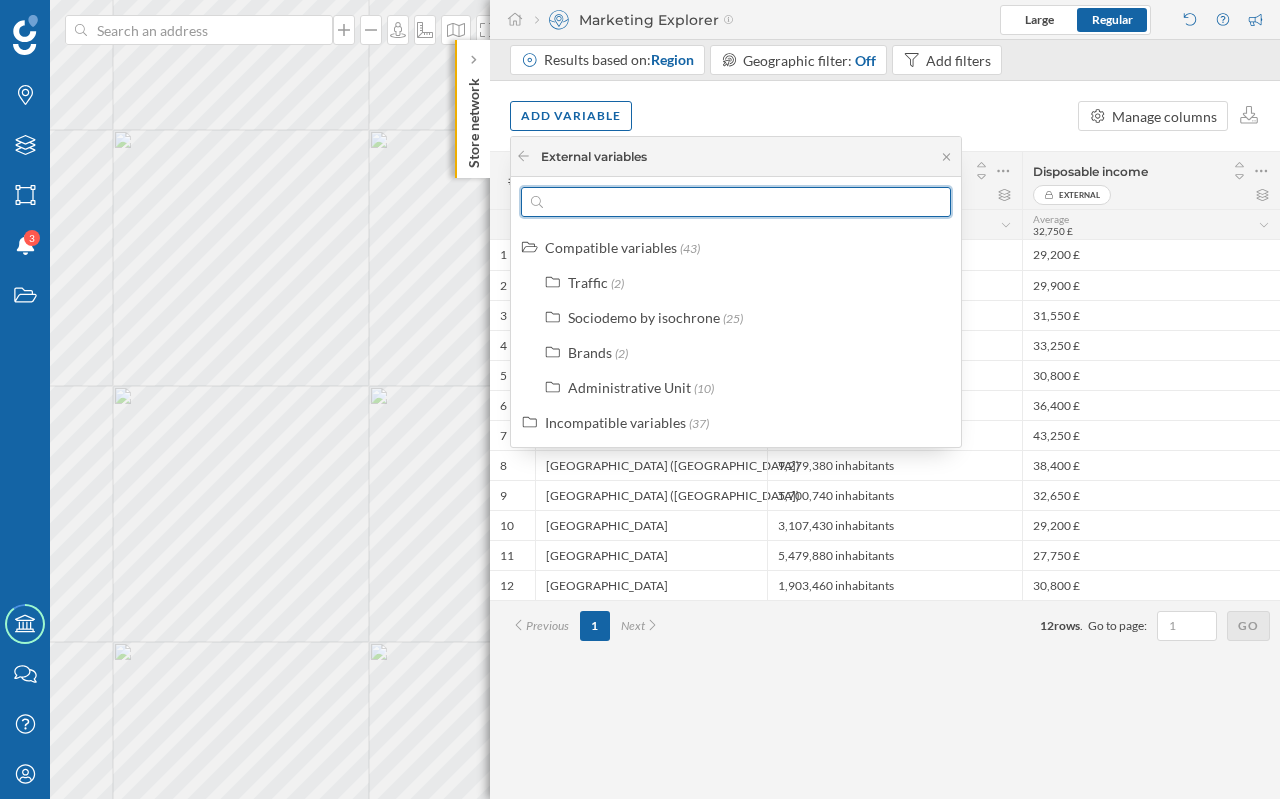 click at bounding box center [736, 202] 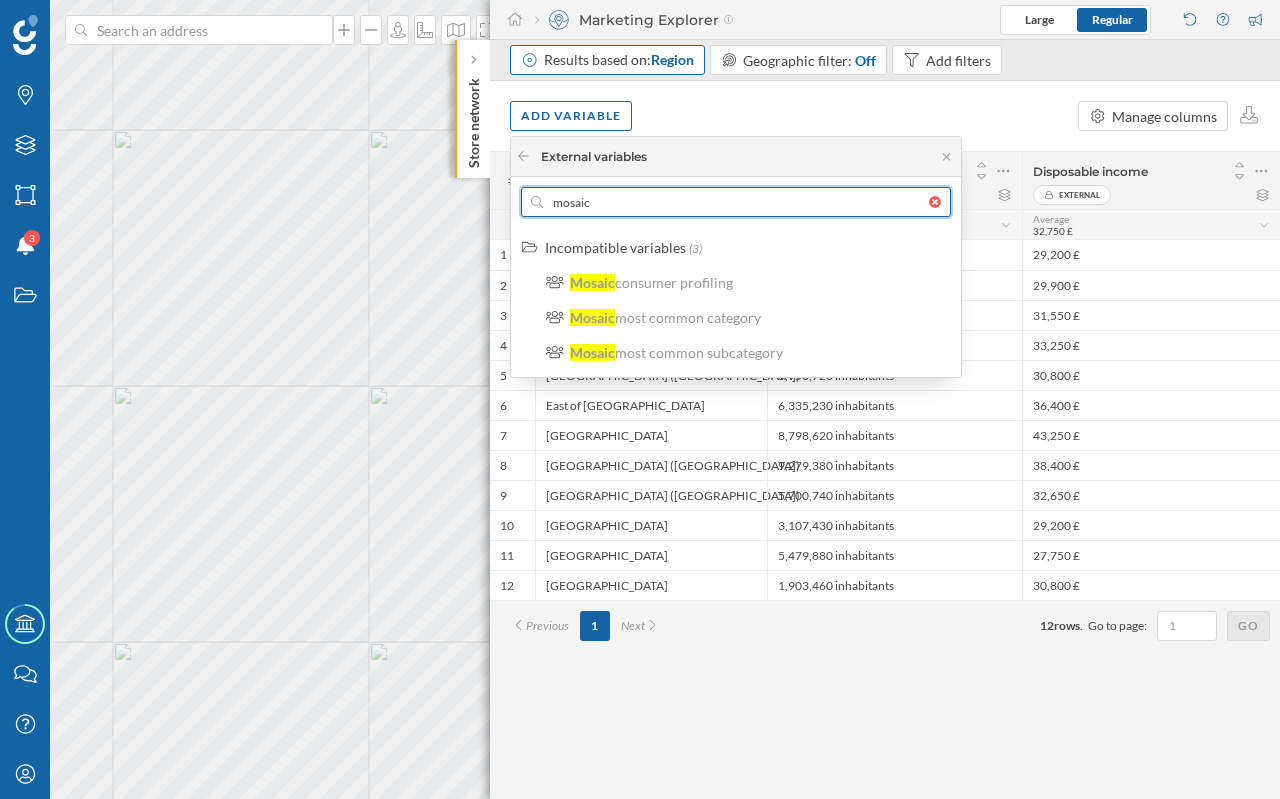 type on "mosaic" 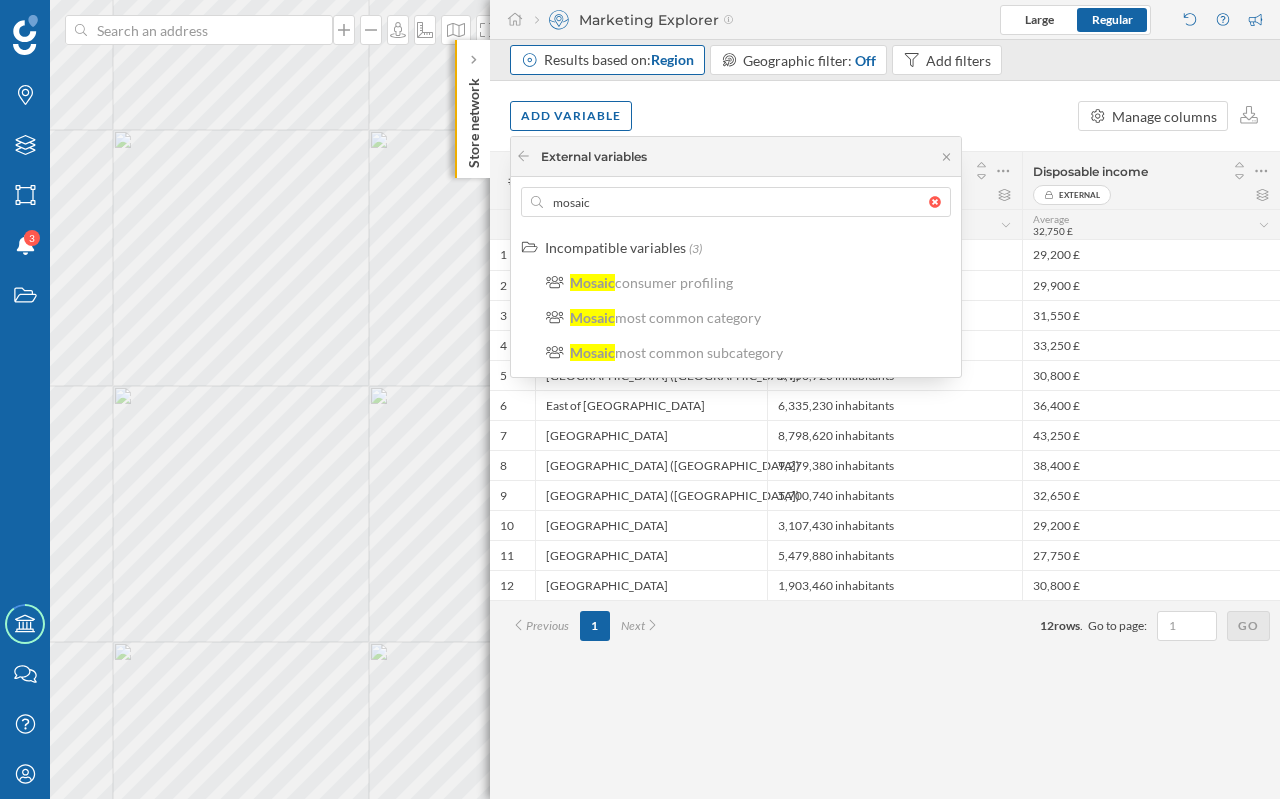 click on "Results based on:
Region" at bounding box center [607, 60] 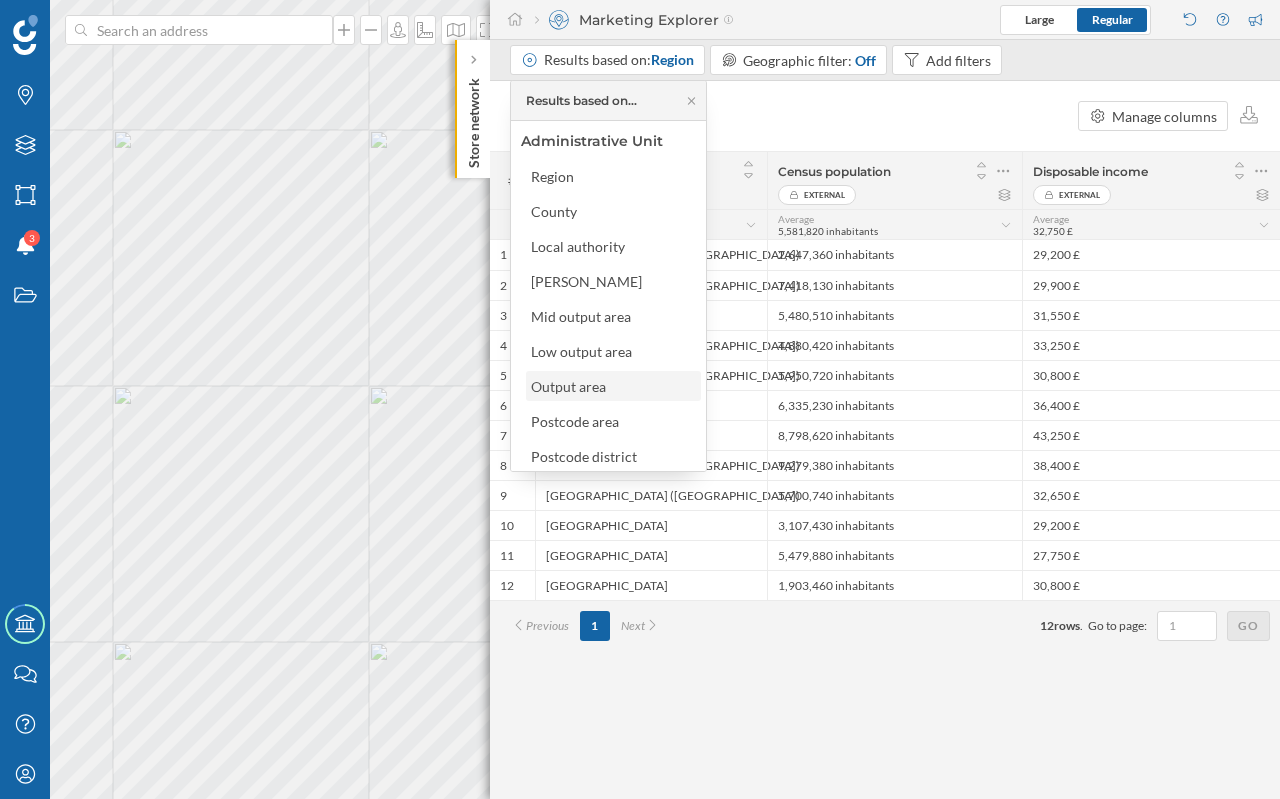 click on "Output area" at bounding box center (573, 386) 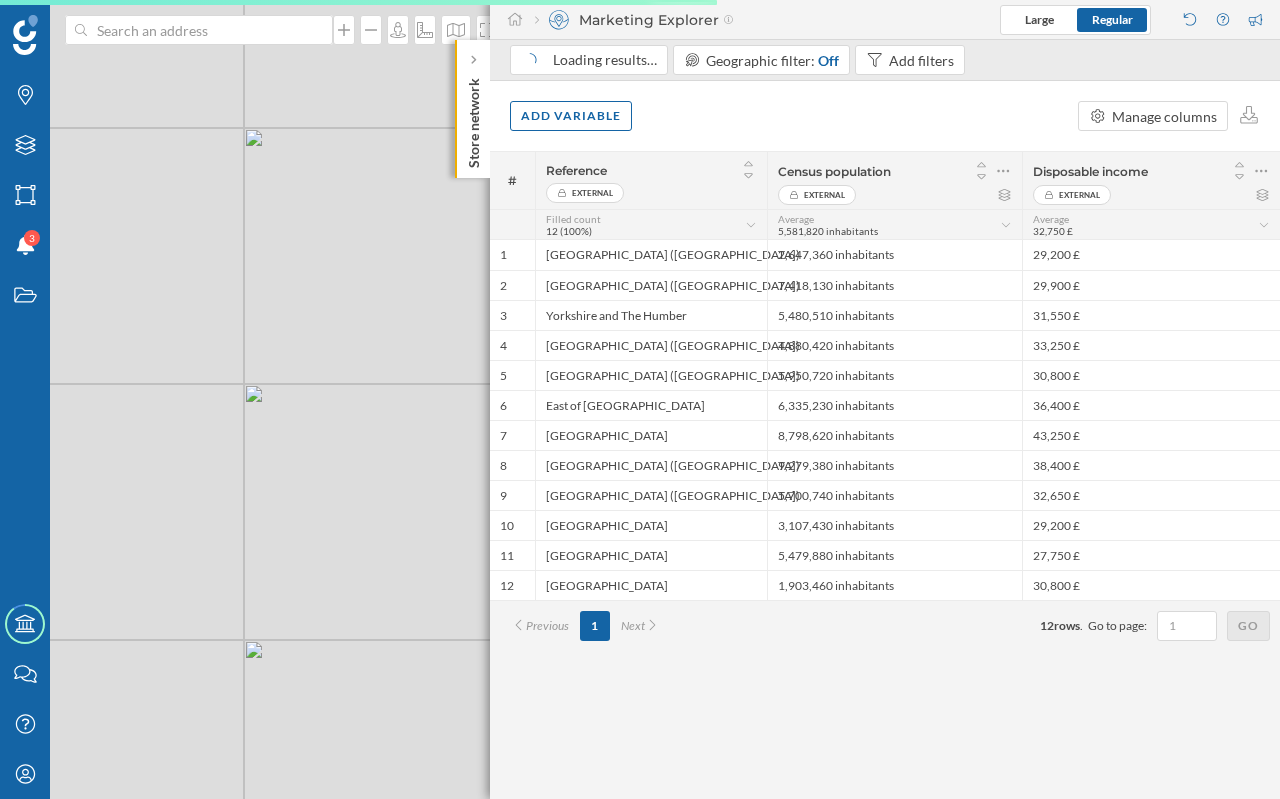 drag, startPoint x: 415, startPoint y: 435, endPoint x: 314, endPoint y: 482, distance: 111.40018 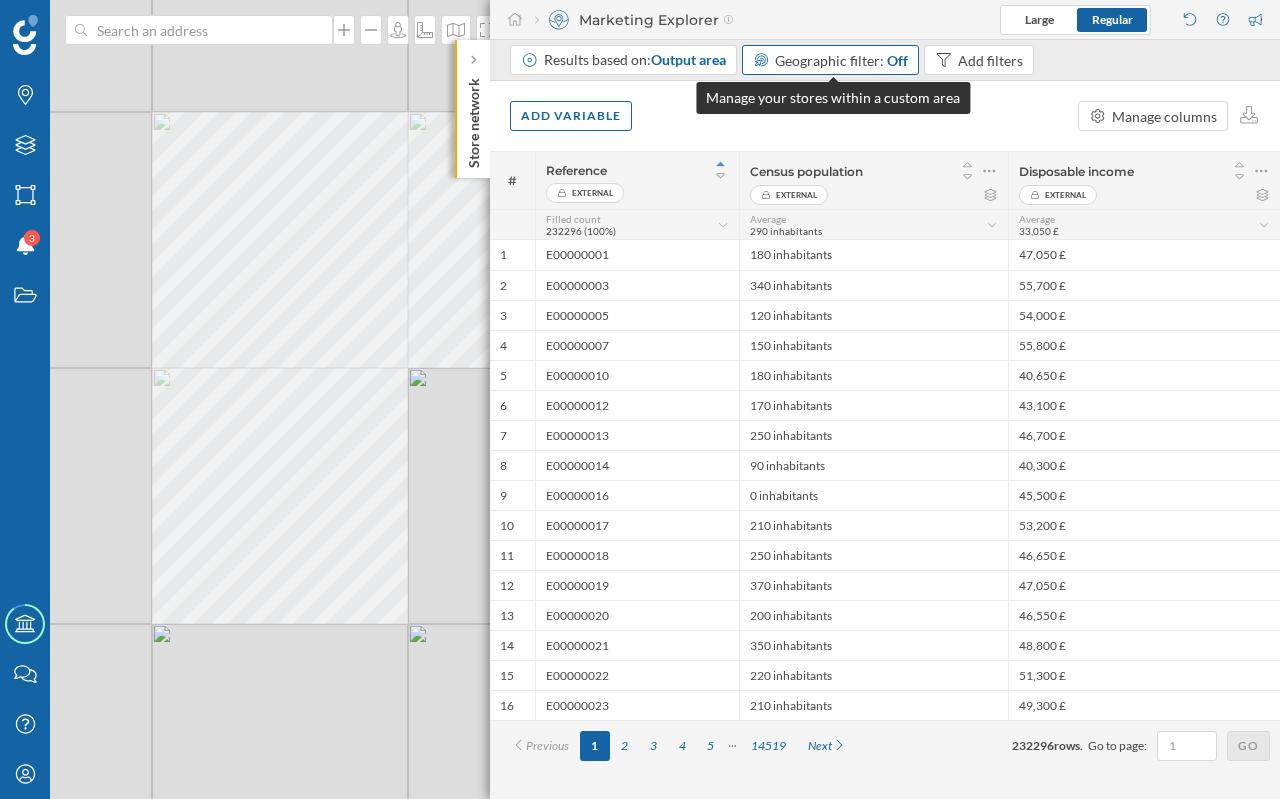 click on "Geographic filter:   Off" at bounding box center [841, 60] 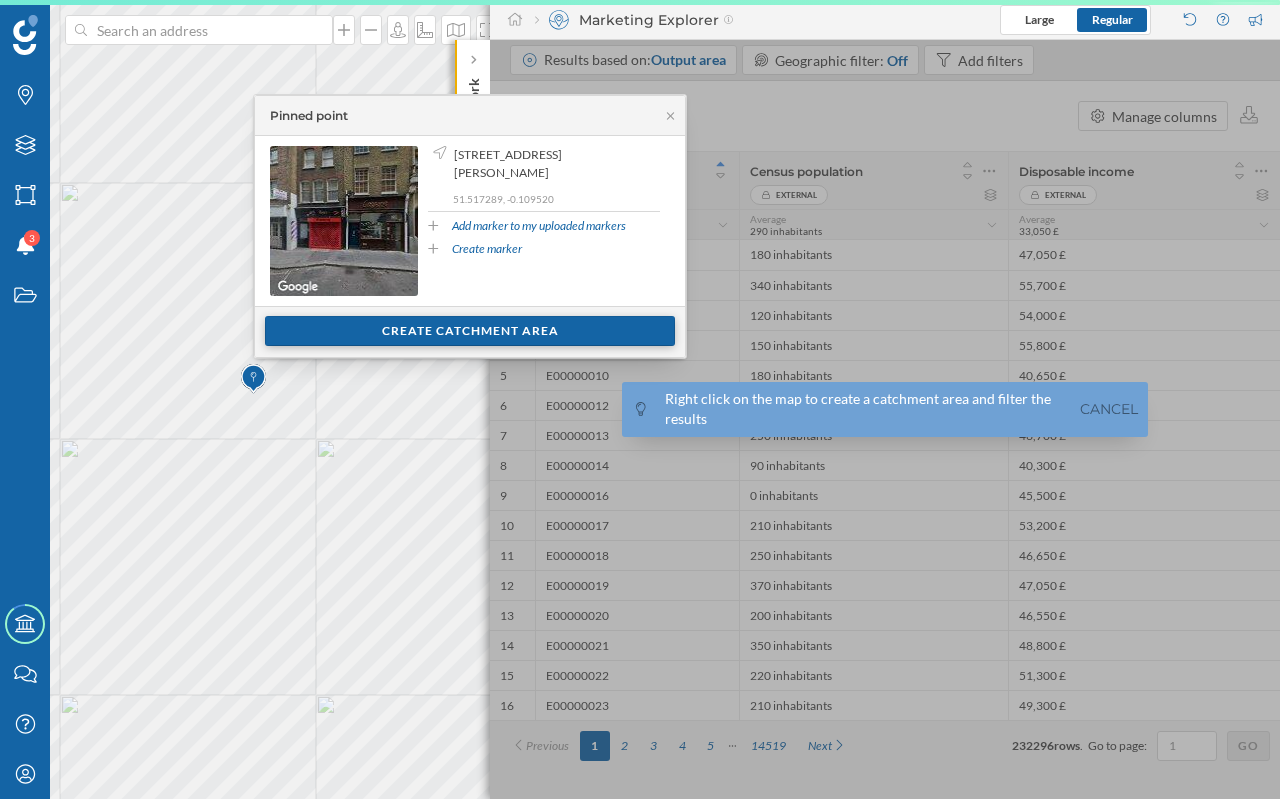 click on "Create catchment area" at bounding box center [470, 331] 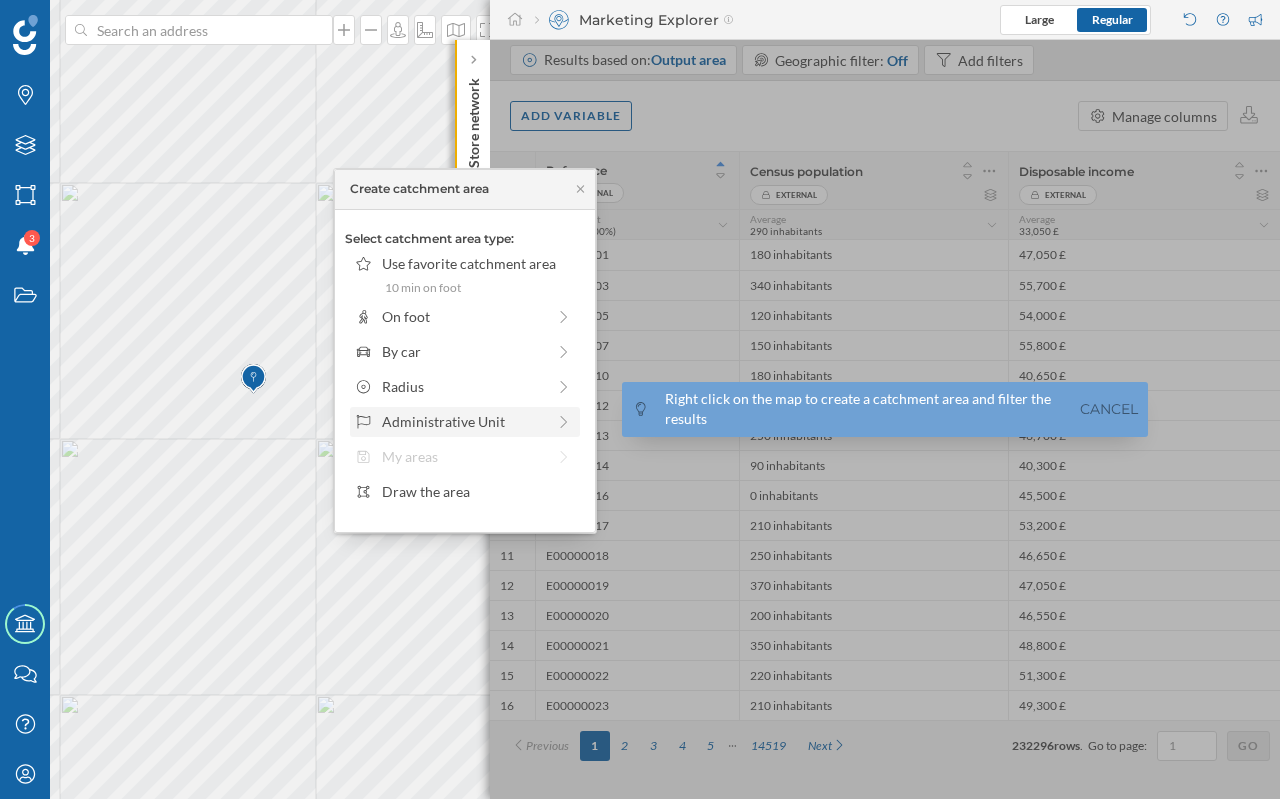 click on "Administrative Unit" at bounding box center [463, 421] 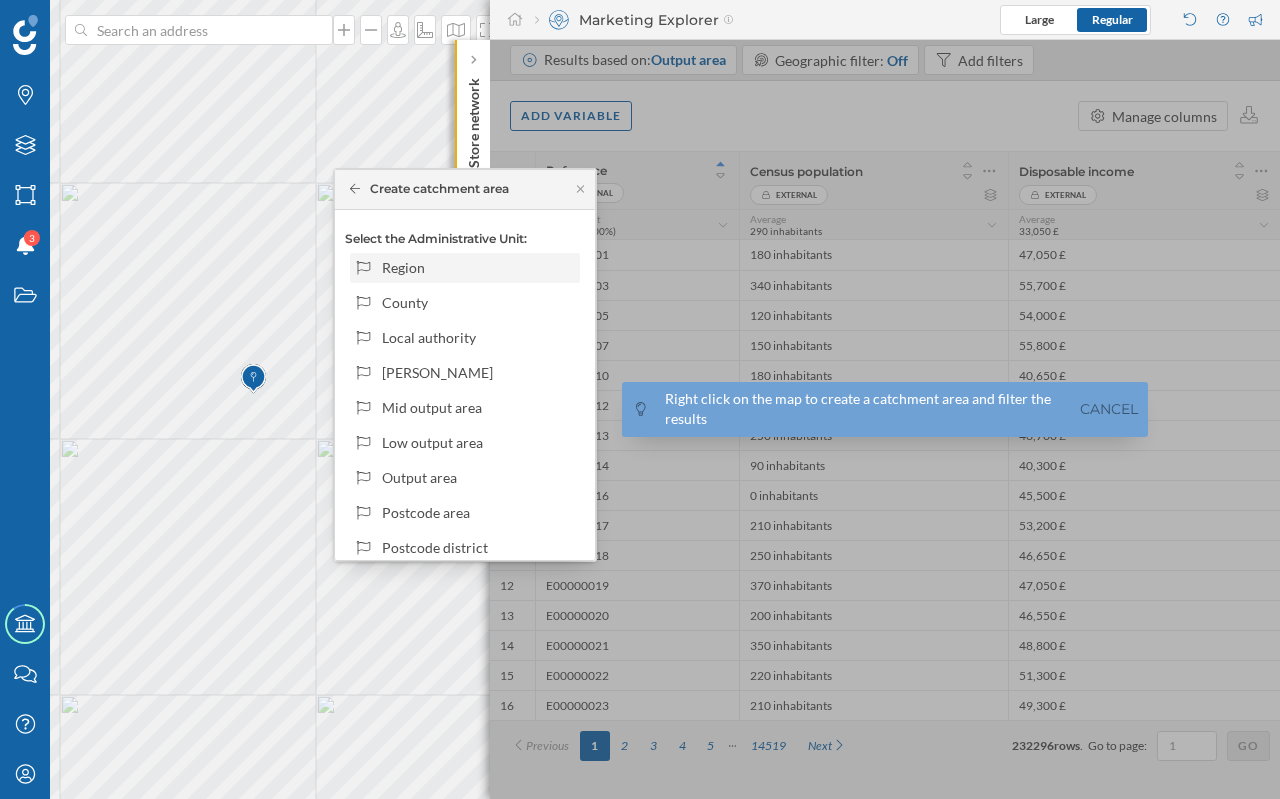 click on "Region" at bounding box center (477, 267) 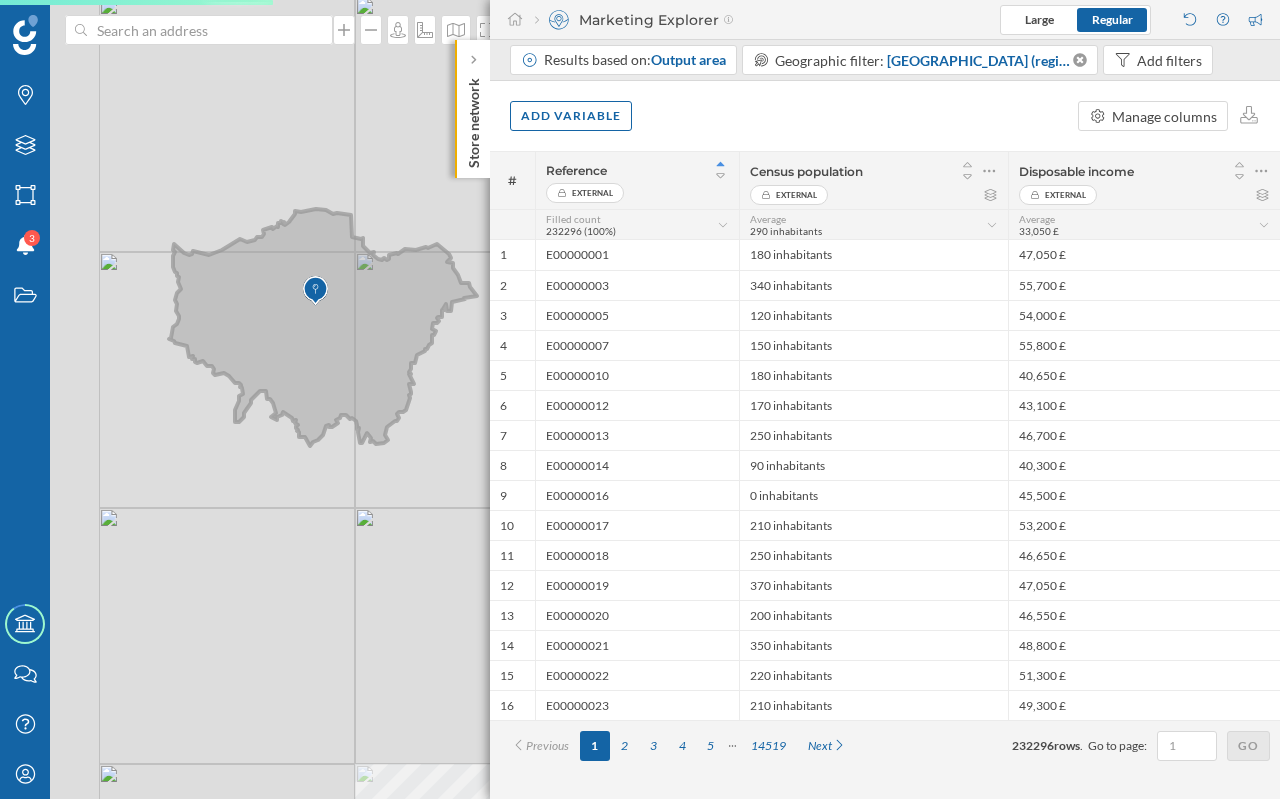 drag, startPoint x: 191, startPoint y: 340, endPoint x: 356, endPoint y: 371, distance: 167.88687 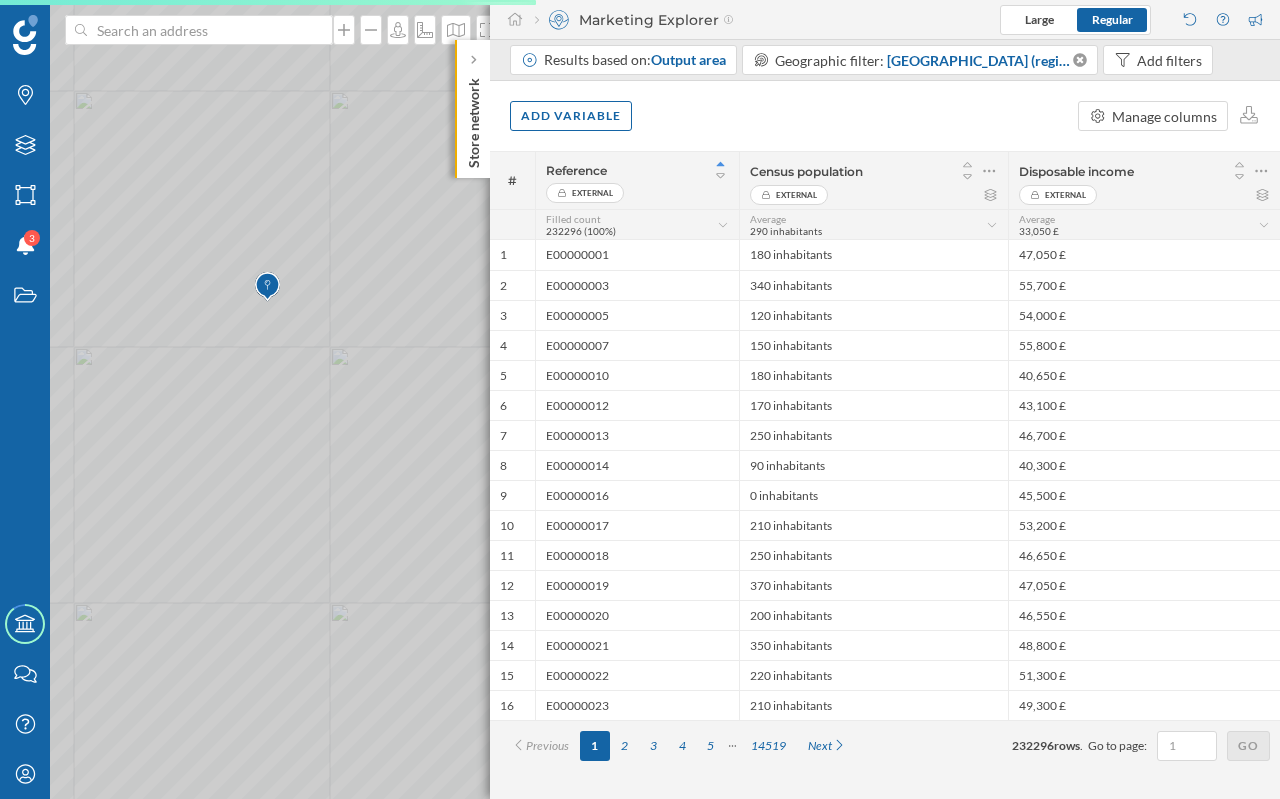 drag, startPoint x: 221, startPoint y: 275, endPoint x: 258, endPoint y: 329, distance: 65.459915 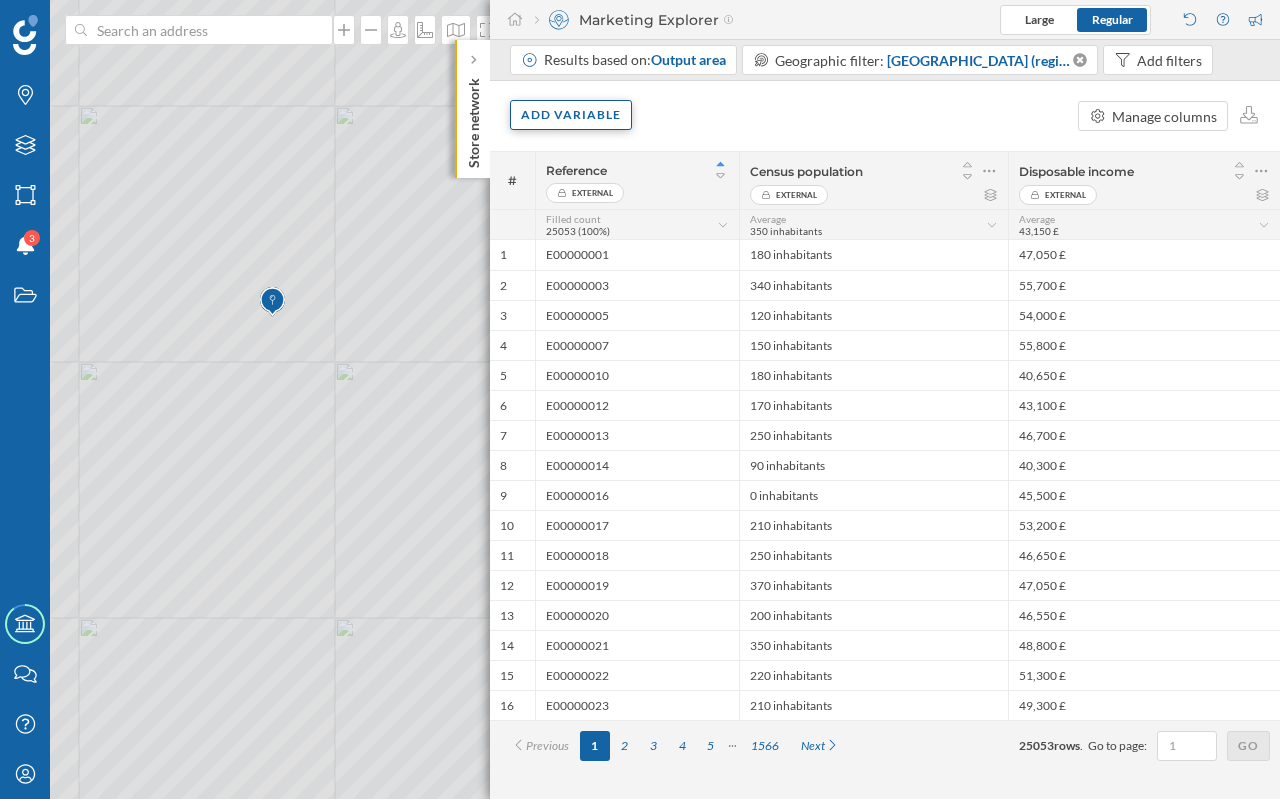click on "Add variable" at bounding box center [571, 115] 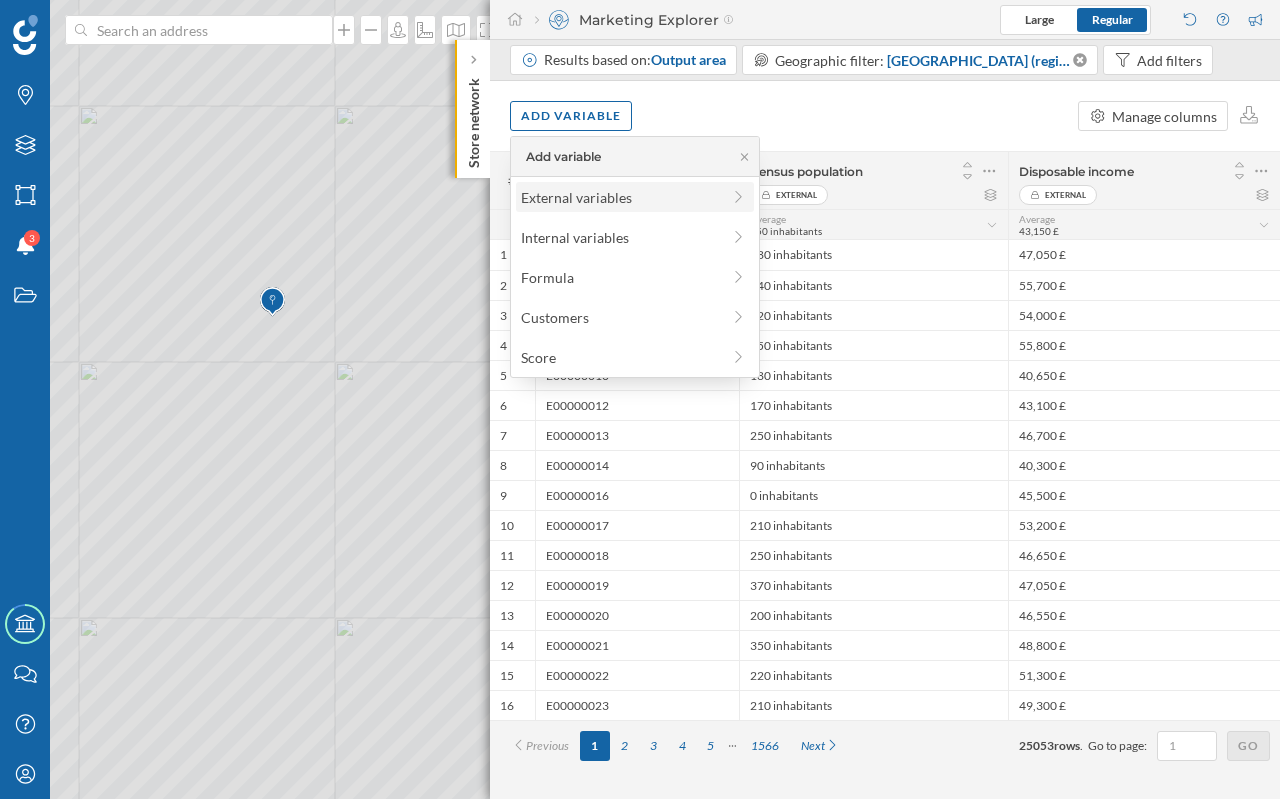 click on "External variables" at bounding box center [620, 197] 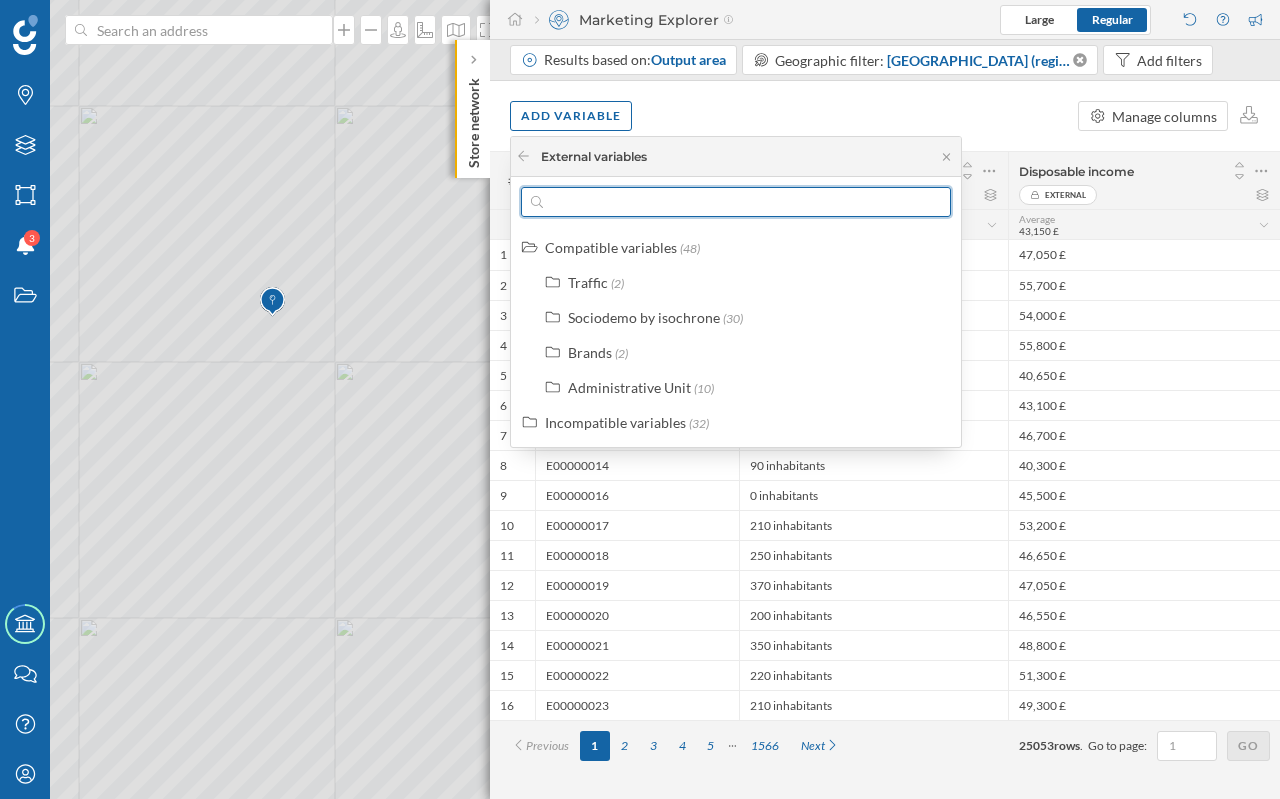 click at bounding box center (736, 202) 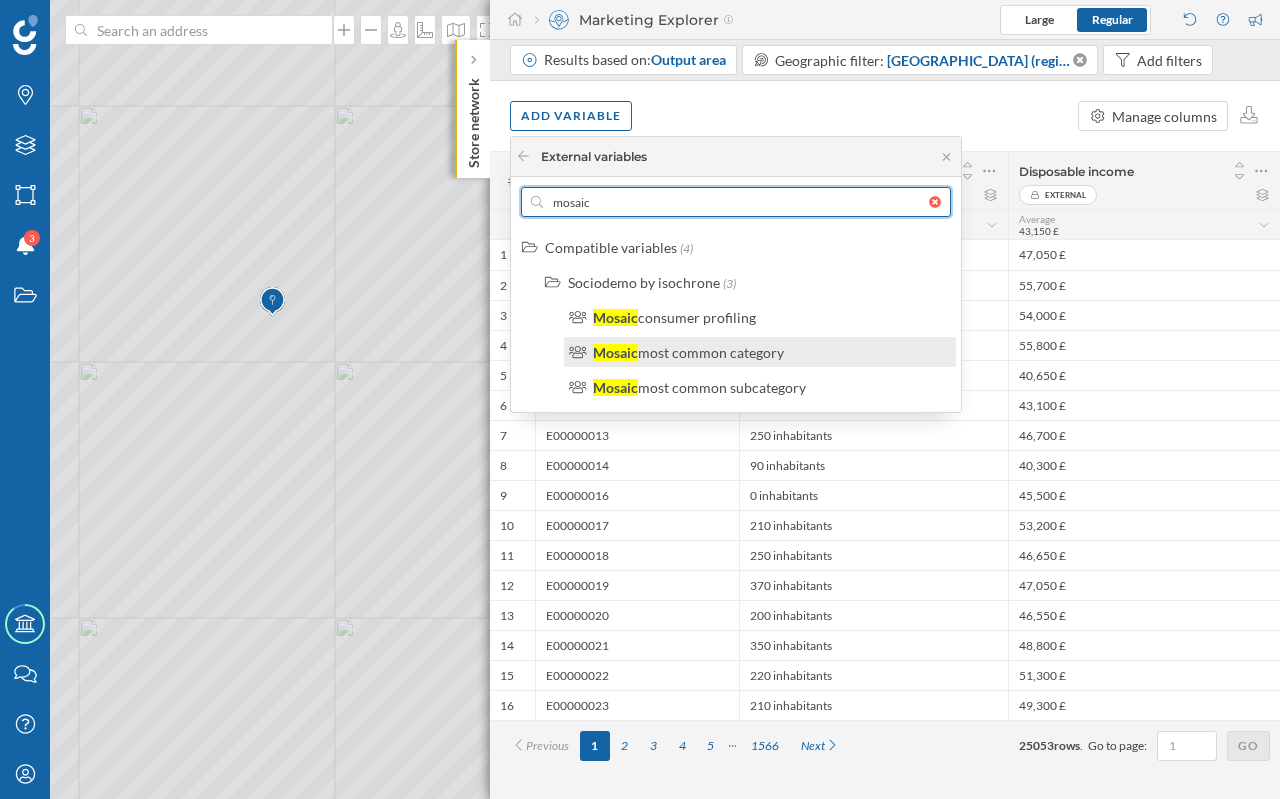 type on "mosaic" 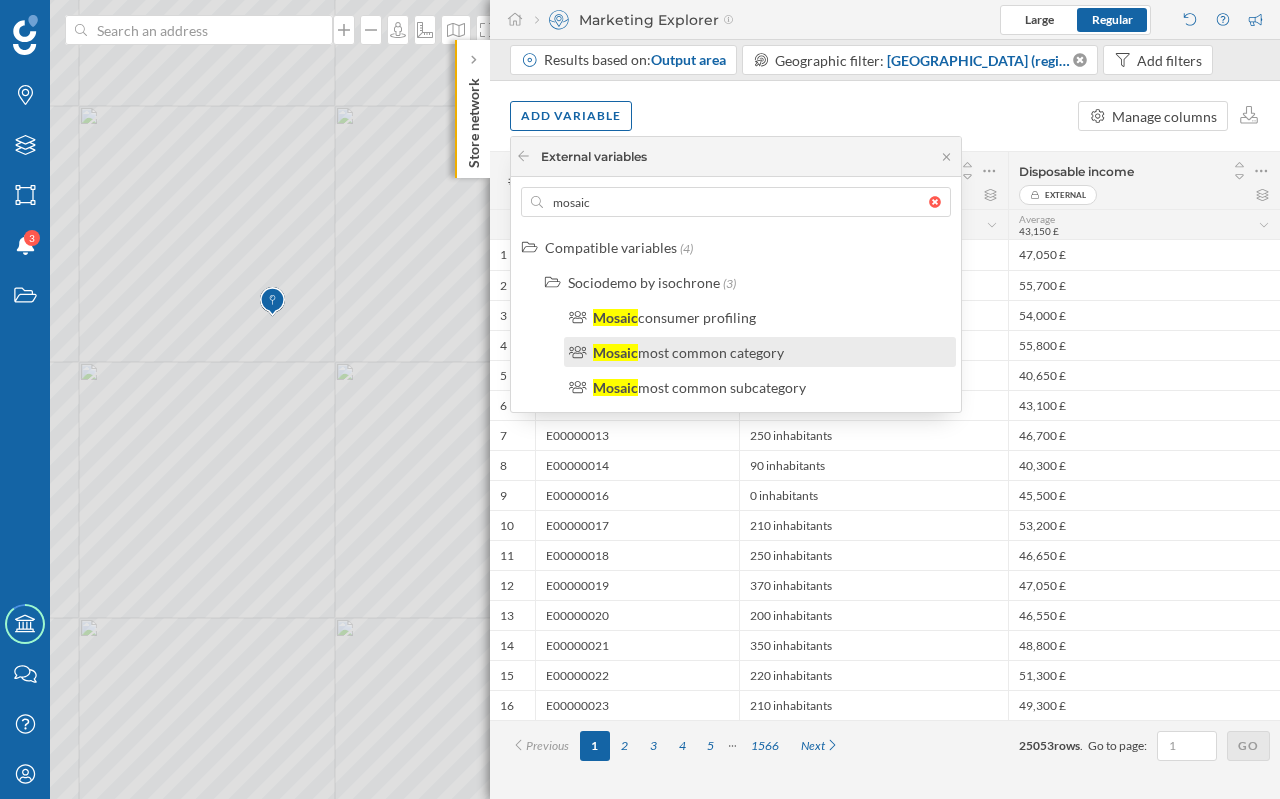 click on "most common category" at bounding box center (711, 352) 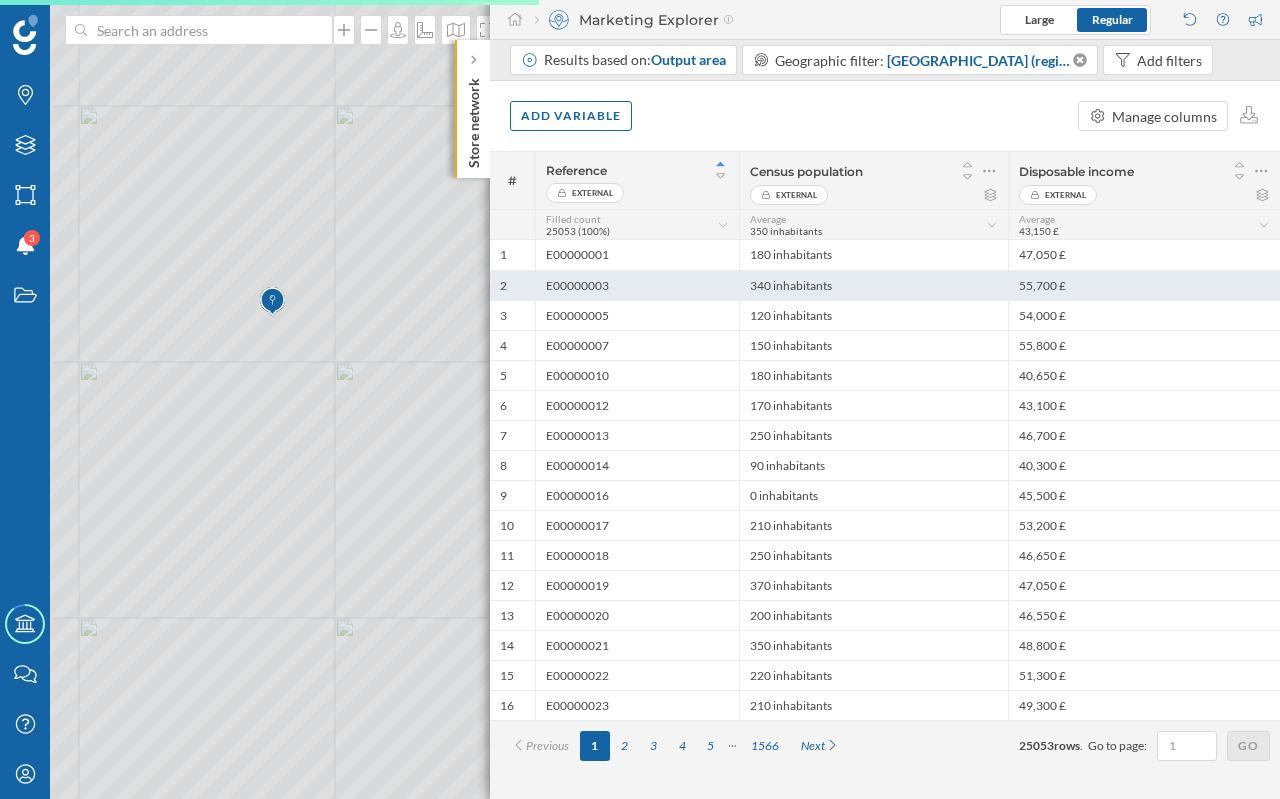 scroll, scrollTop: 0, scrollLeft: 0, axis: both 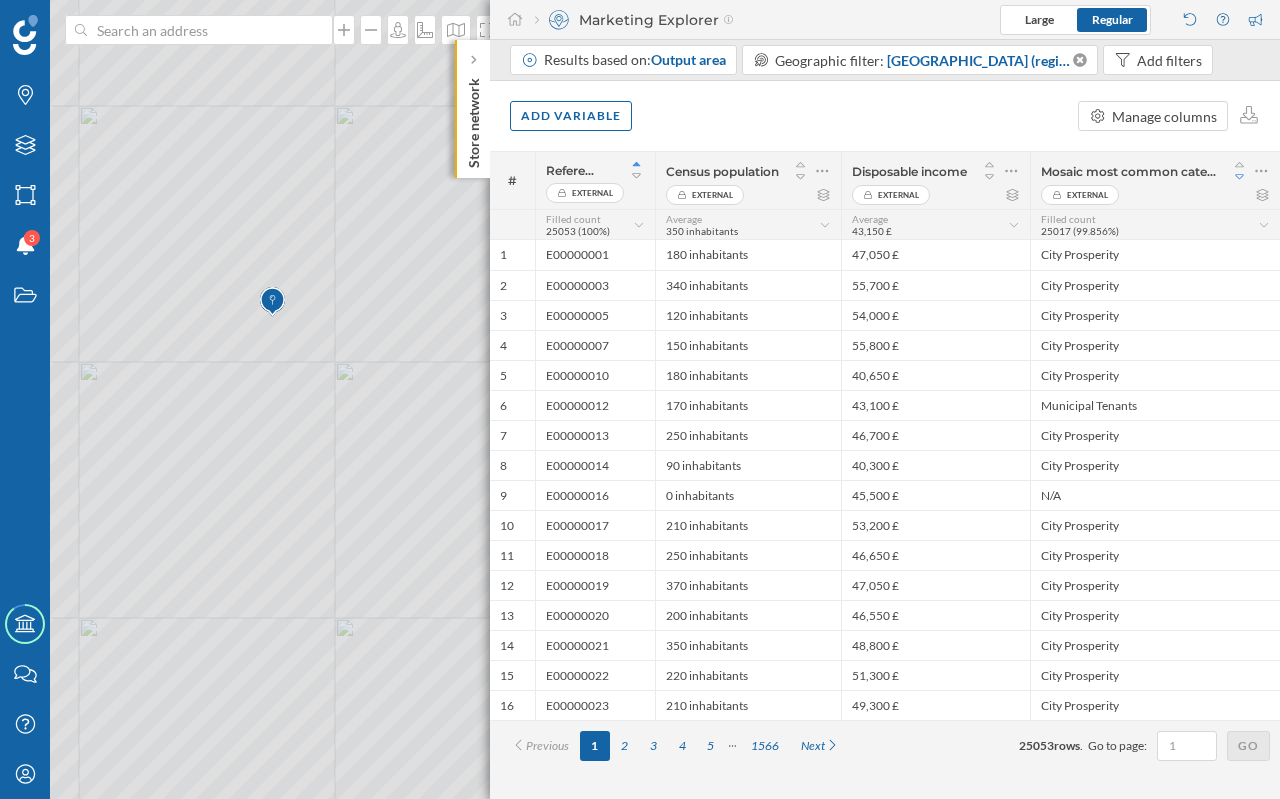 click 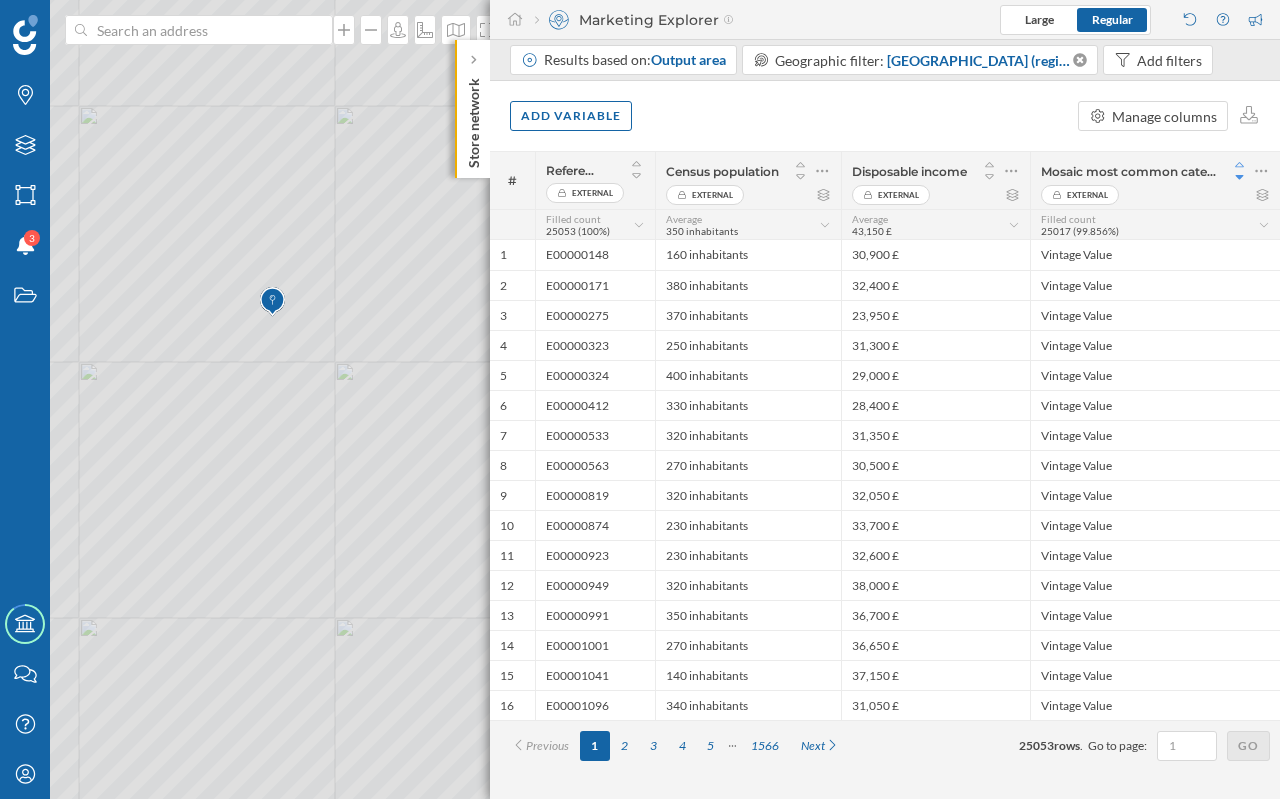click 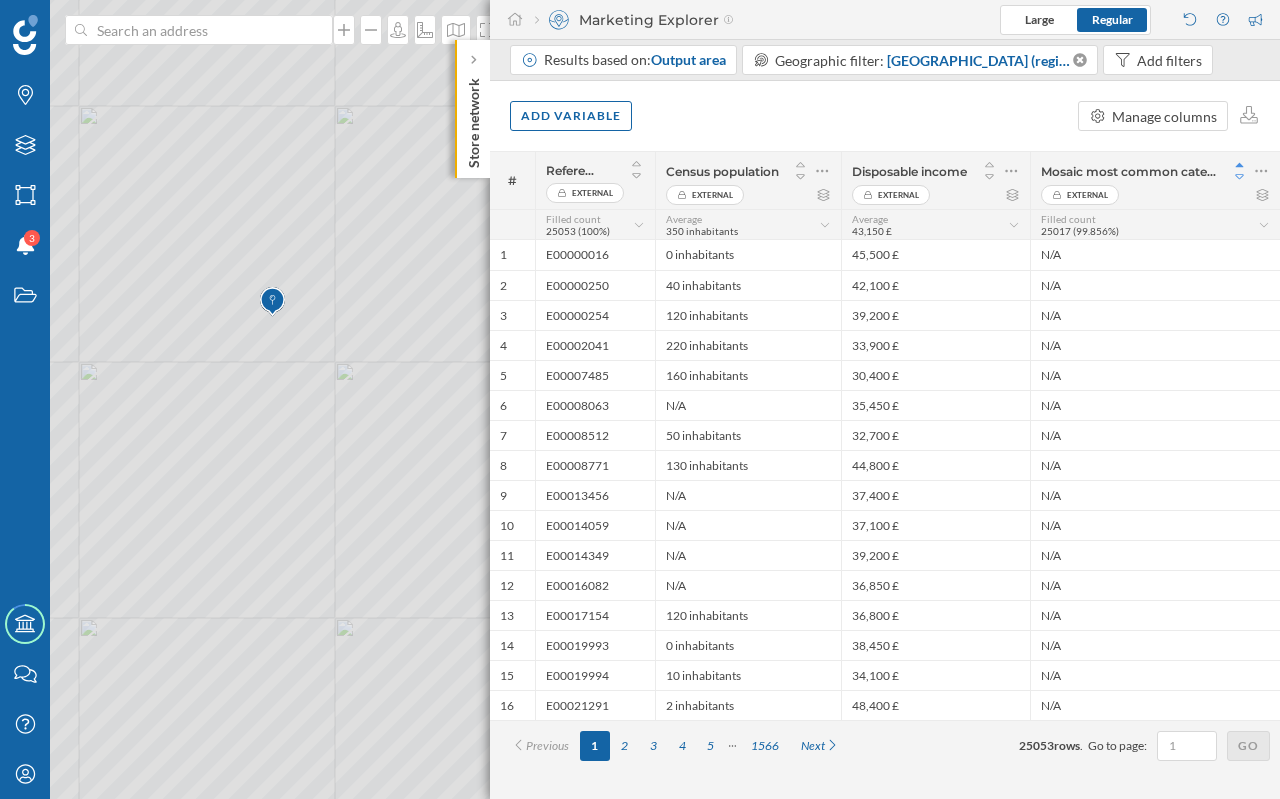 click 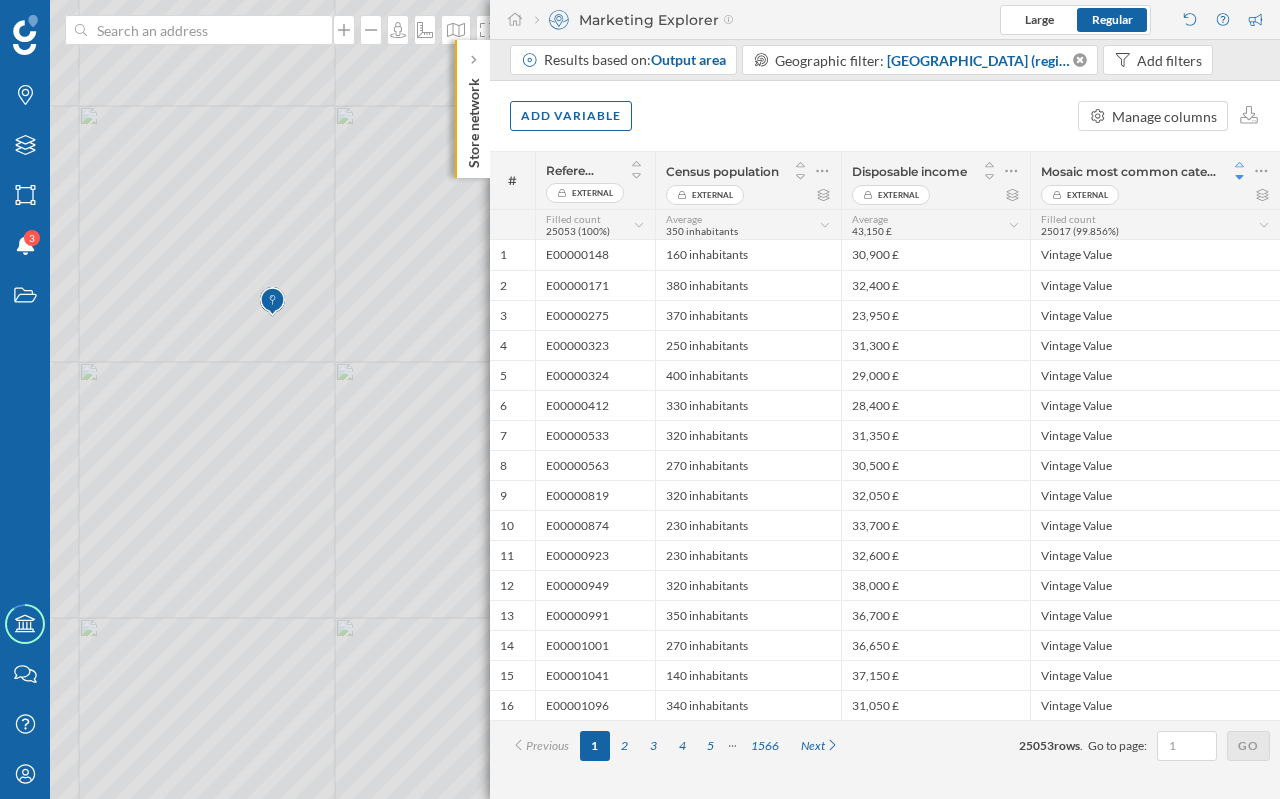 click 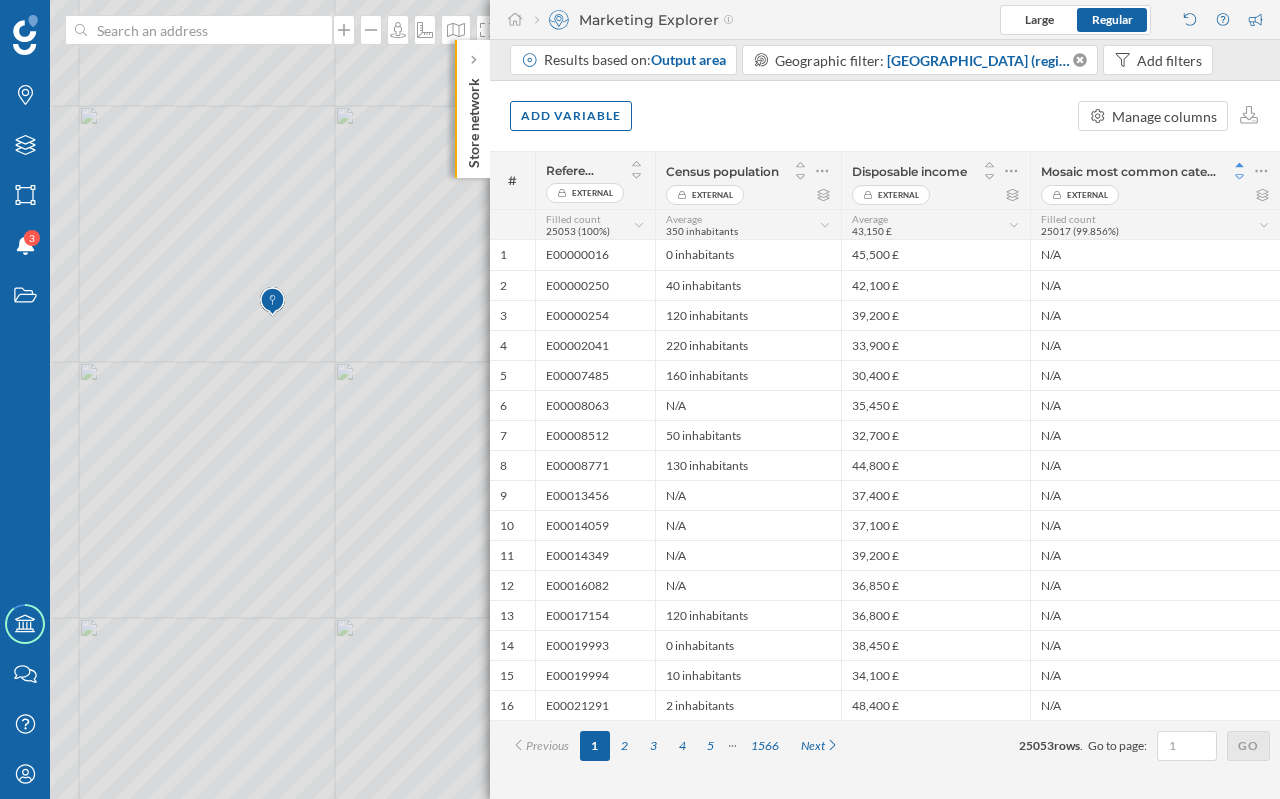 click 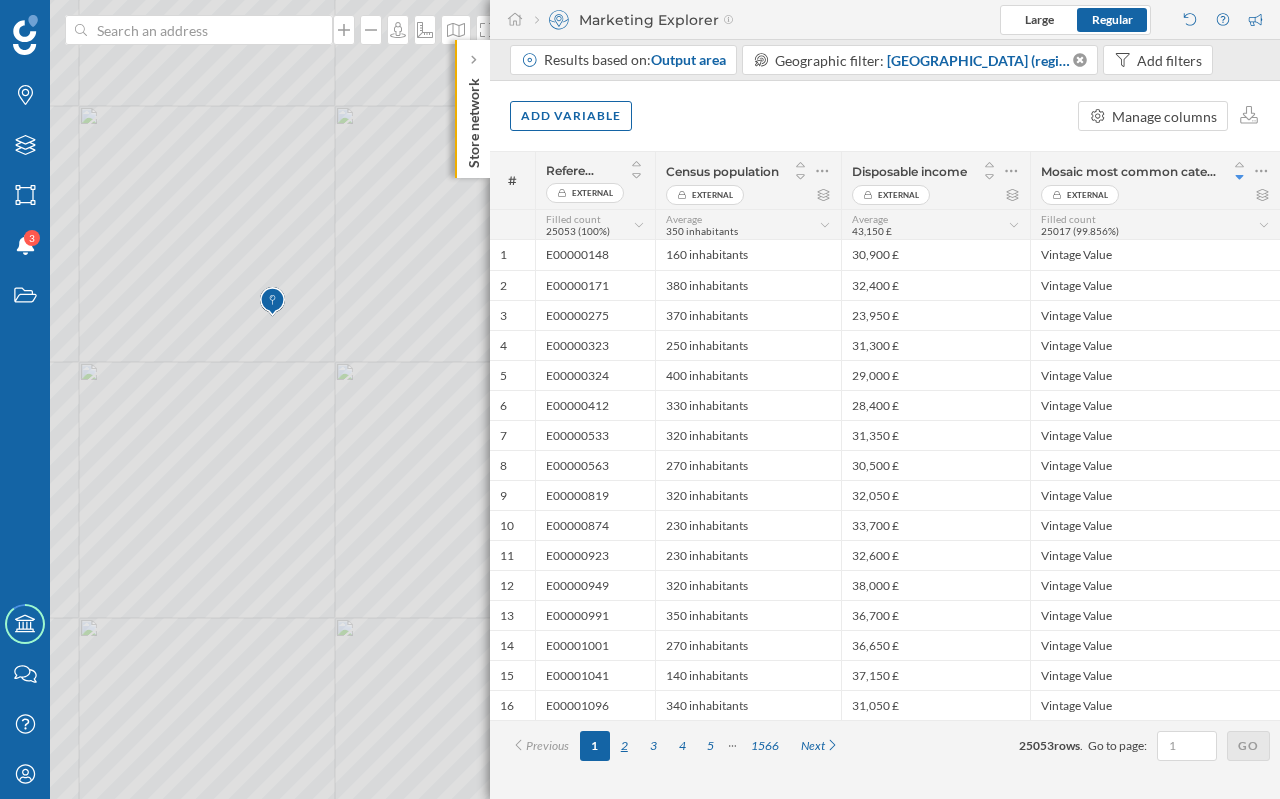 click on "2" at bounding box center [624, 746] 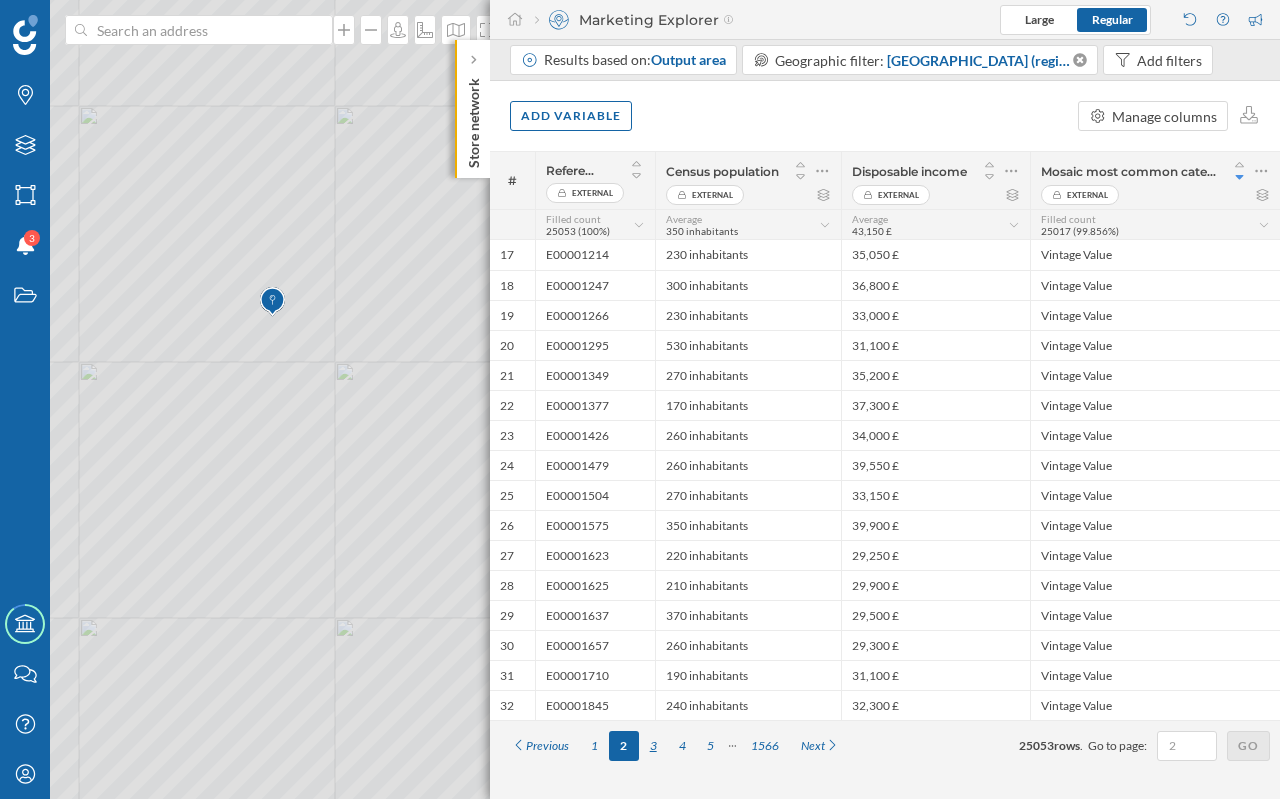 click on "3" at bounding box center (653, 746) 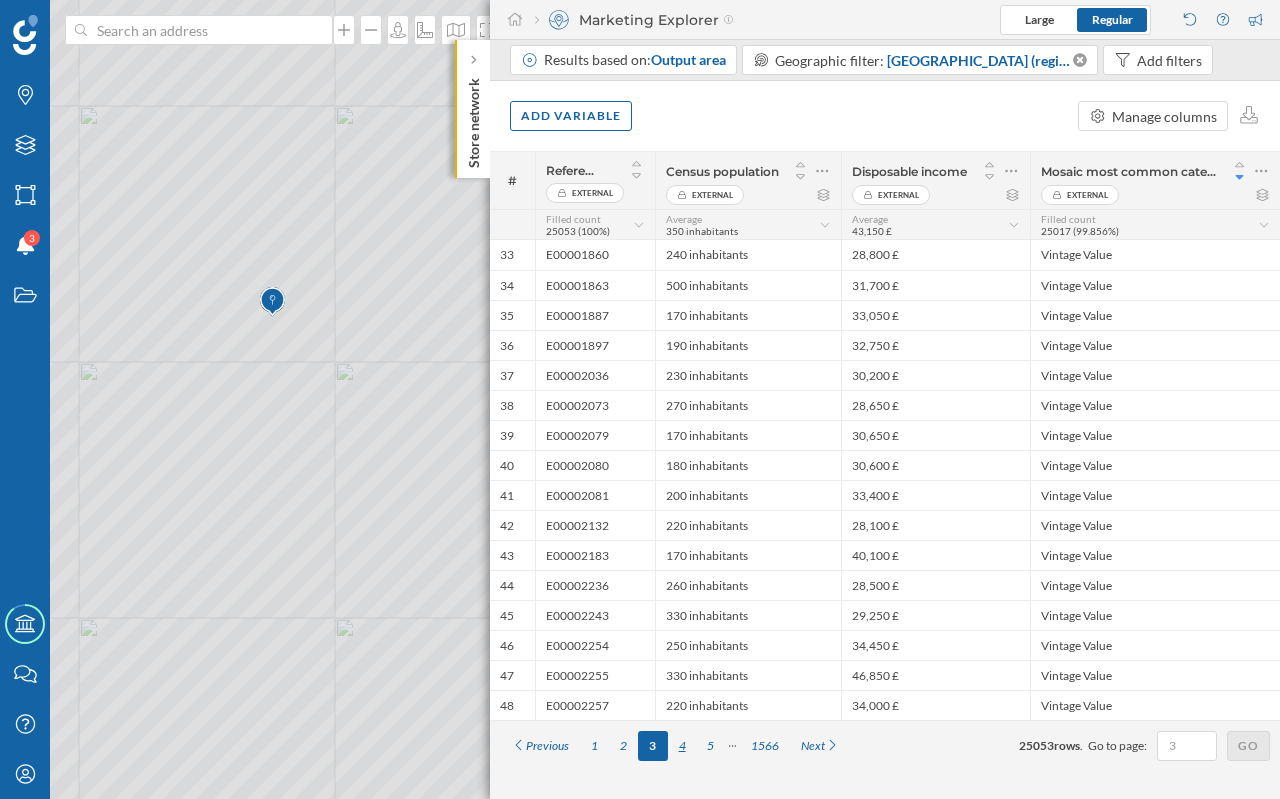 click on "4" at bounding box center (682, 746) 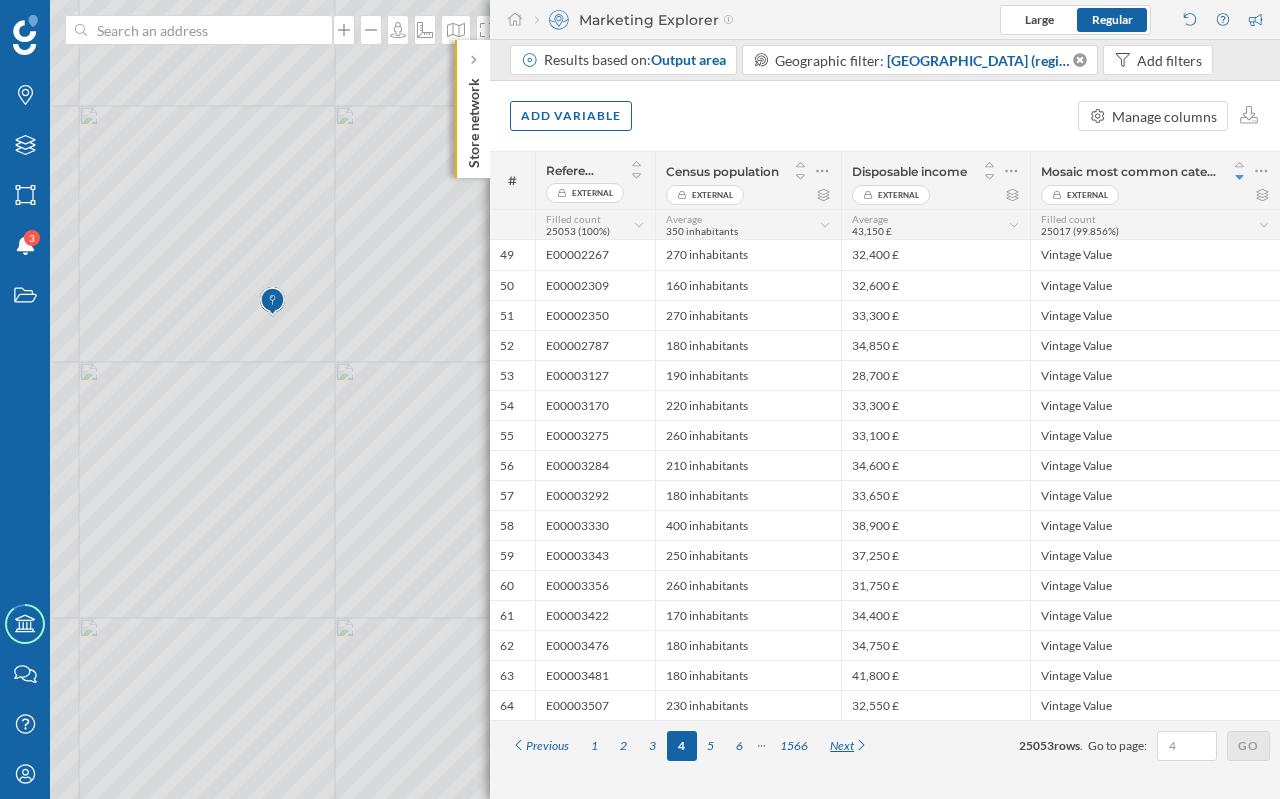 click on "Next" at bounding box center (849, 746) 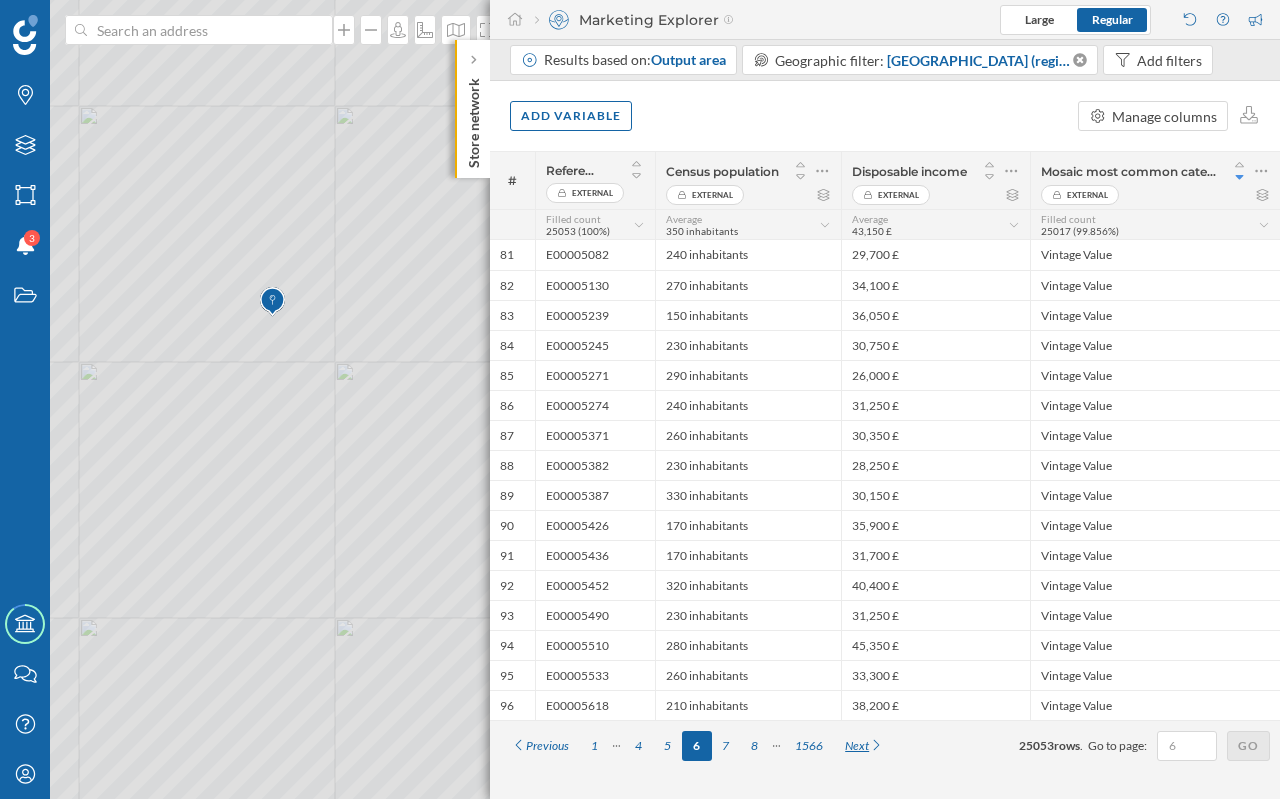 click on "Next" at bounding box center [864, 746] 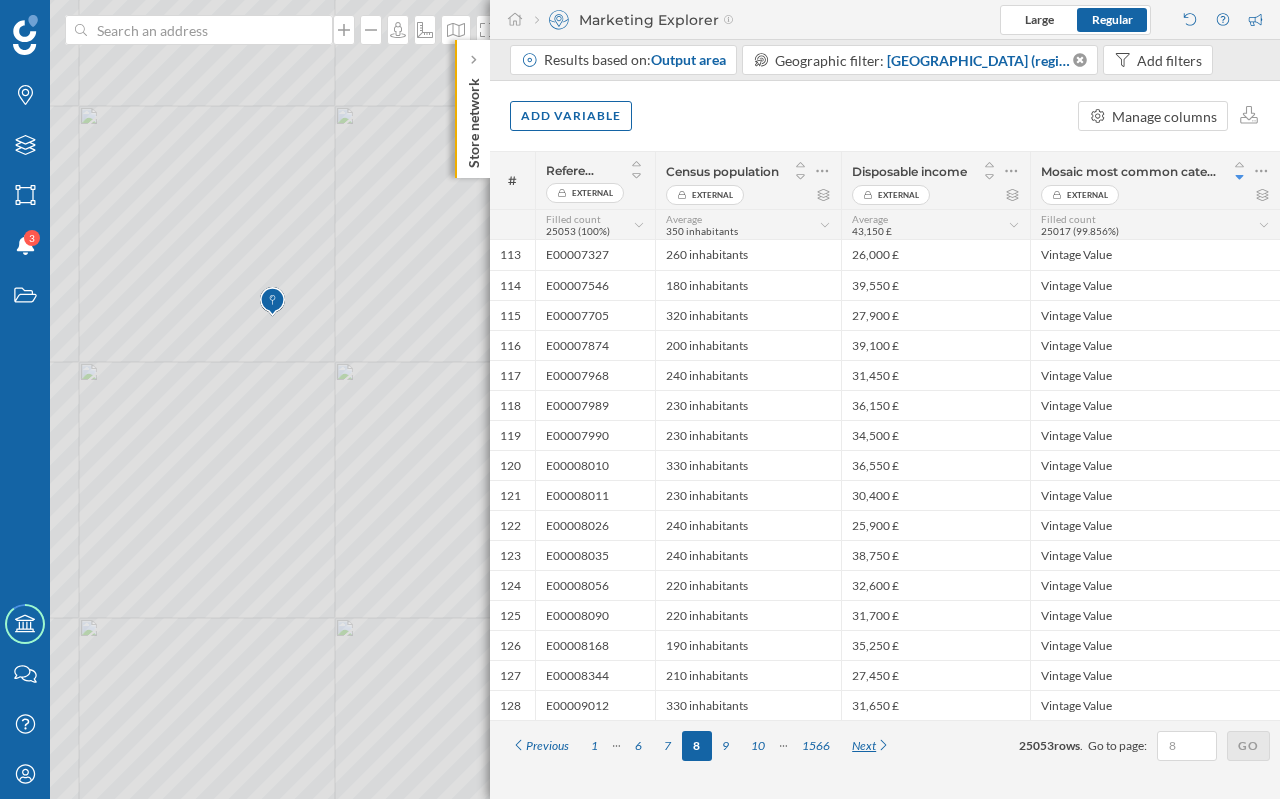 click on "Next" at bounding box center [871, 746] 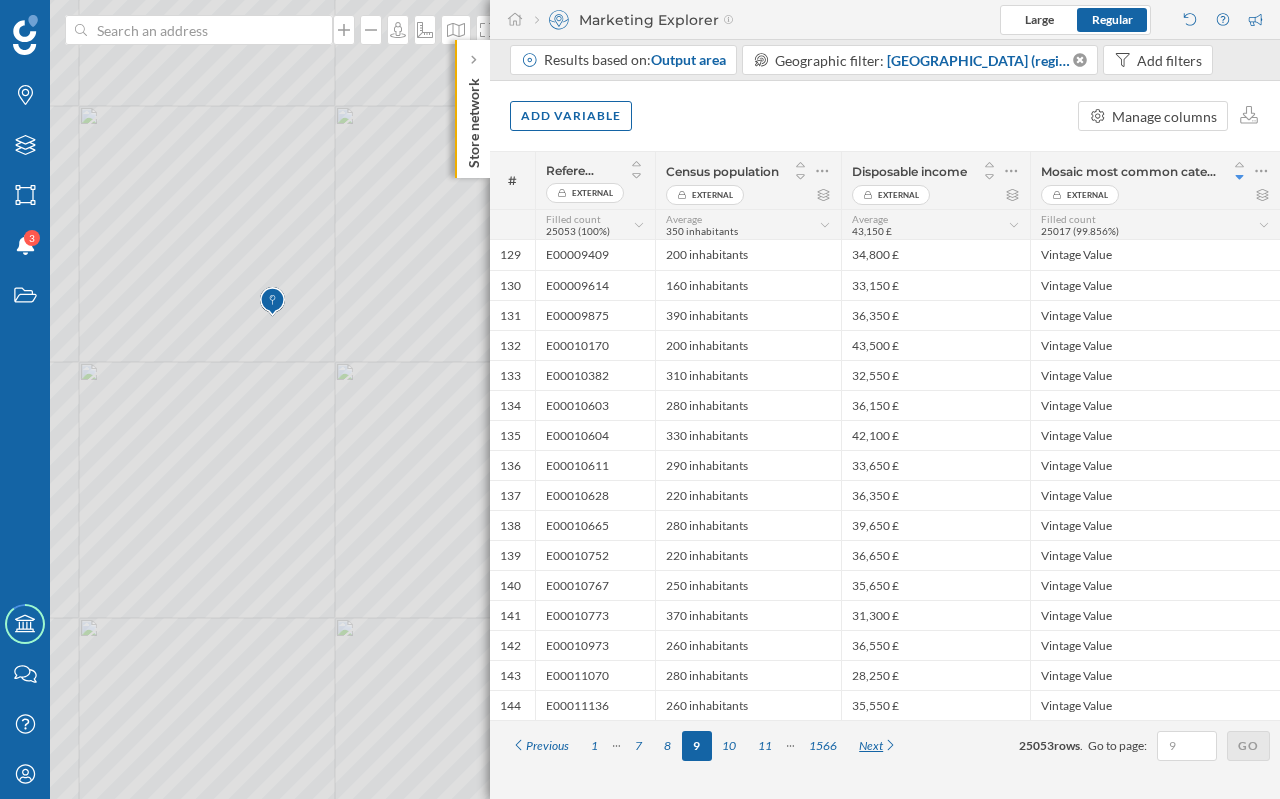 click on "1566" at bounding box center (823, 746) 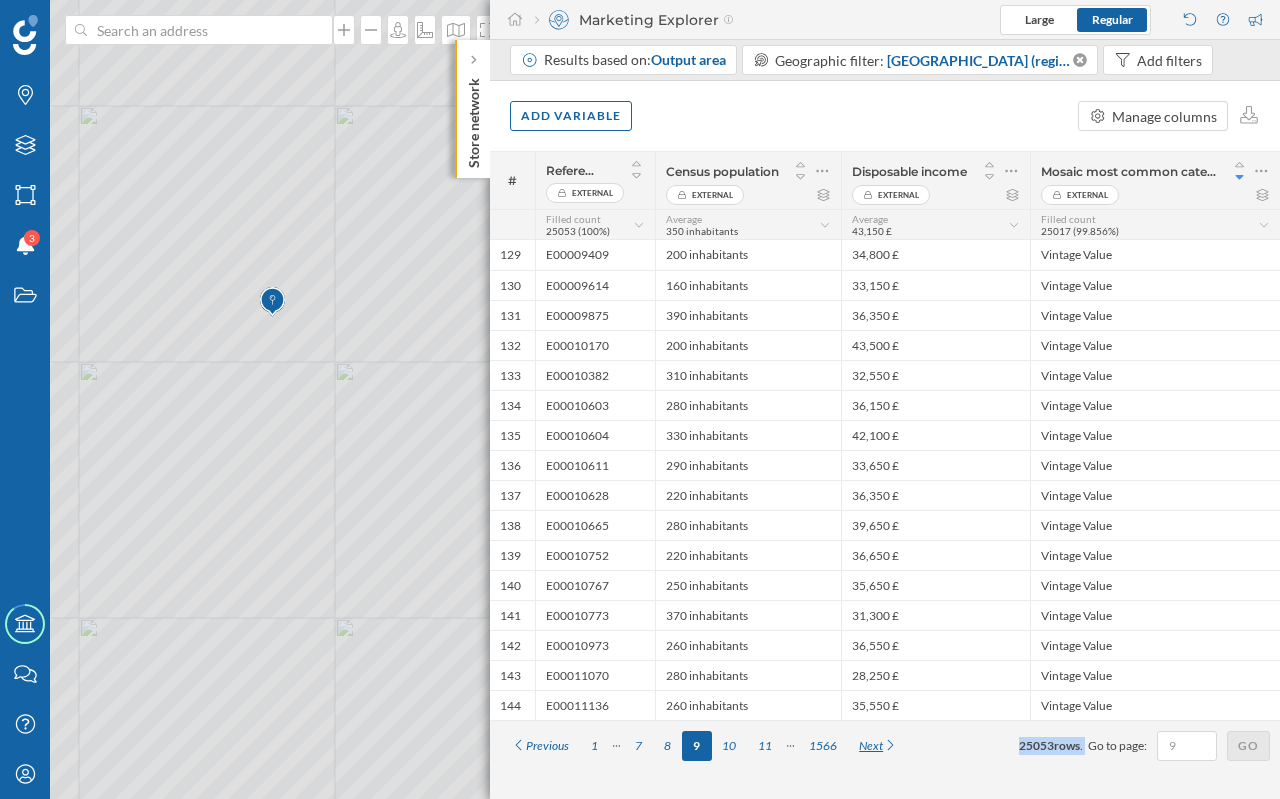 click on "#
Reference
External
Census population
External
Disposable income
External
Mosaic most common category
External
Filled count
25053 (100%)
Average
350 inhabitants
Average
43,150 £
Filled count
25017 (99.856%)
129
E00009409
200 inhabitants
34,800 £
Vintage Value
130
E00009614
160 inhabitants
33,150 £
Vintage Value
131
E00009875
390 inhabitants
36,350 £
Vintage Value
132
E00010170
200 inhabitants
43,500 £
Vintage Value
133" at bounding box center [885, 475] 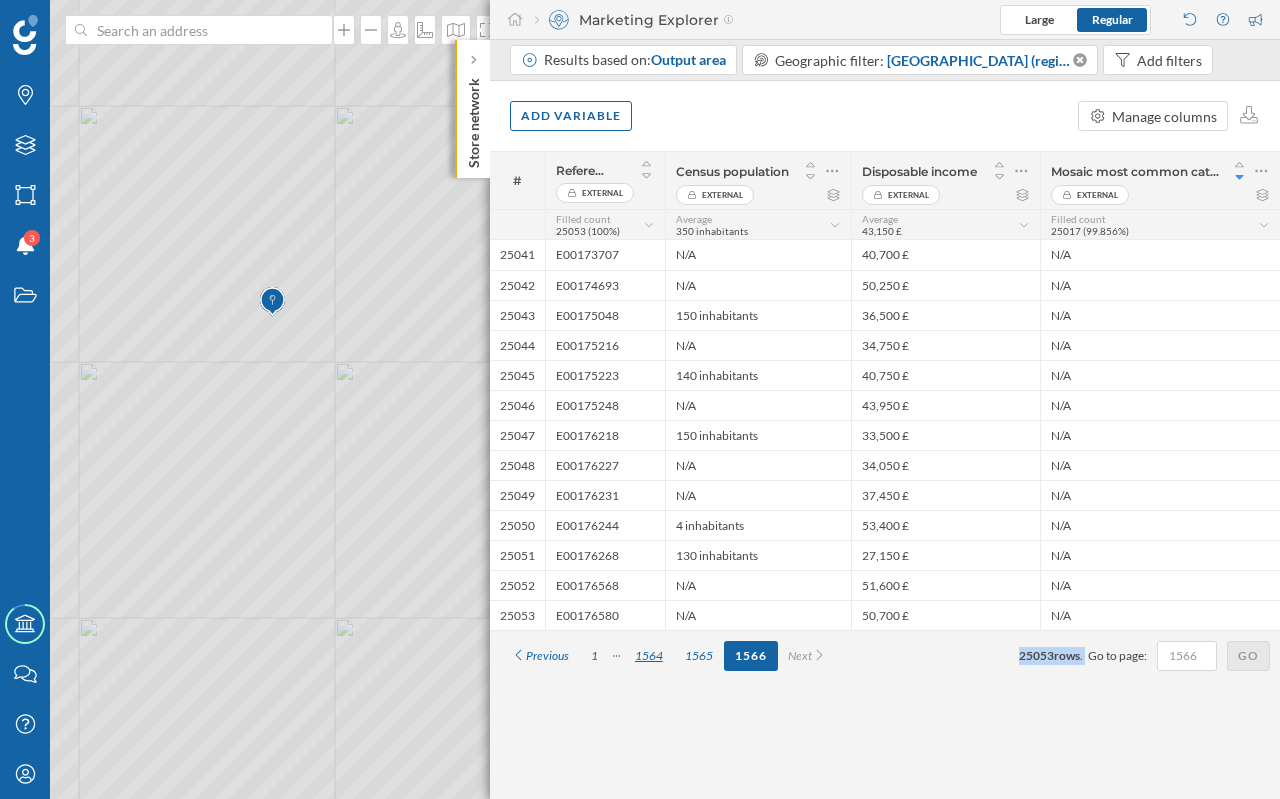 click on "1564" at bounding box center (649, 656) 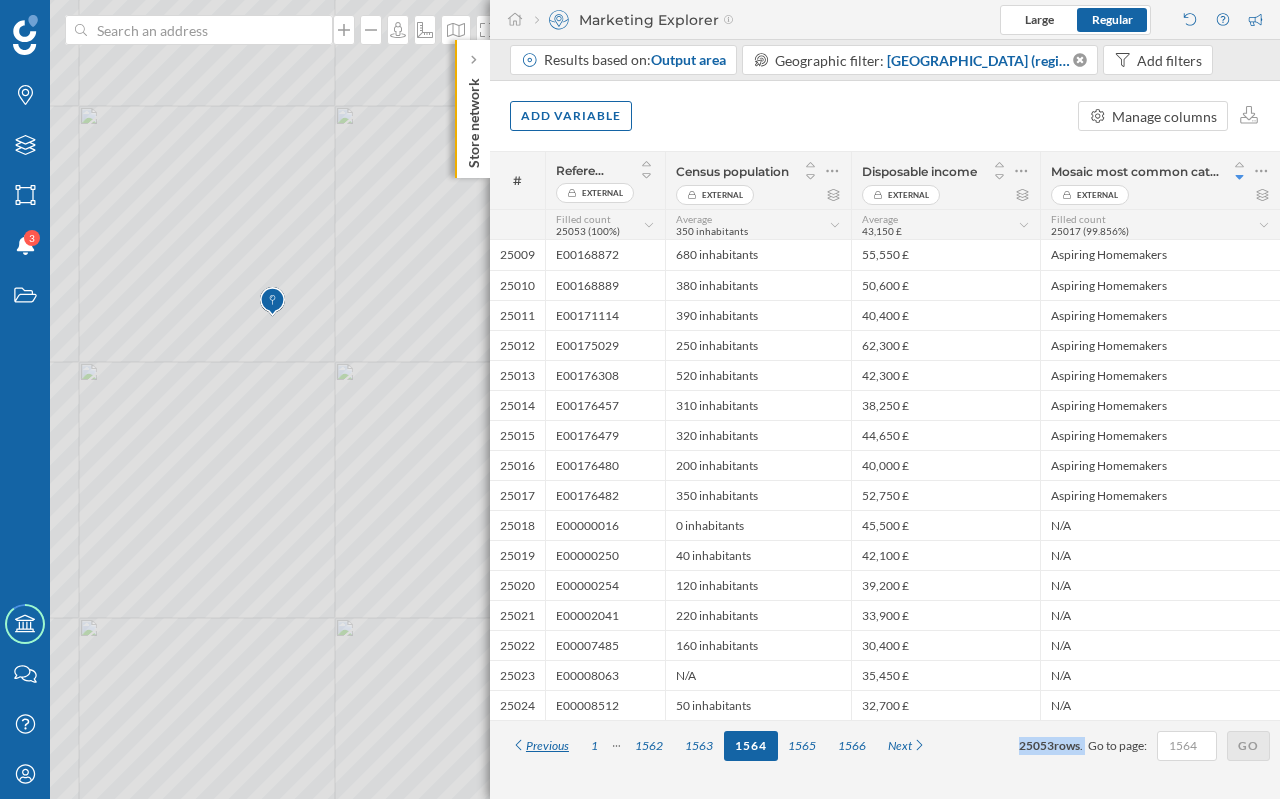 click on "Previous" at bounding box center [540, 746] 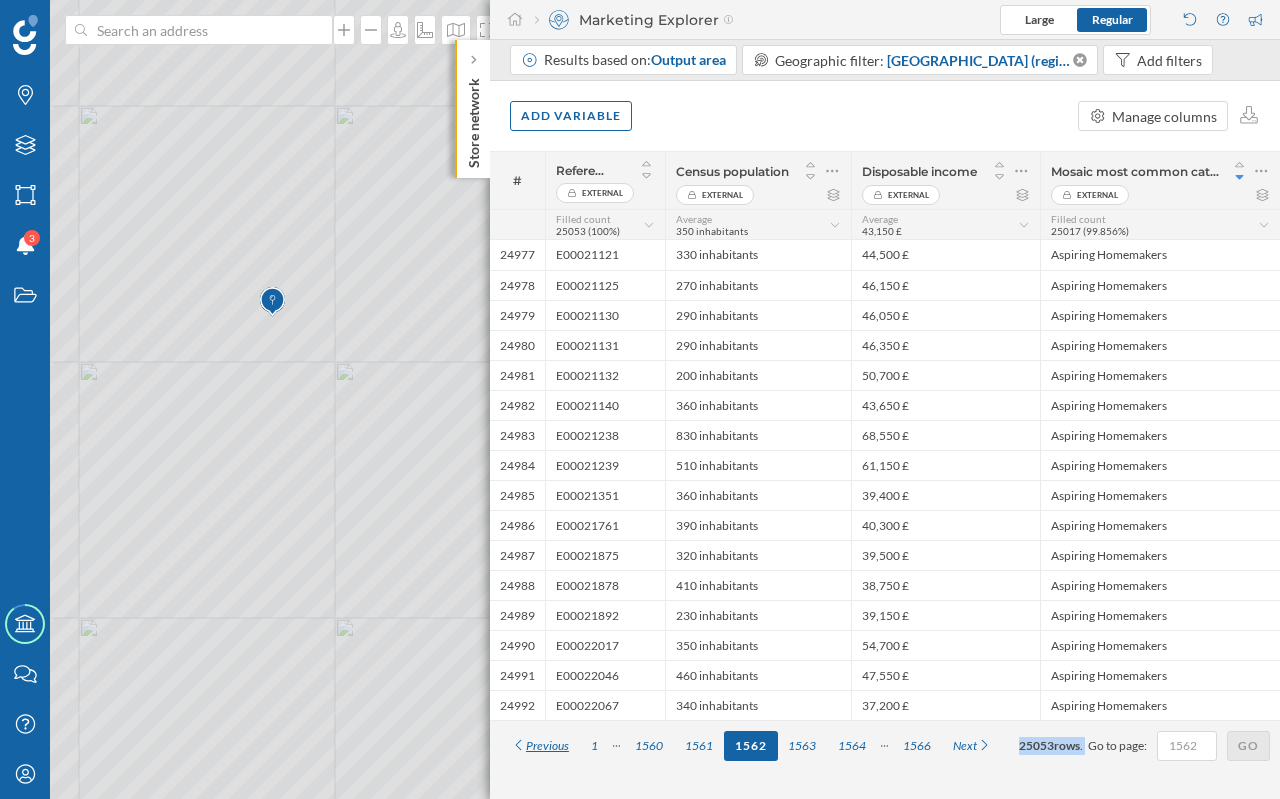 click on "Previous" at bounding box center (540, 746) 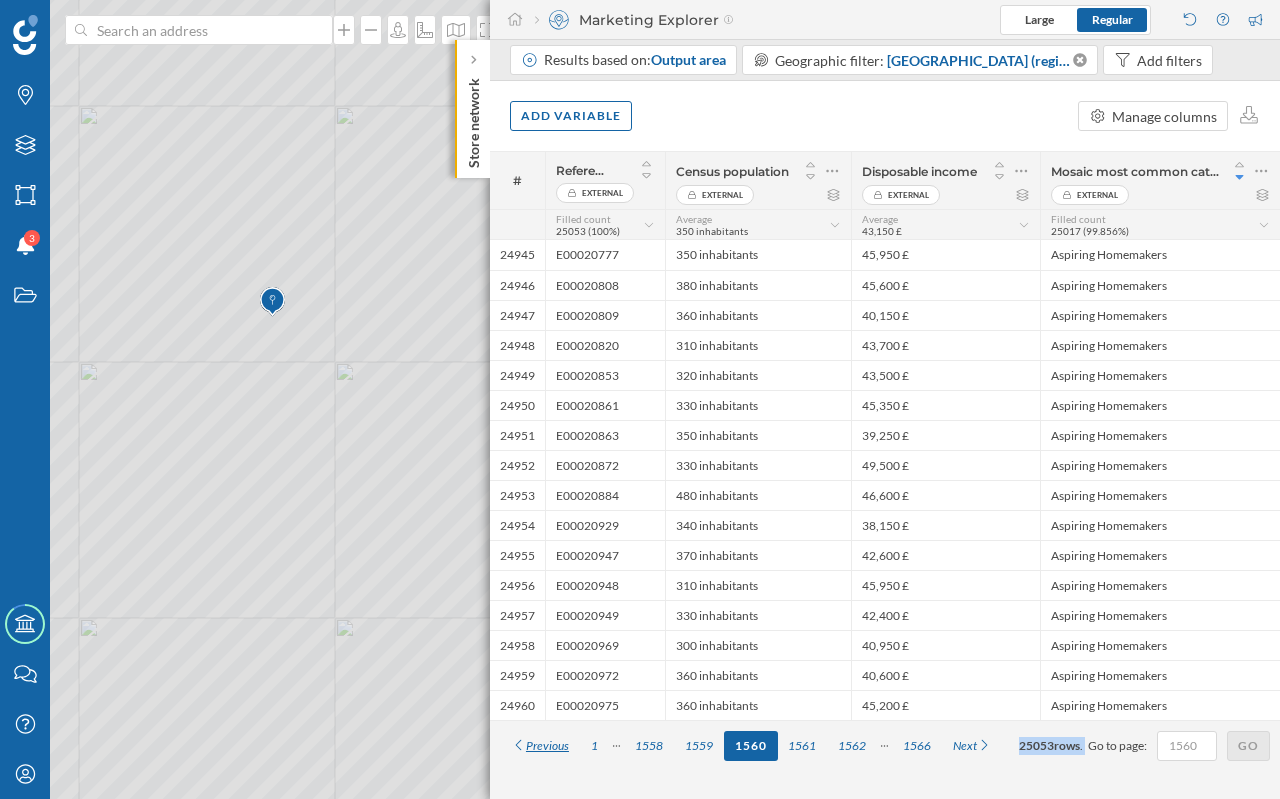click on "Previous" at bounding box center [540, 746] 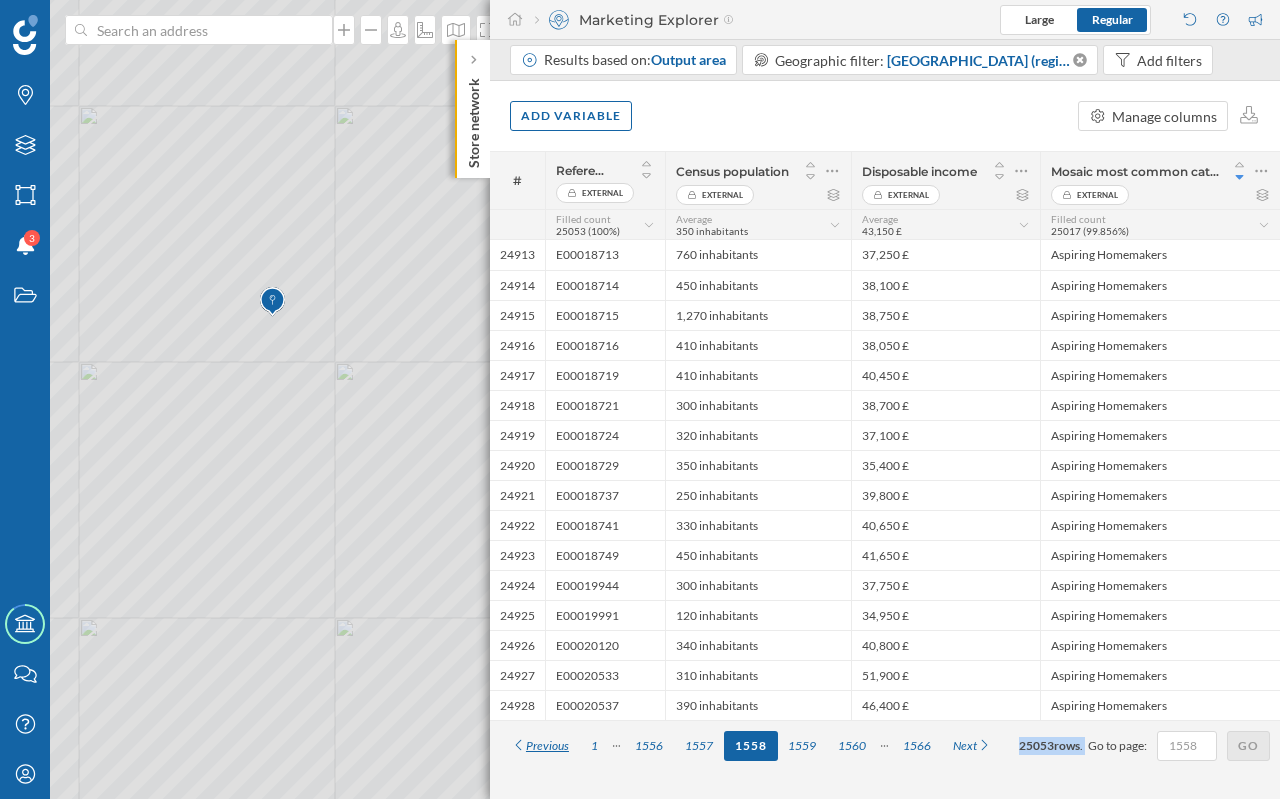 click on "Previous" at bounding box center (540, 746) 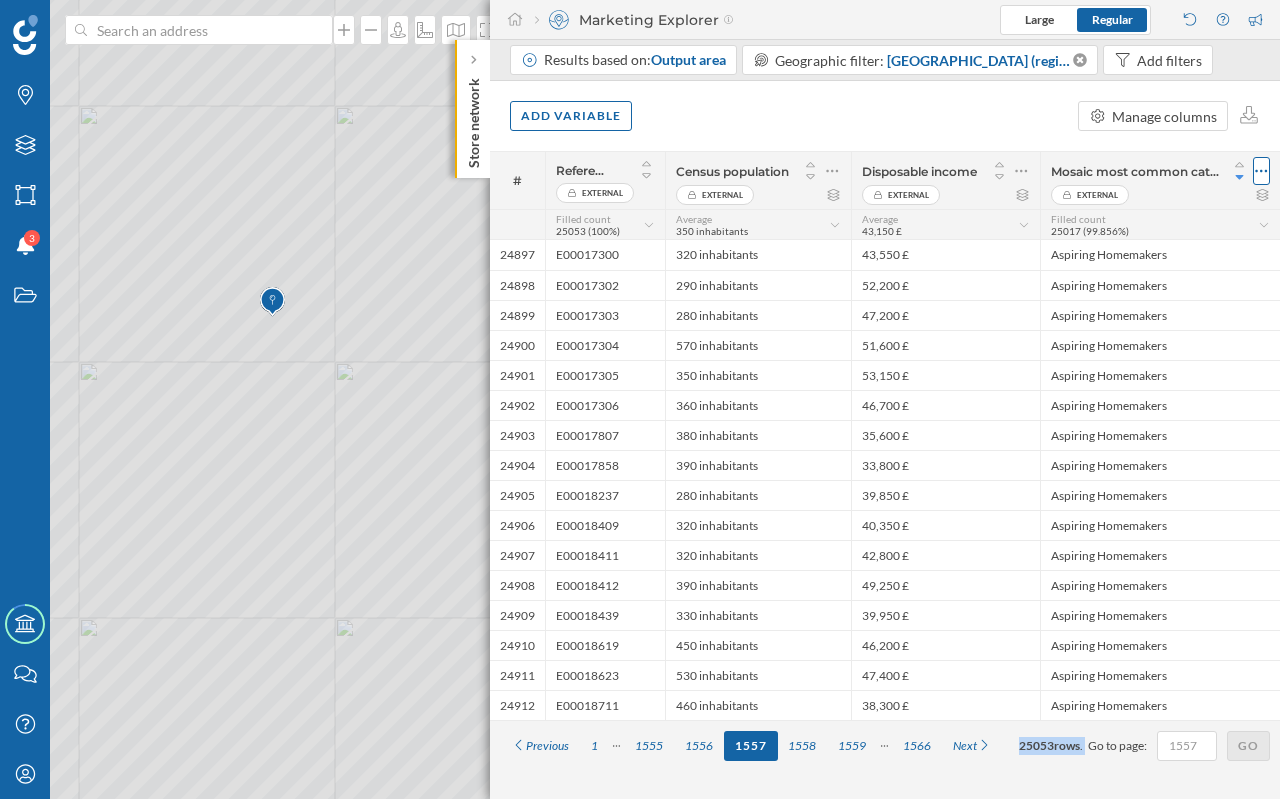 click 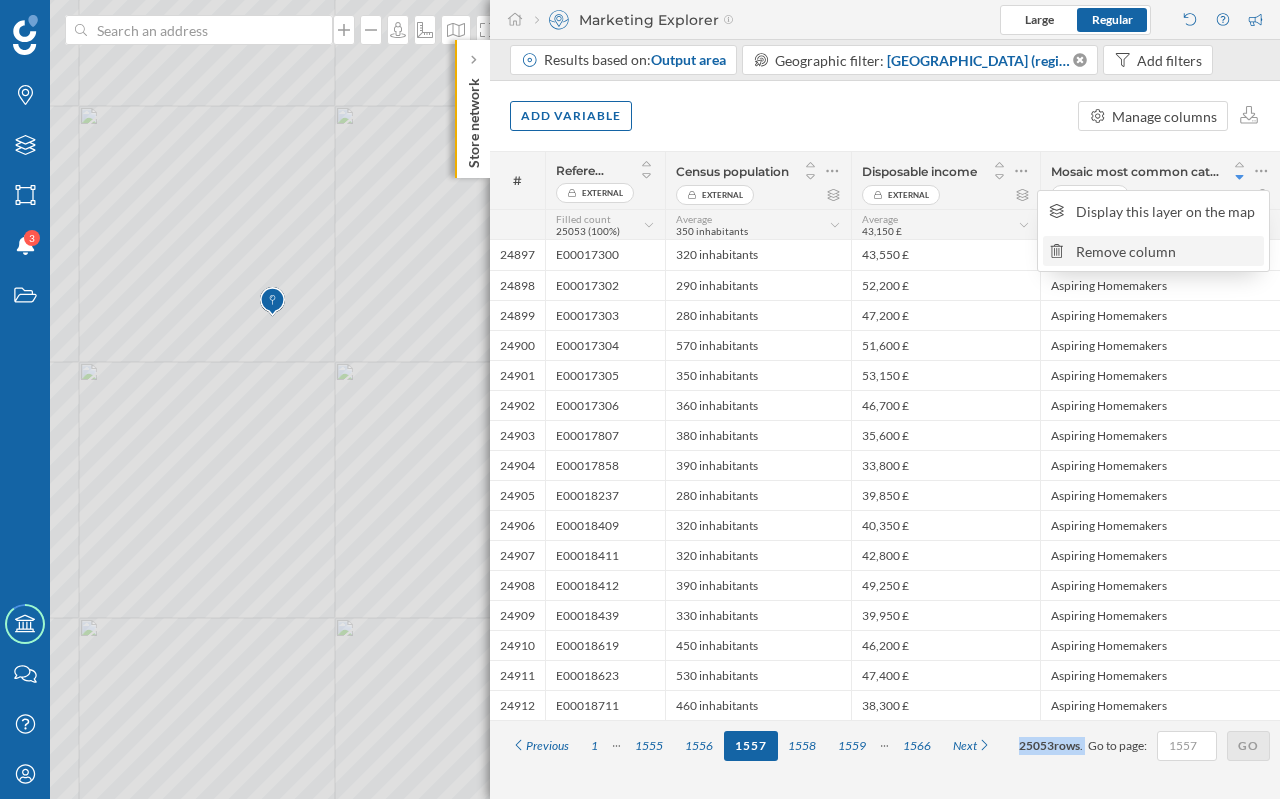 click on "Remove column" at bounding box center (1167, 251) 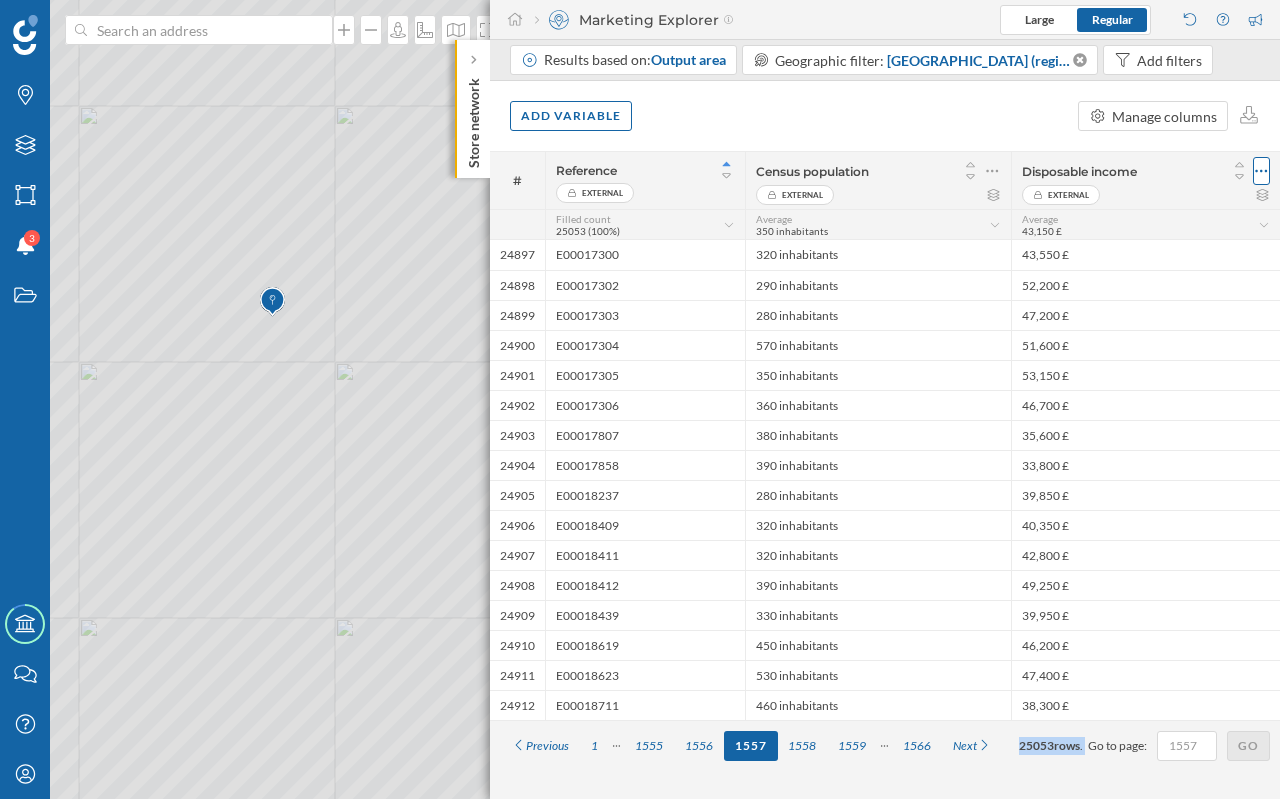 click 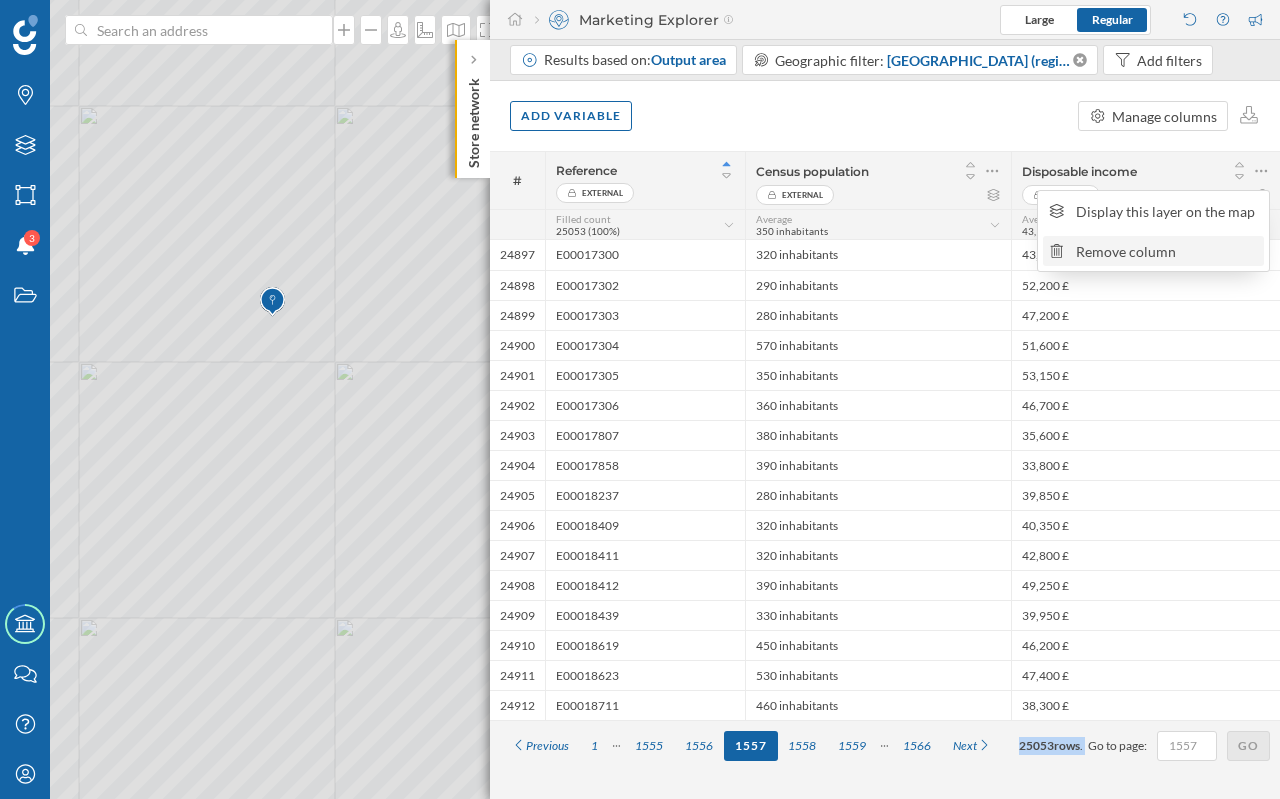 click on "Remove column" at bounding box center (1167, 251) 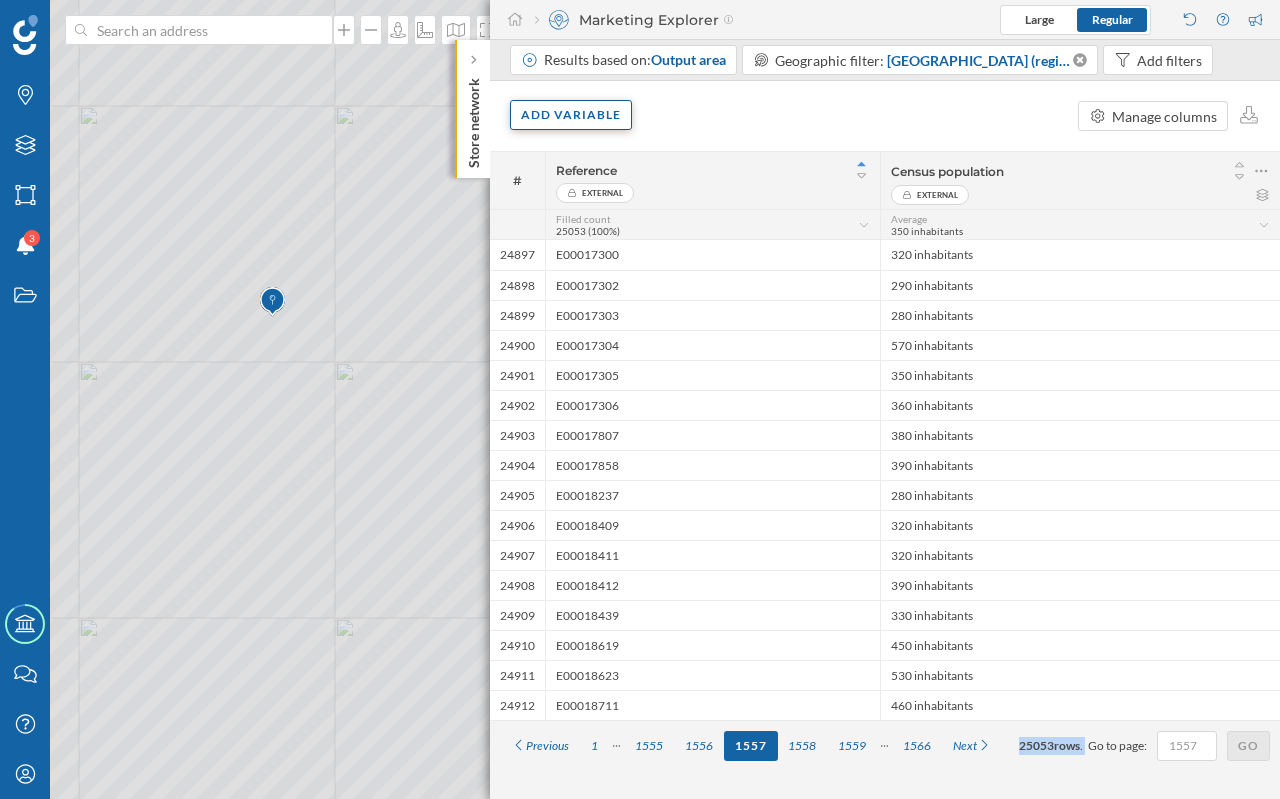 click on "Add variable" at bounding box center [571, 115] 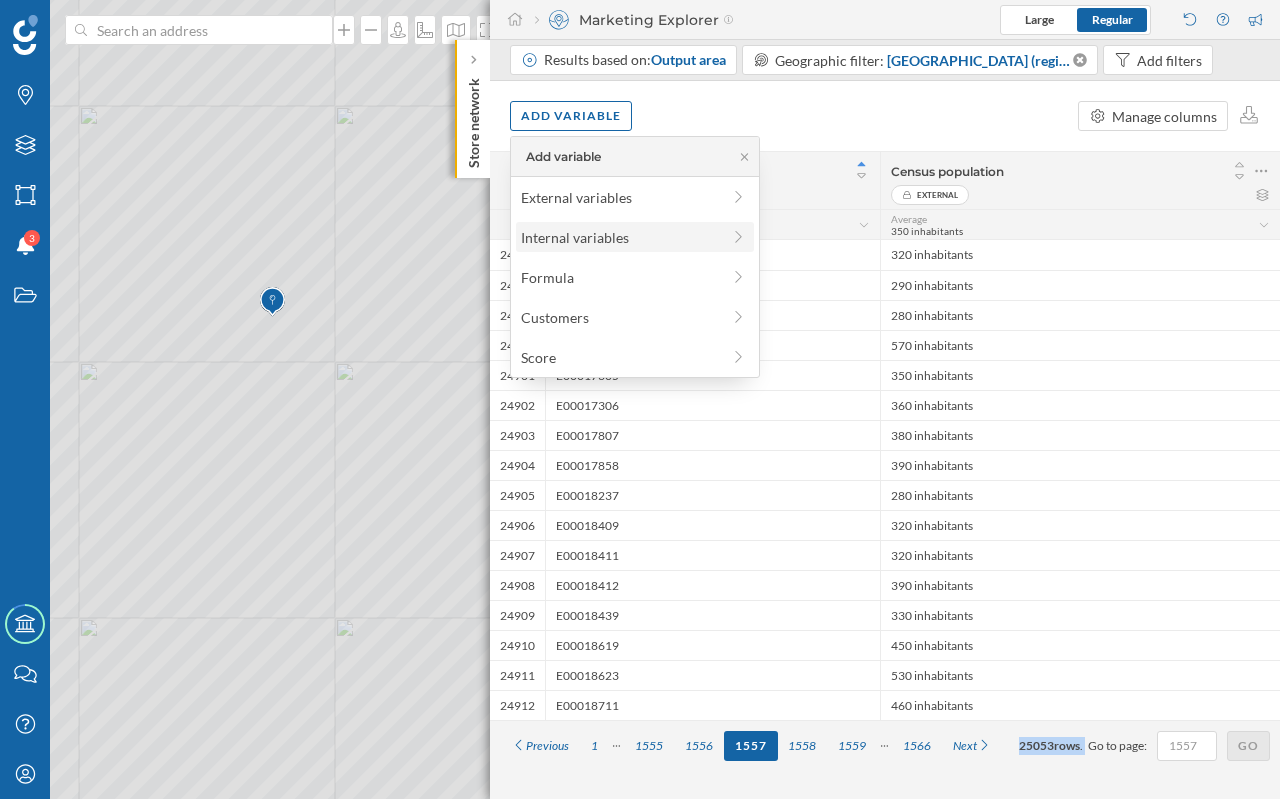 click on "Internal variables" at bounding box center [635, 237] 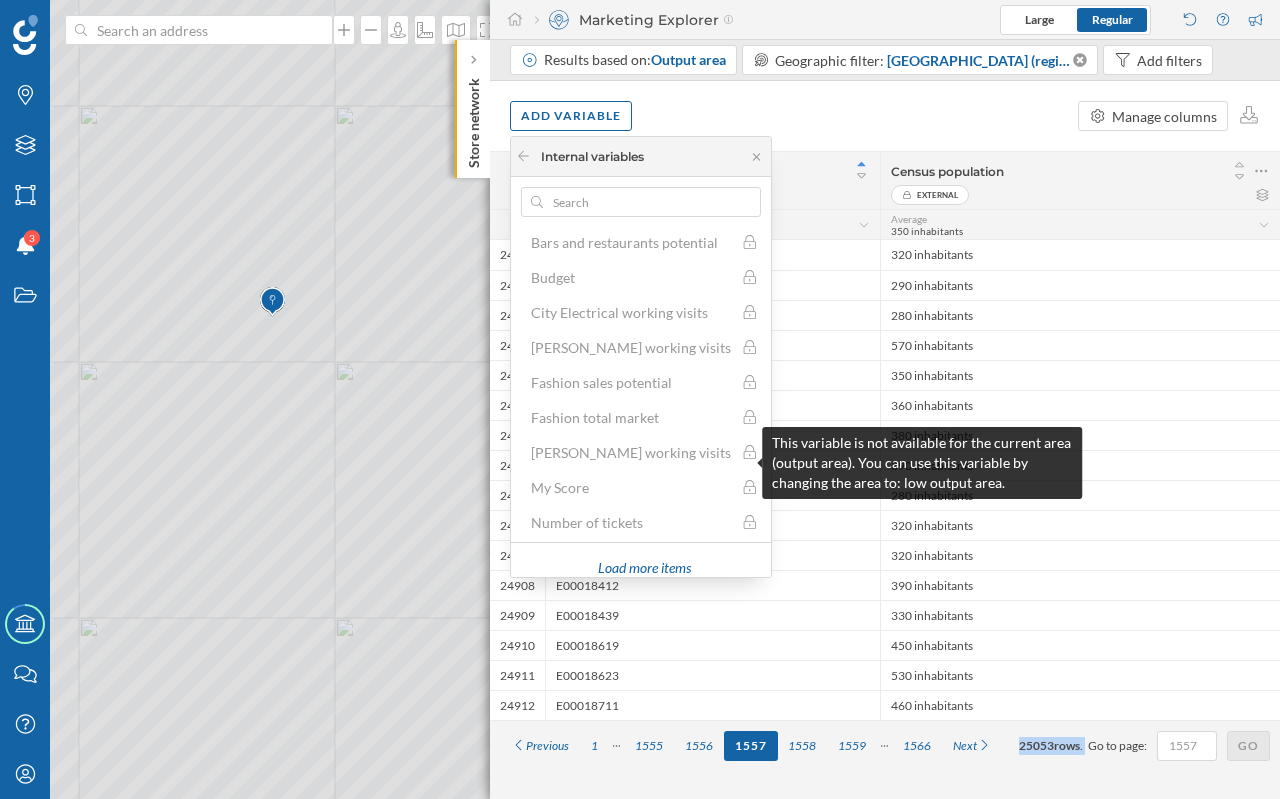 scroll, scrollTop: 167, scrollLeft: 0, axis: vertical 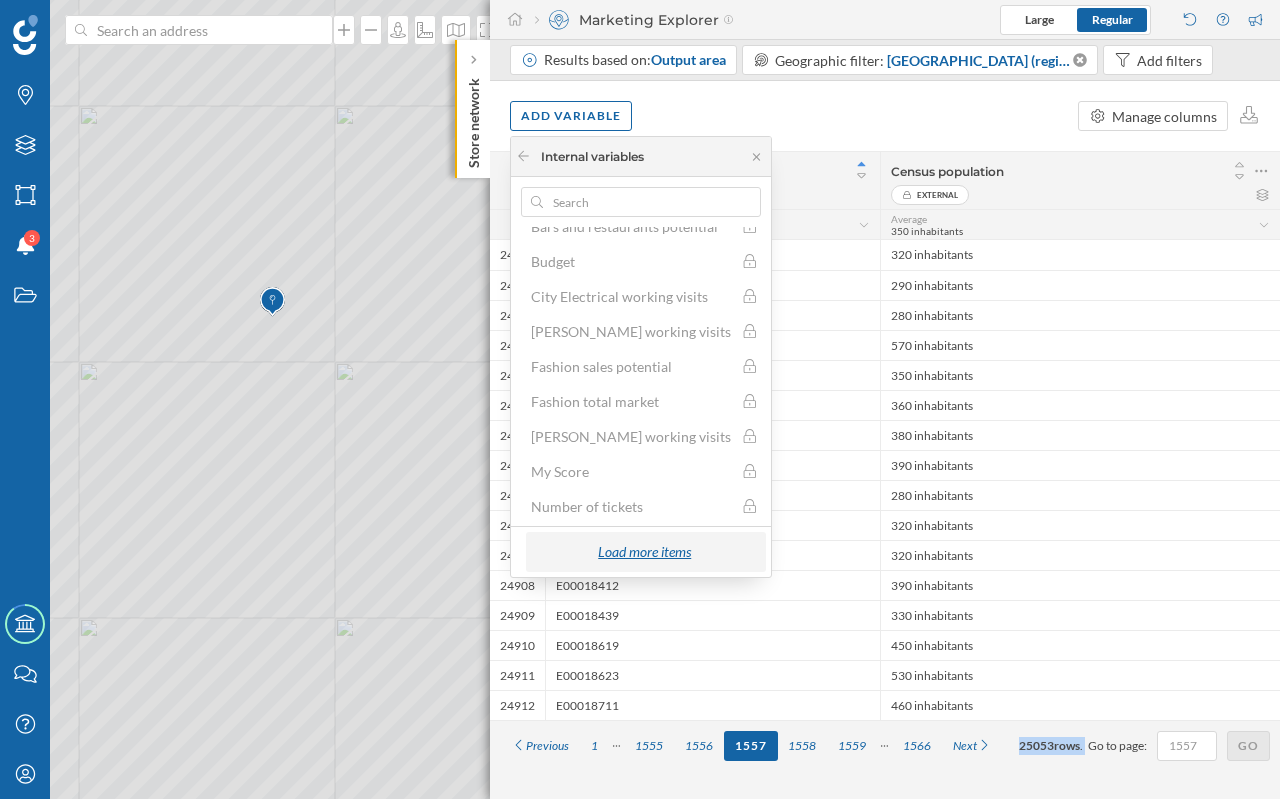 click on "Load more items" at bounding box center [645, 552] 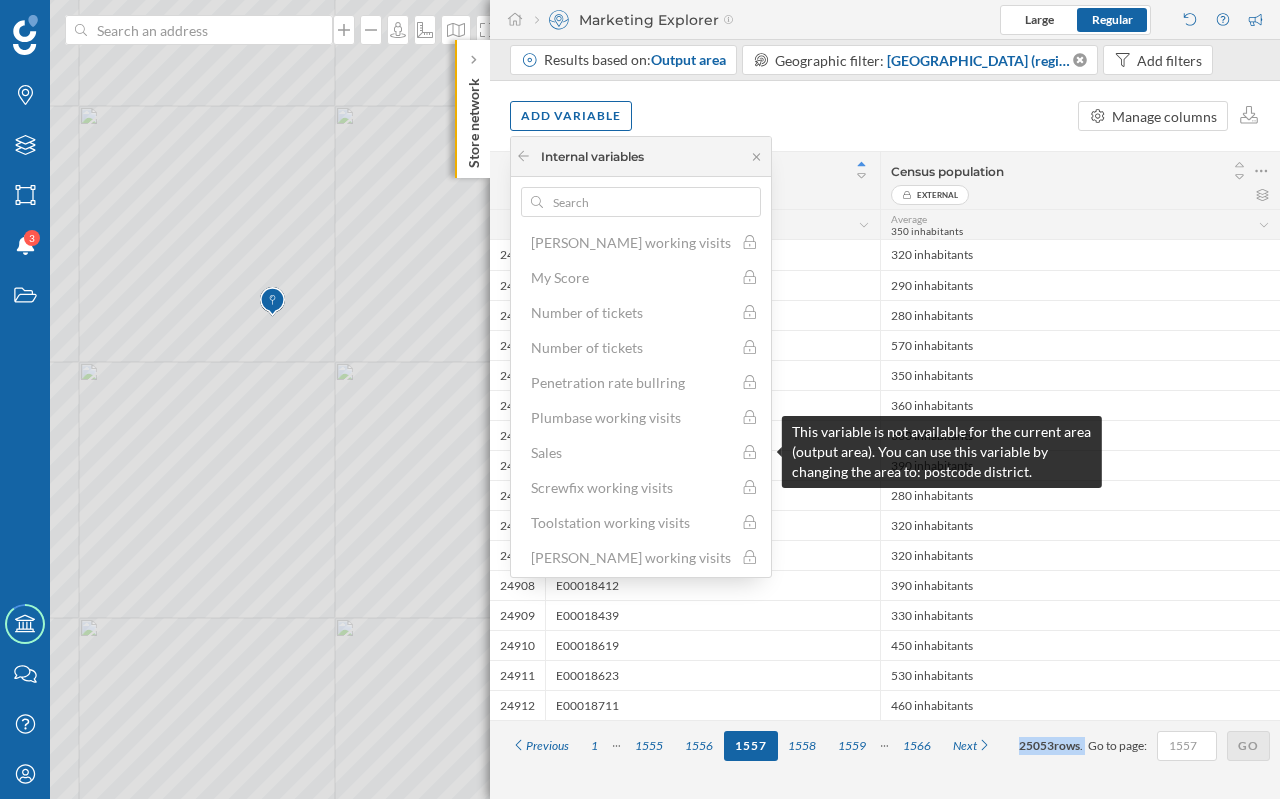 scroll, scrollTop: 0, scrollLeft: 0, axis: both 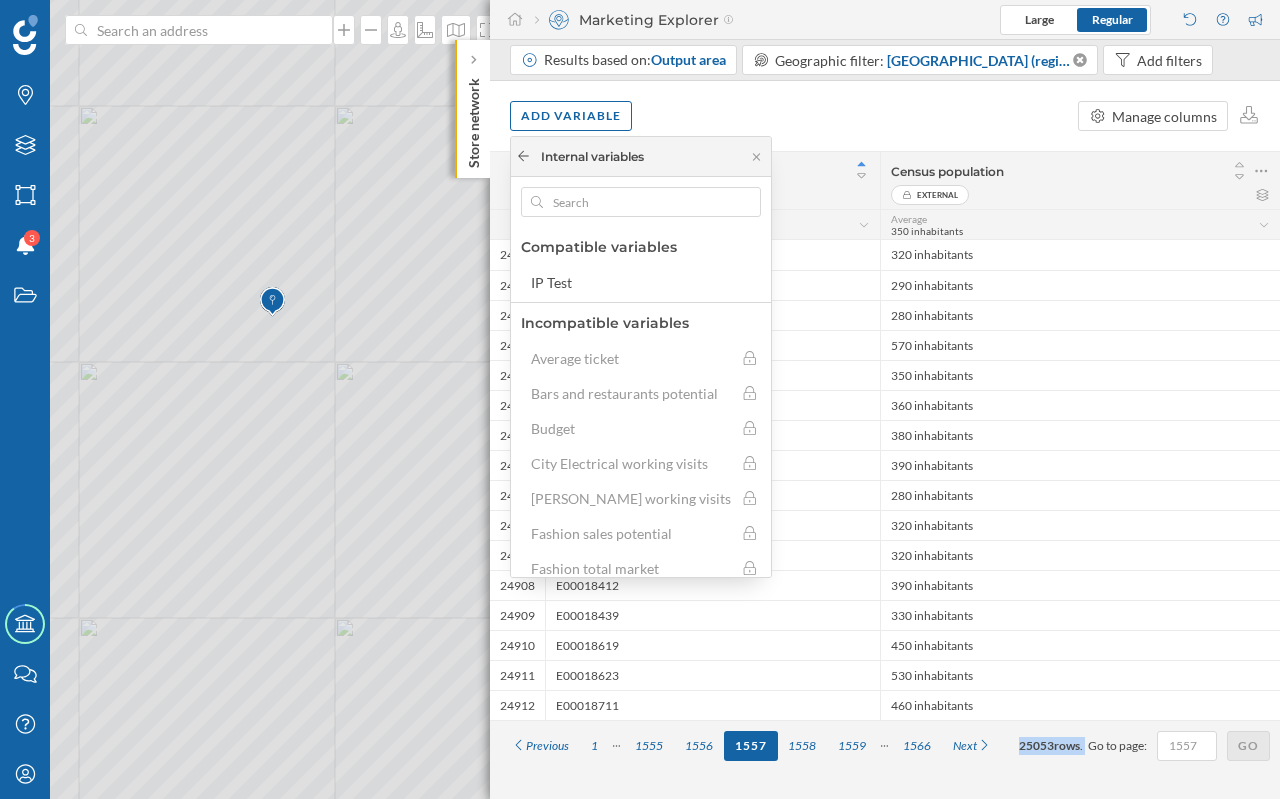 click 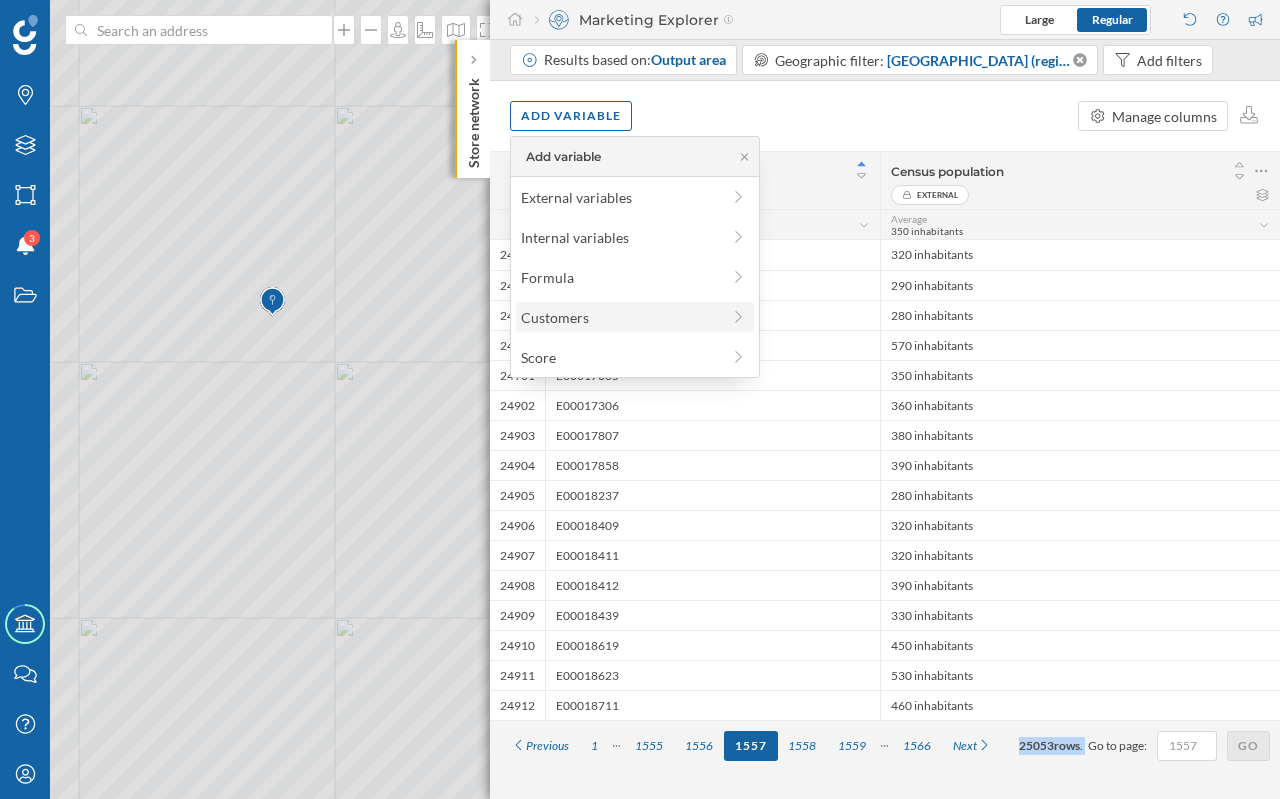 click on "Customers" at bounding box center [620, 317] 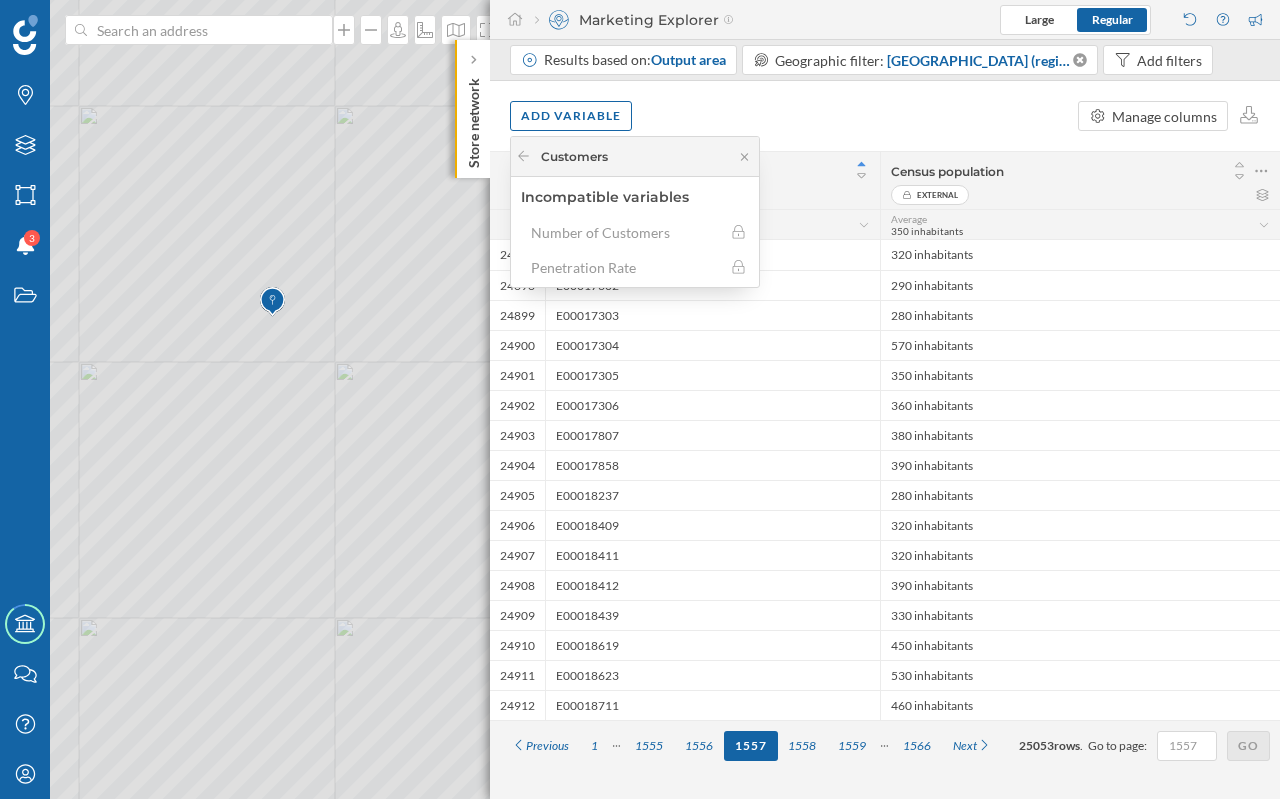 click on "Add variable
Manage columns" at bounding box center (885, 116) 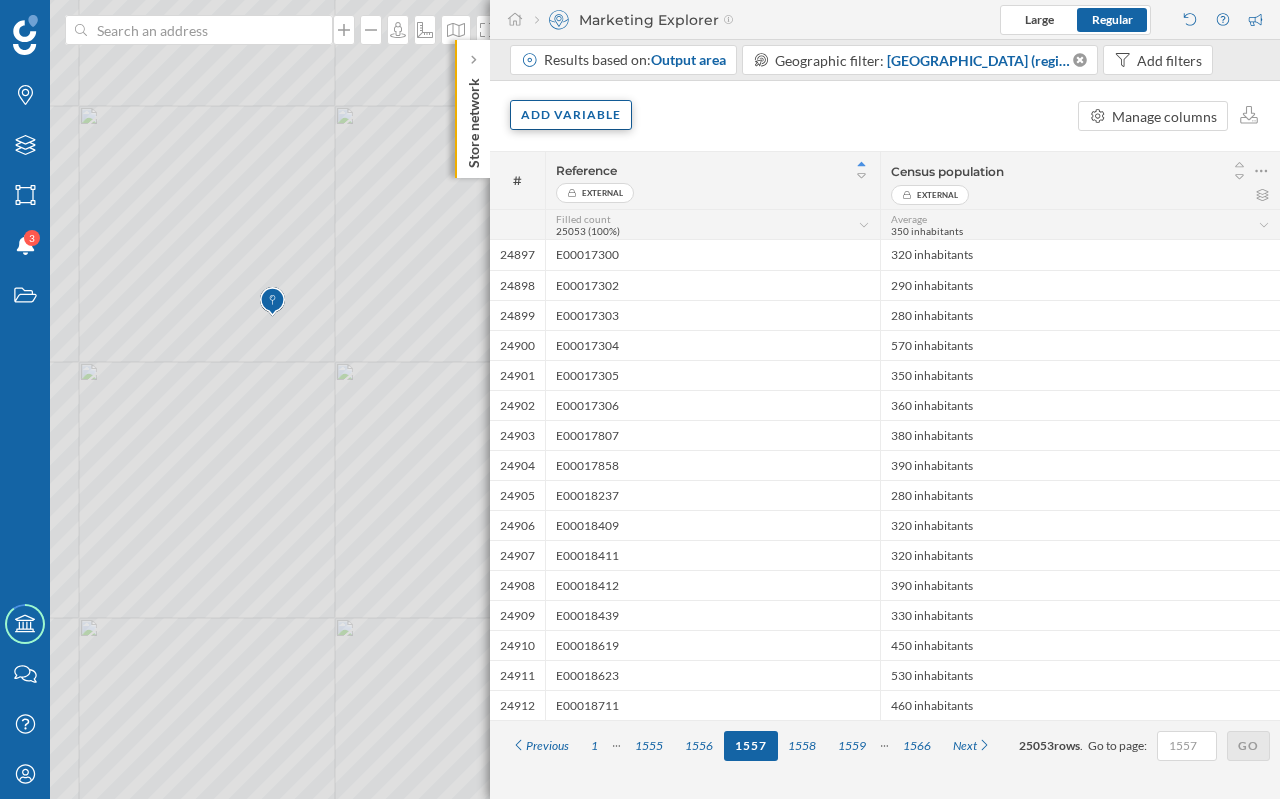click on "Add variable" at bounding box center (571, 115) 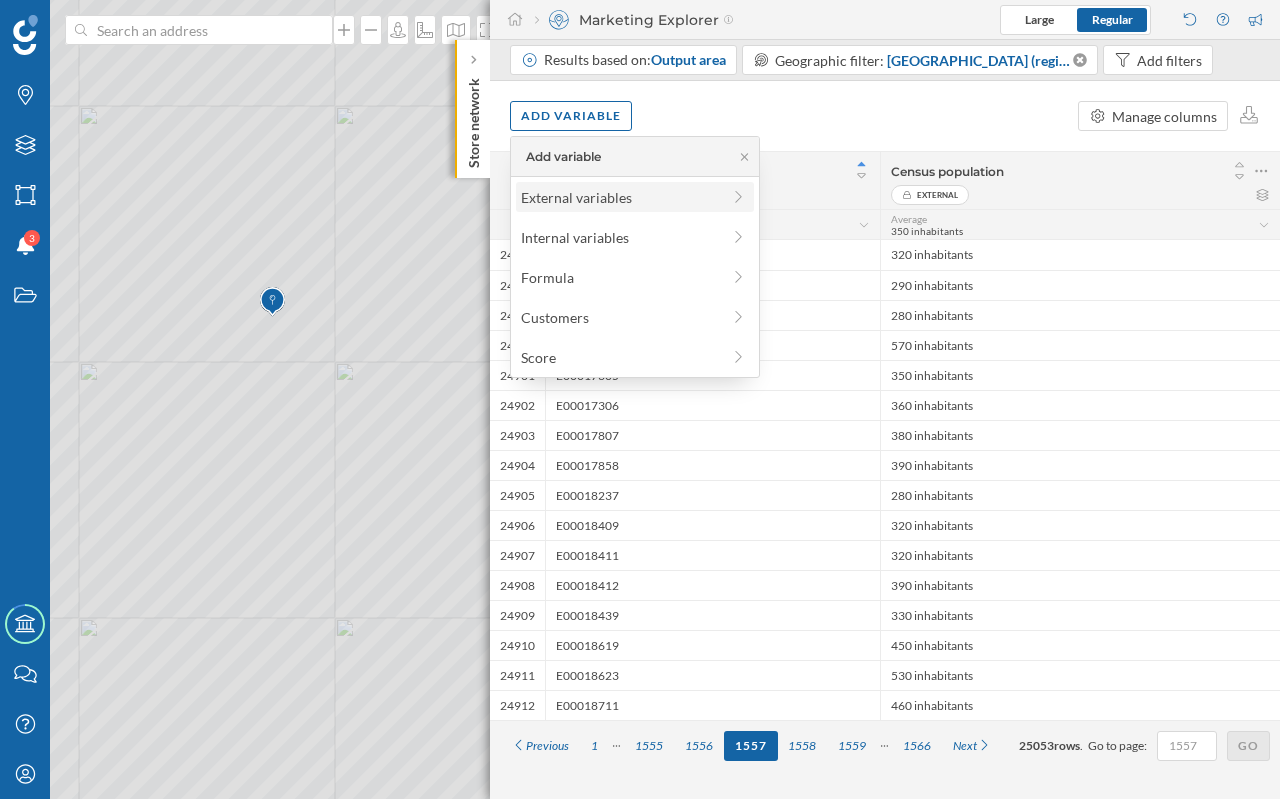 click on "External variables" at bounding box center (620, 197) 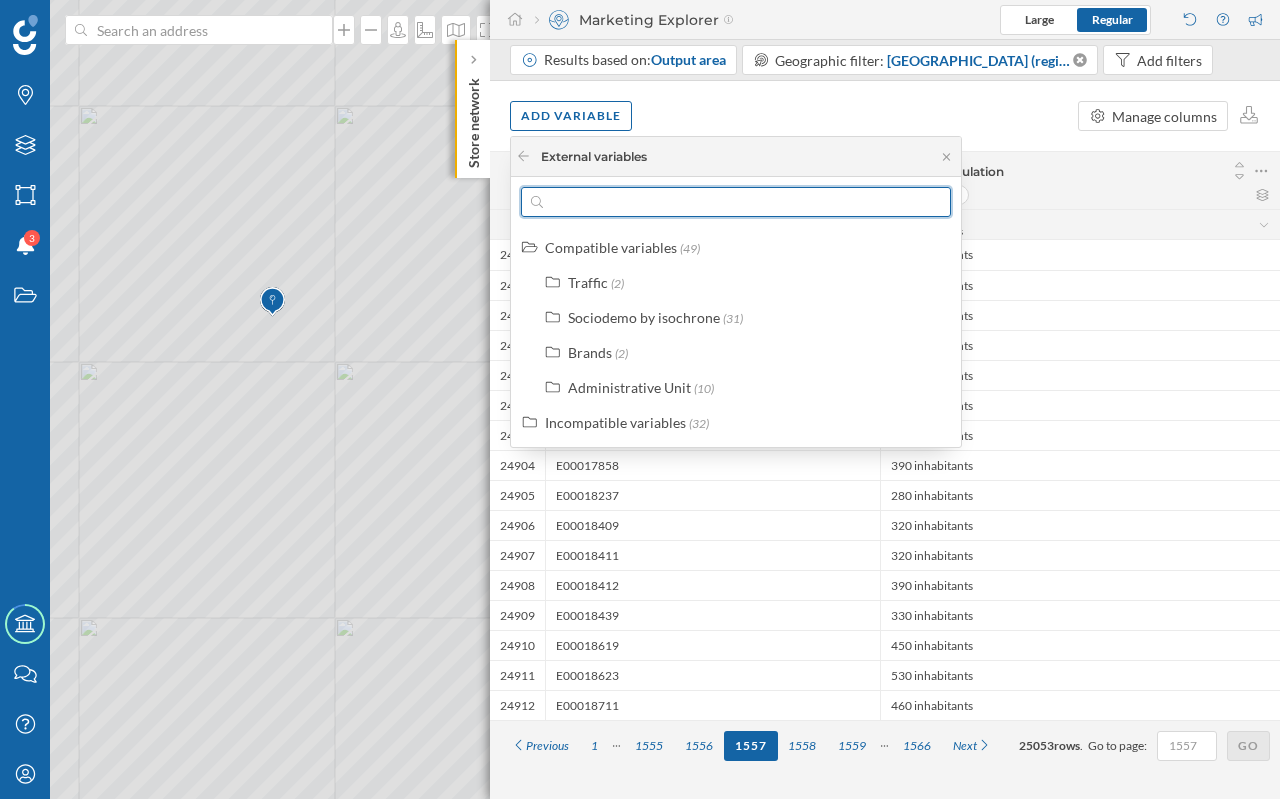 click at bounding box center (736, 202) 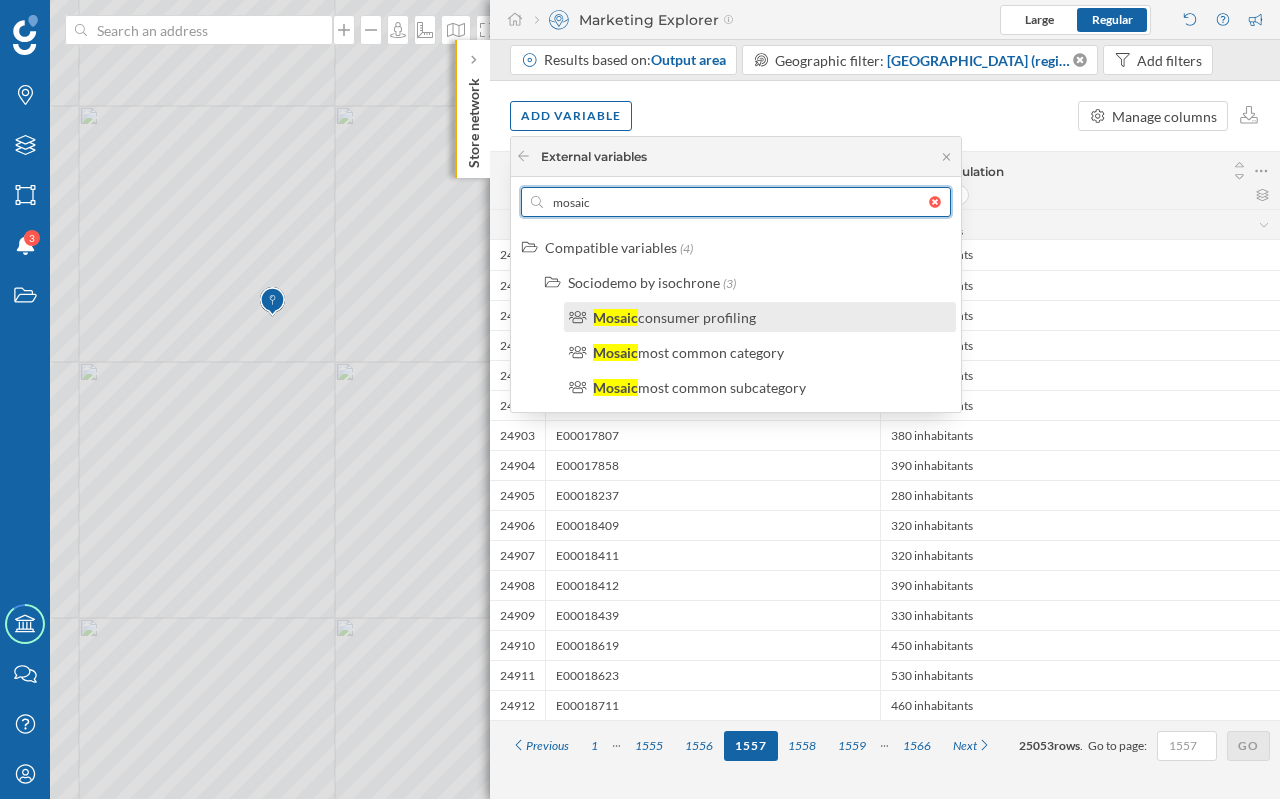 type on "mosaic" 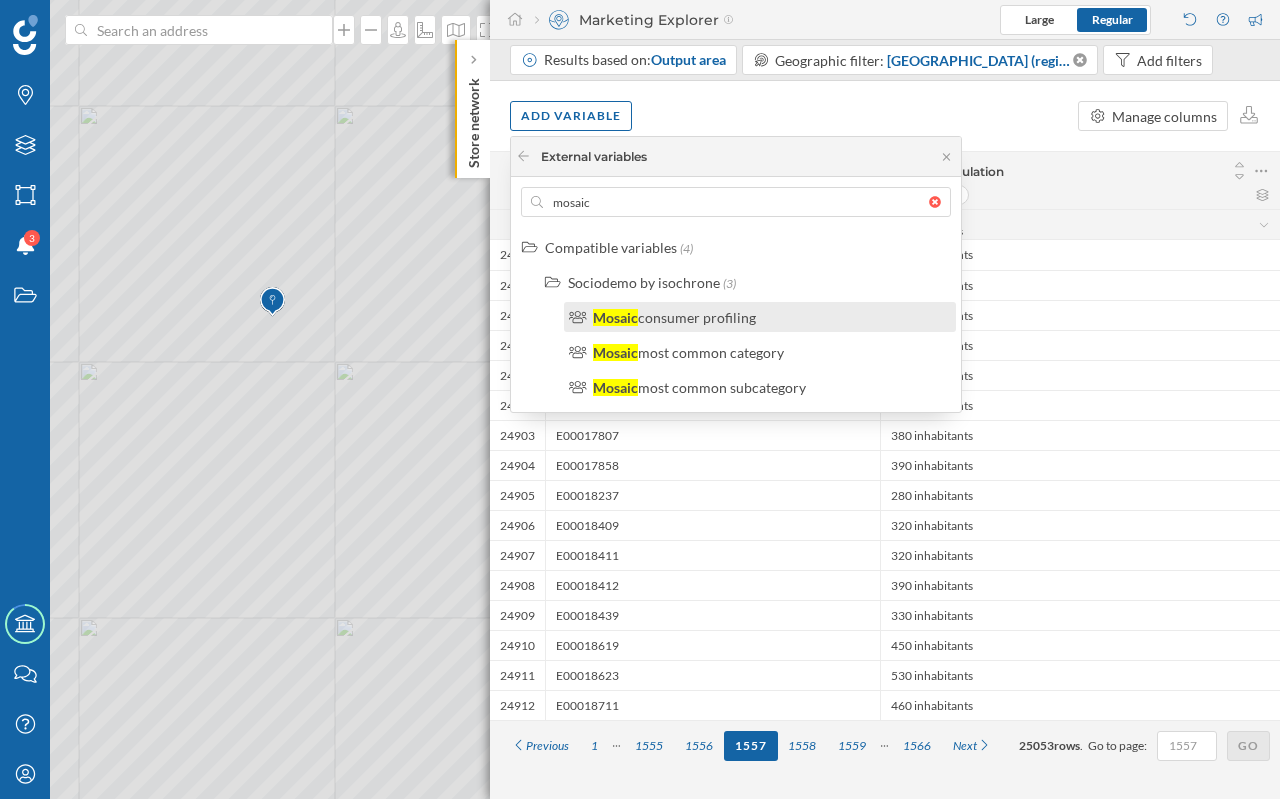 click on "Mosaic  consumer profiling" at bounding box center [768, 317] 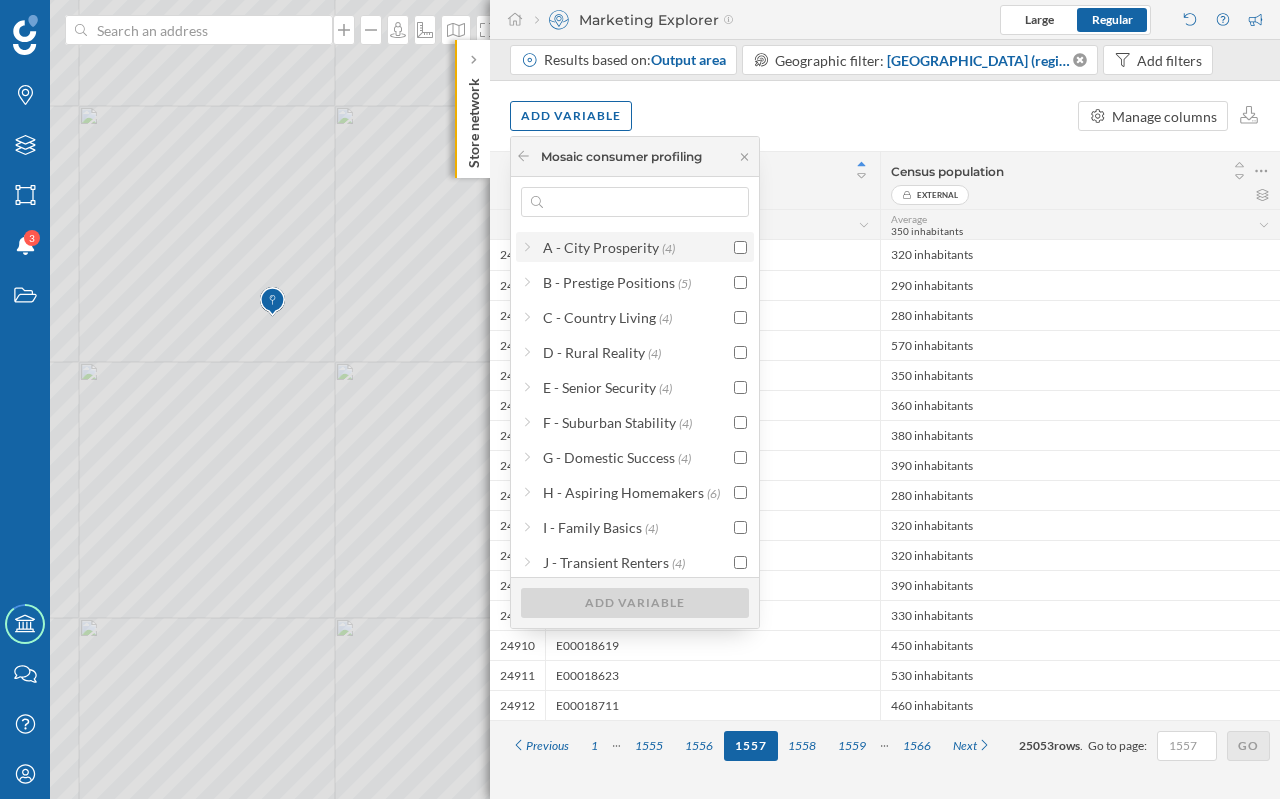 click at bounding box center (740, 247) 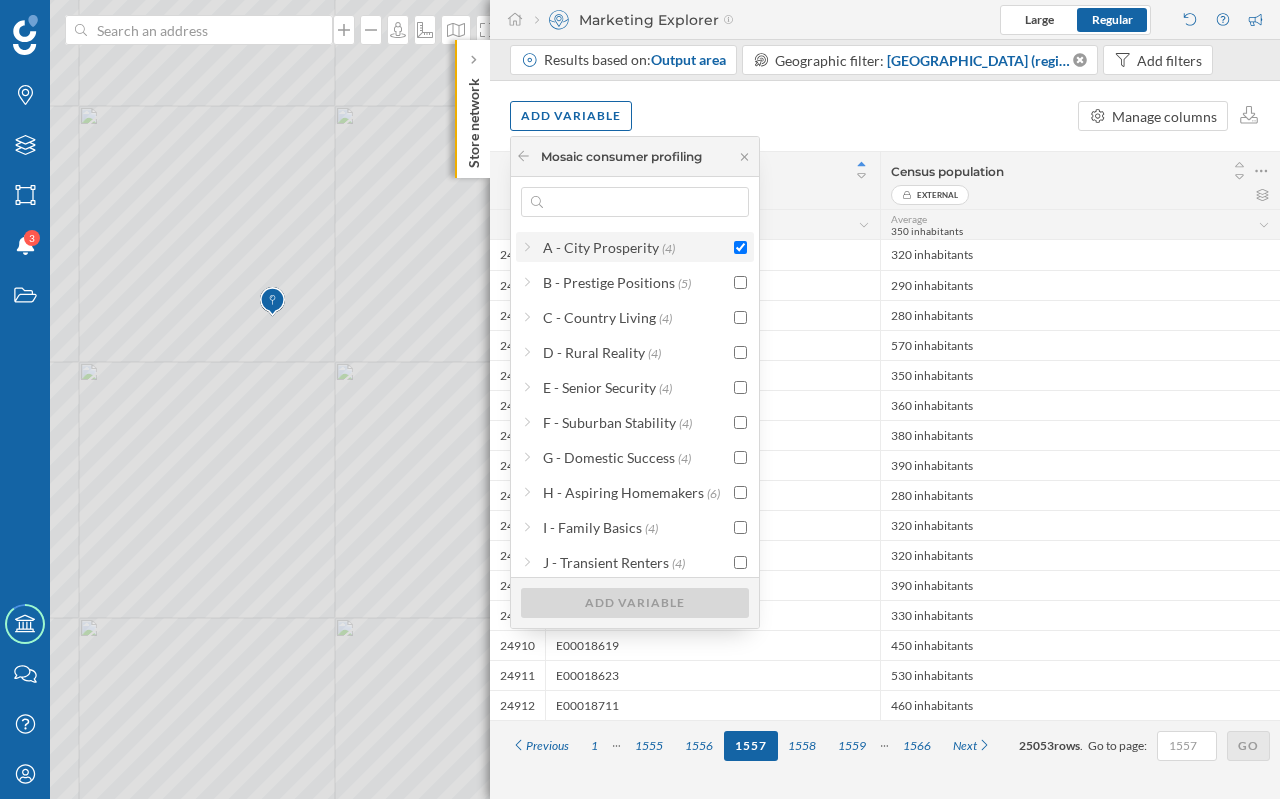 checkbox on "true" 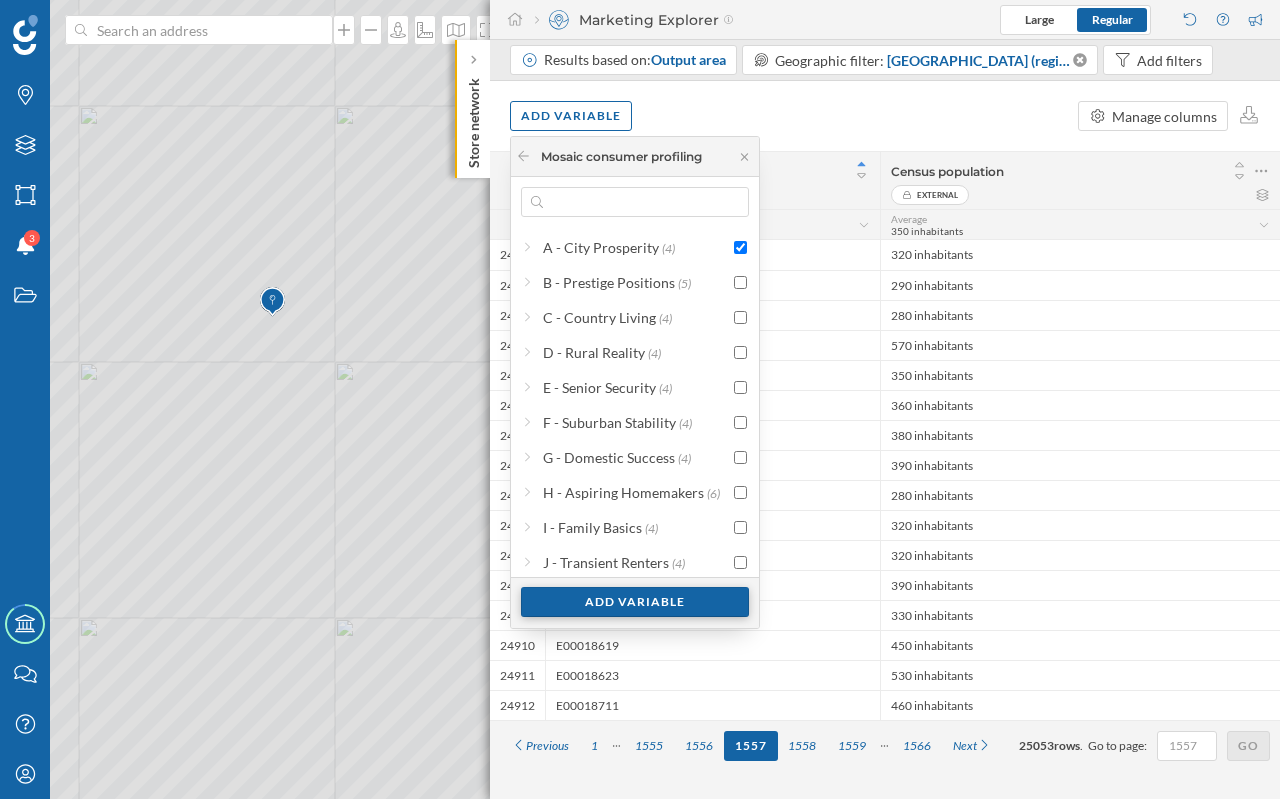 click on "Add variable" at bounding box center [635, 602] 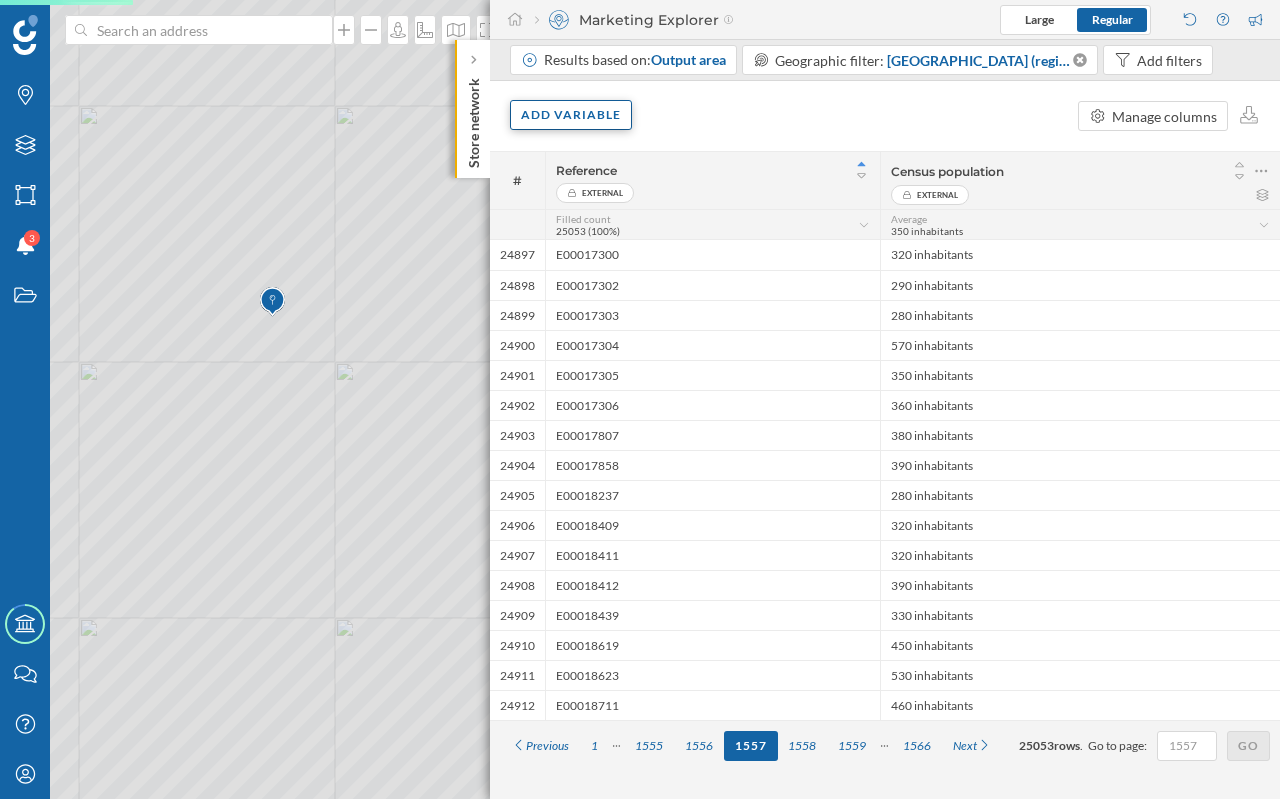 click on "Add variable" at bounding box center (571, 115) 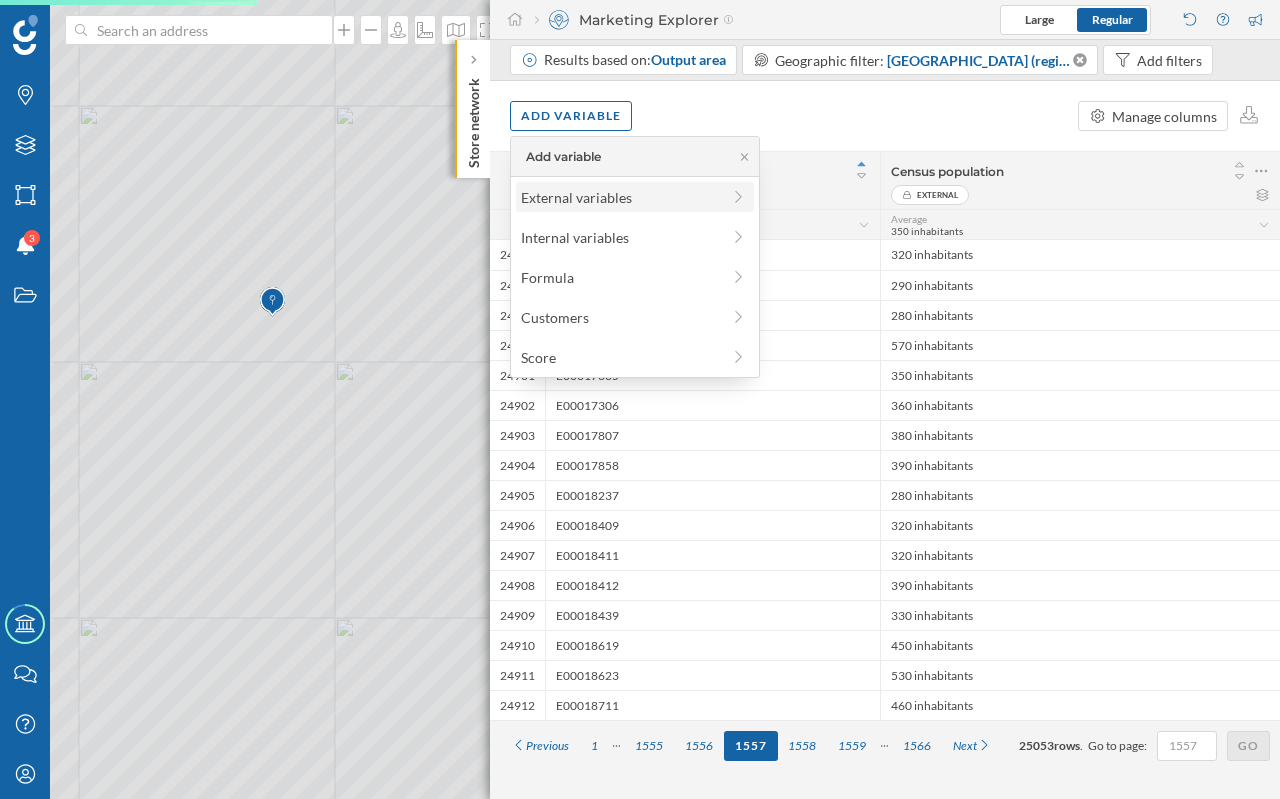 click on "External variables" at bounding box center (620, 197) 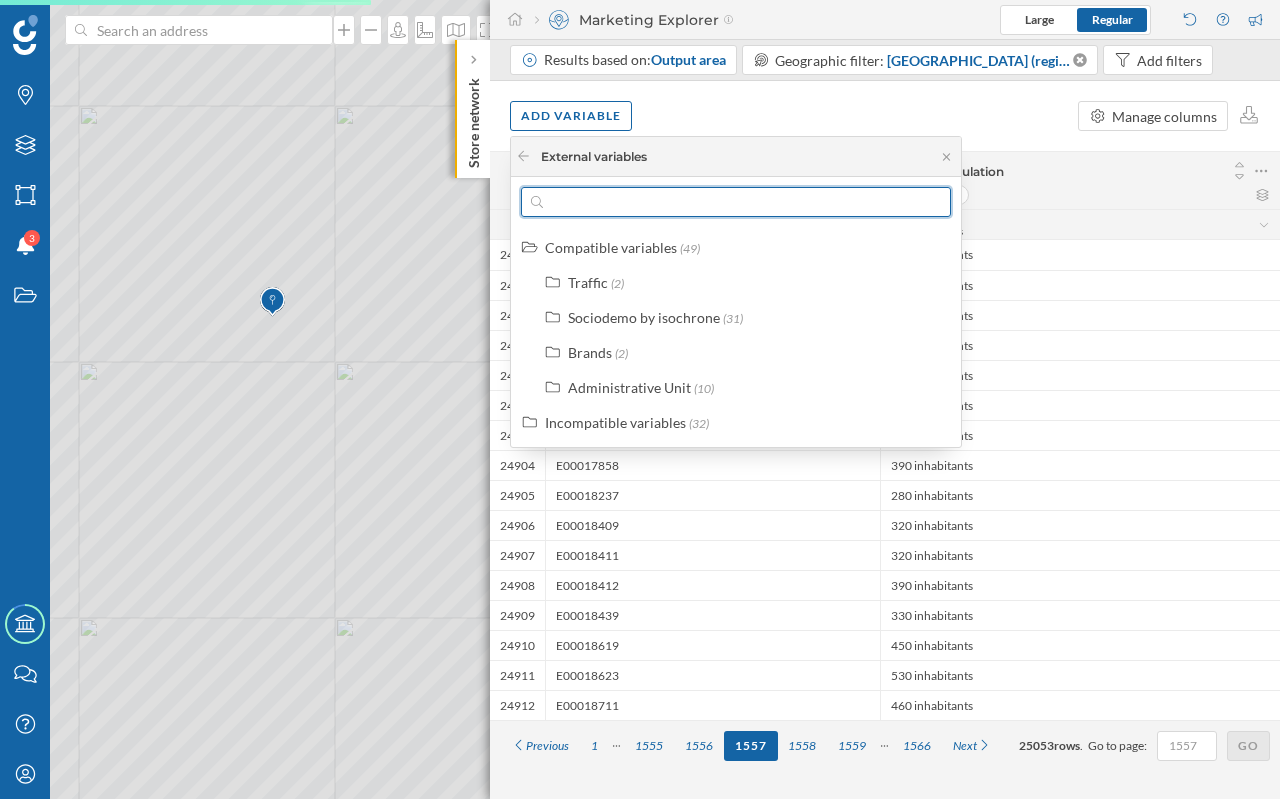 click at bounding box center [736, 202] 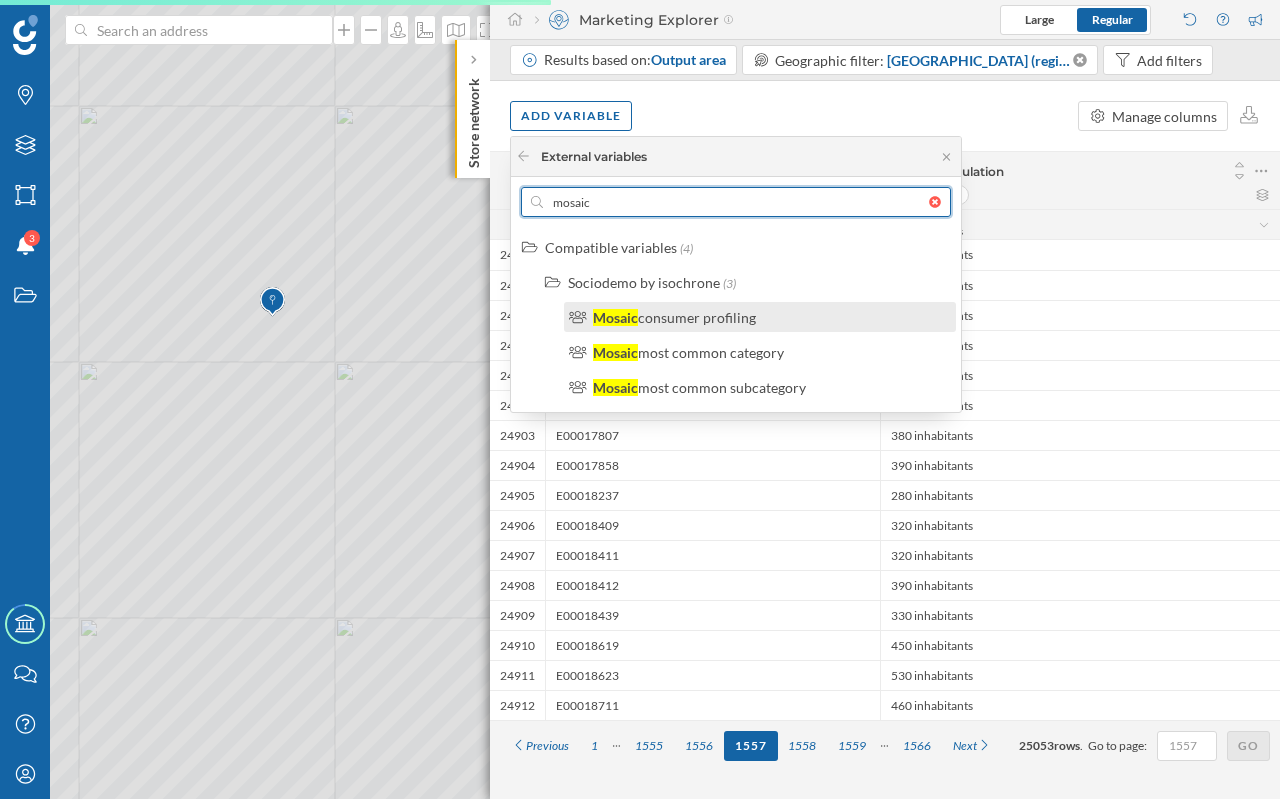 type on "mosaic" 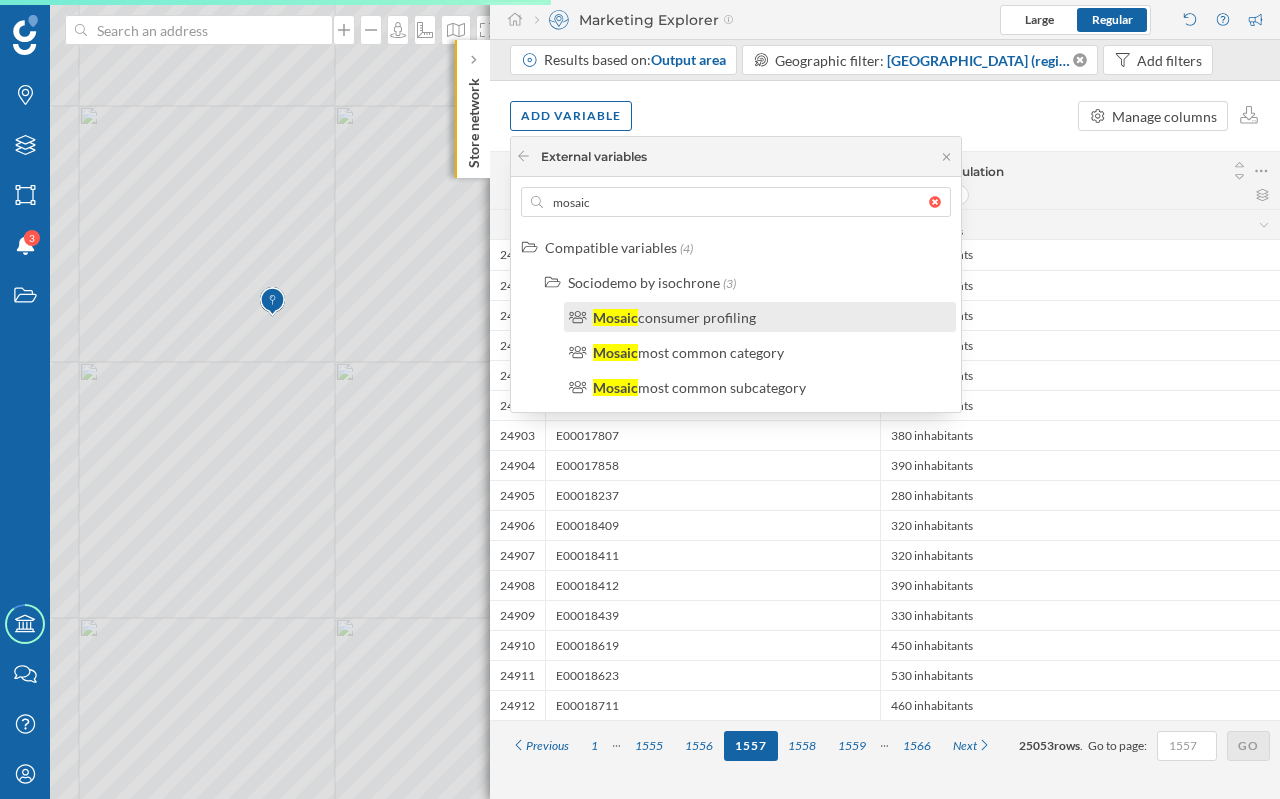 click on "consumer profiling" at bounding box center (697, 317) 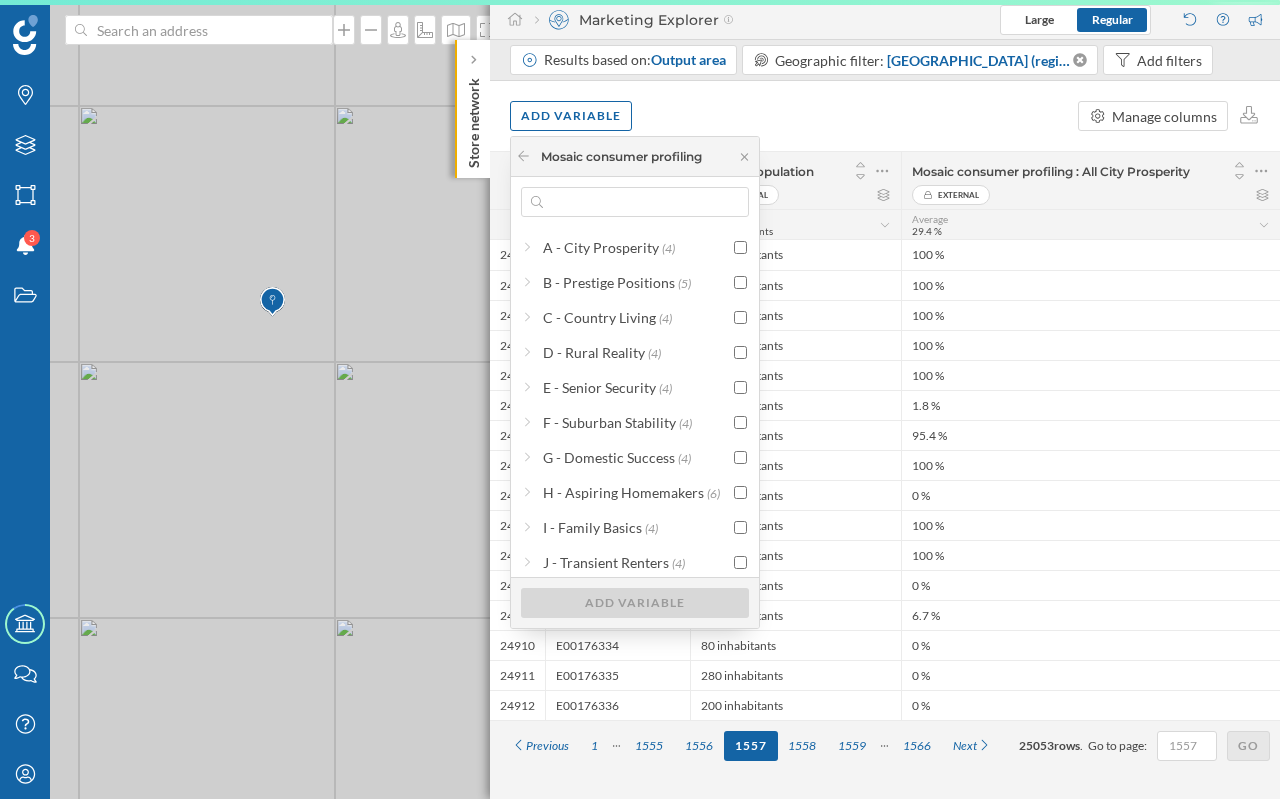 scroll, scrollTop: 0, scrollLeft: 0, axis: both 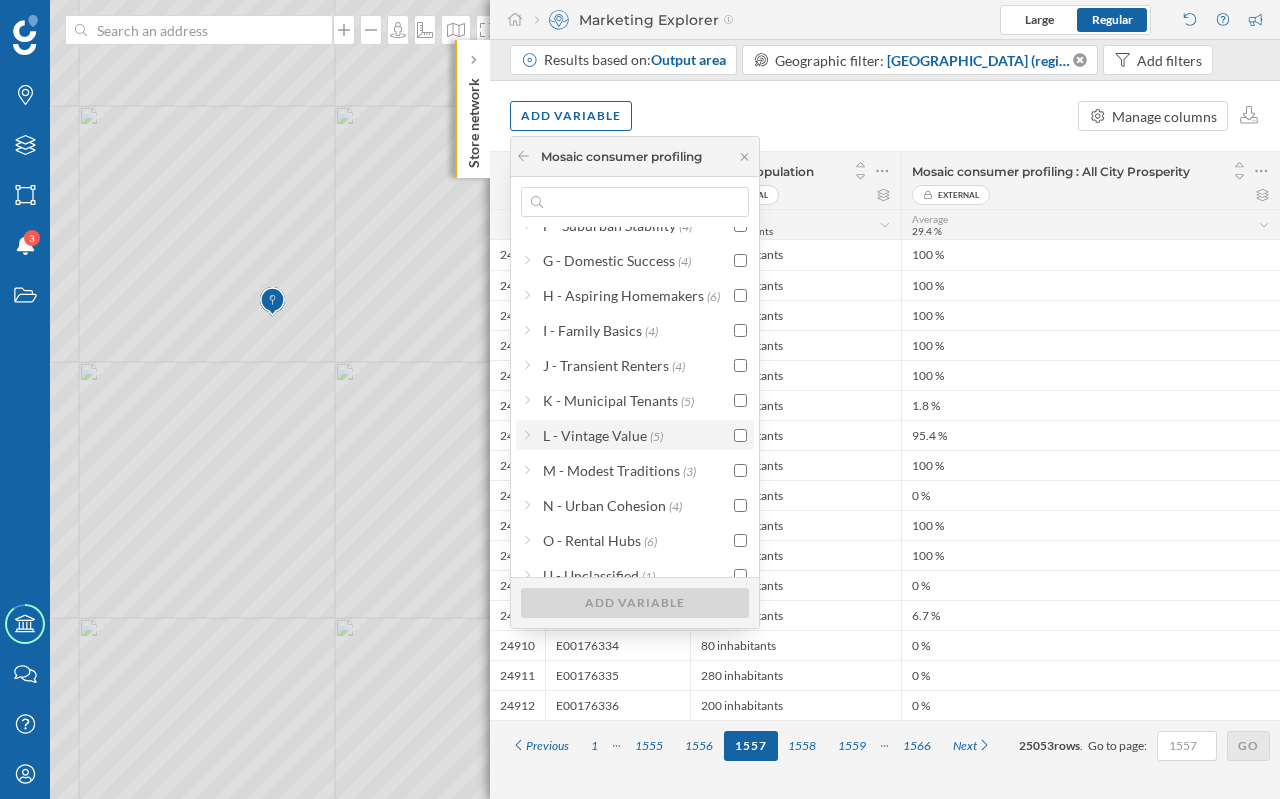 click at bounding box center [740, 435] 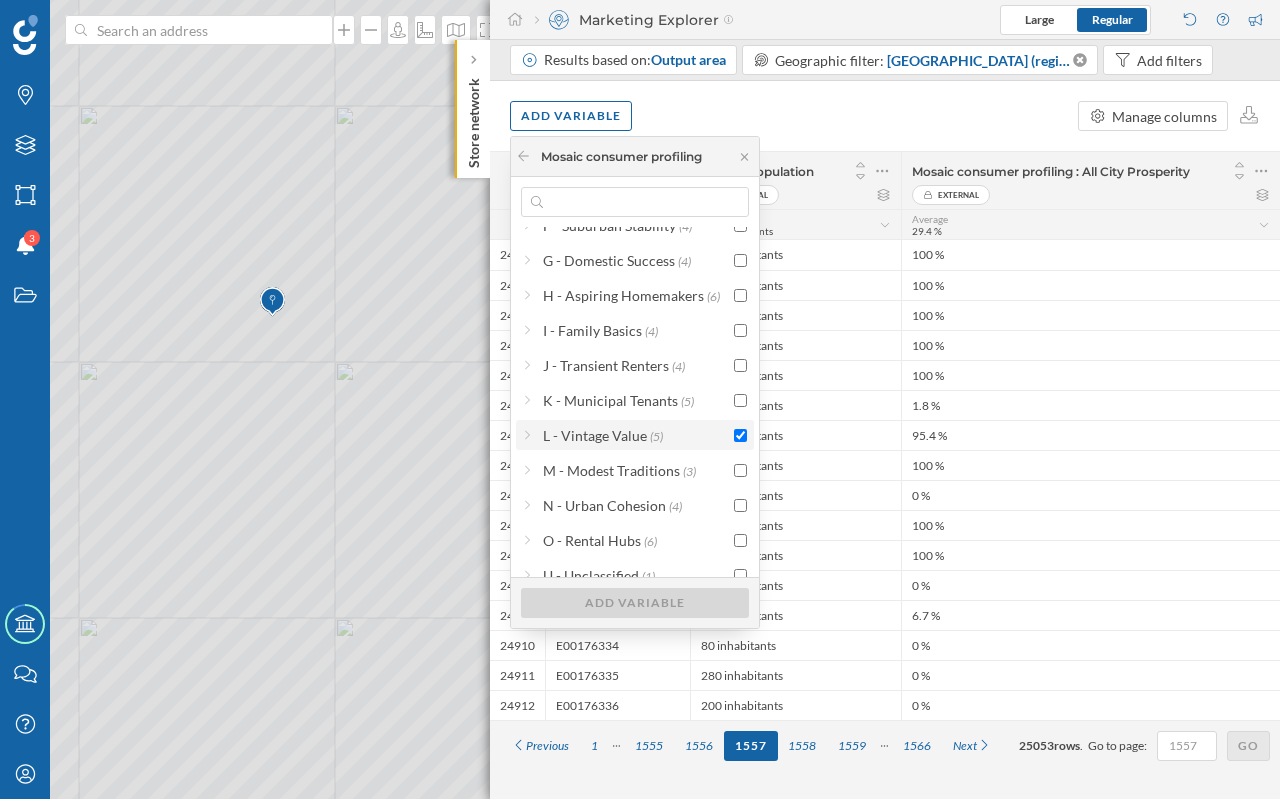 checkbox on "true" 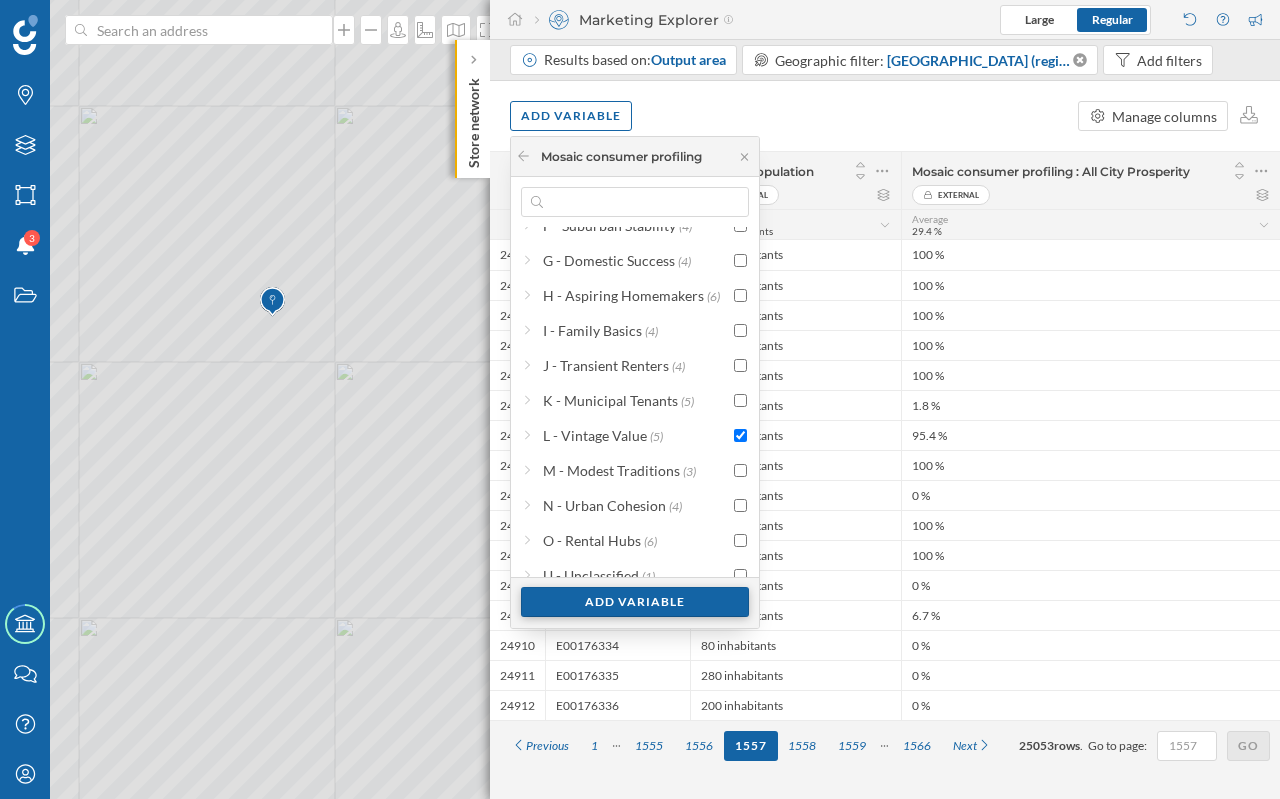 click on "Add variable" at bounding box center [635, 602] 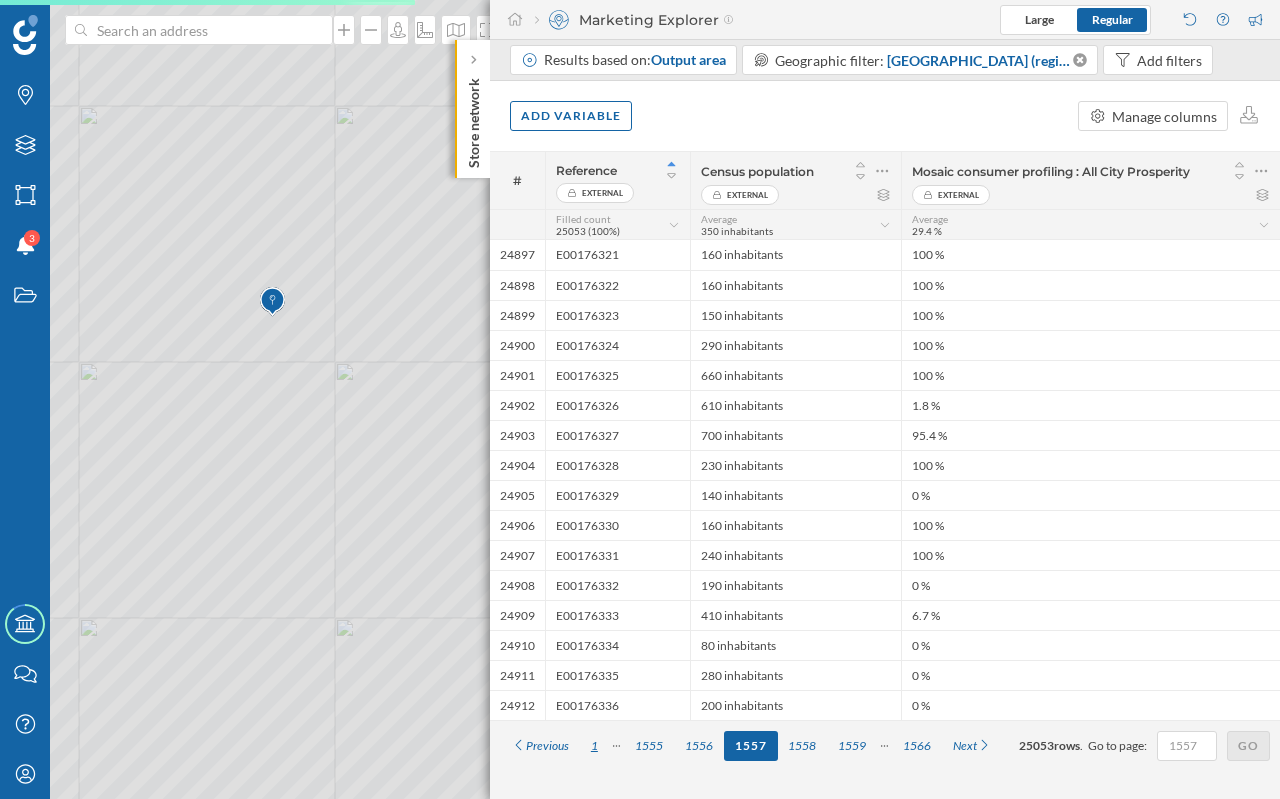 click on "1" at bounding box center [594, 746] 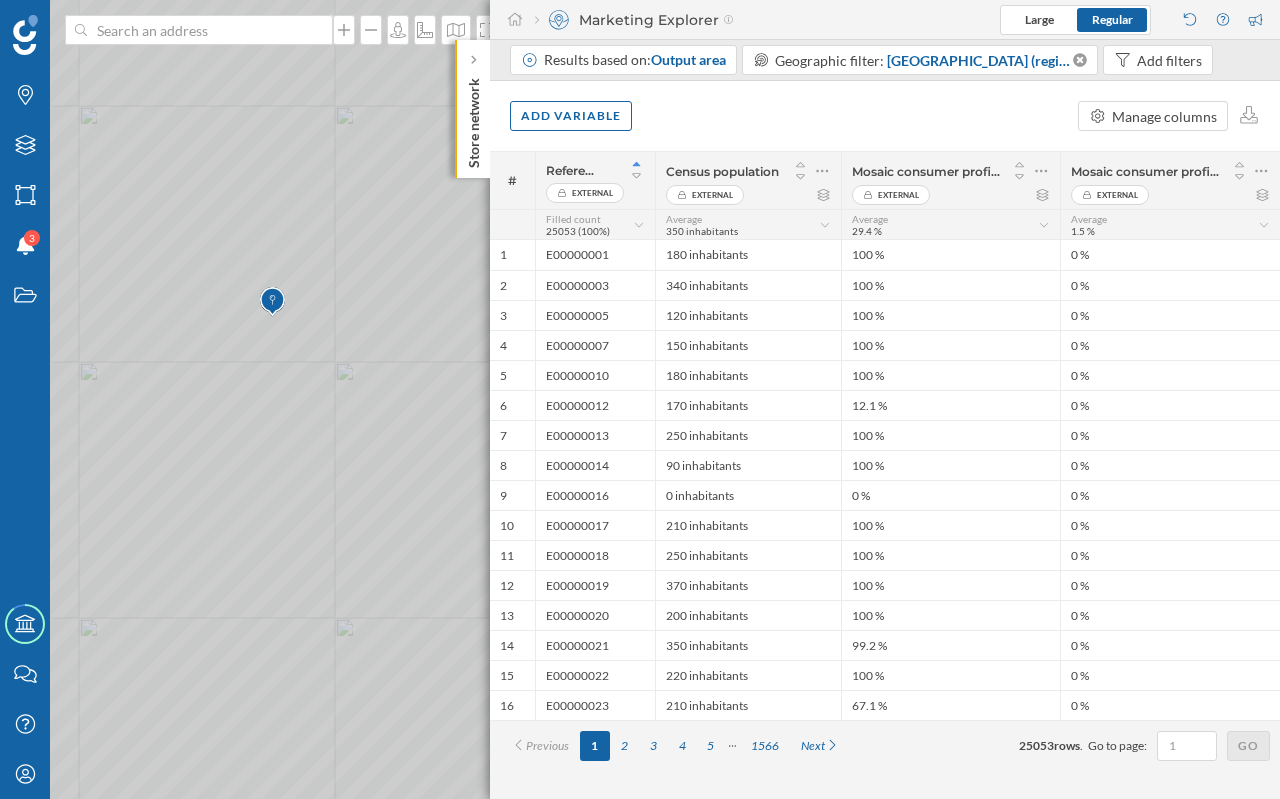 click 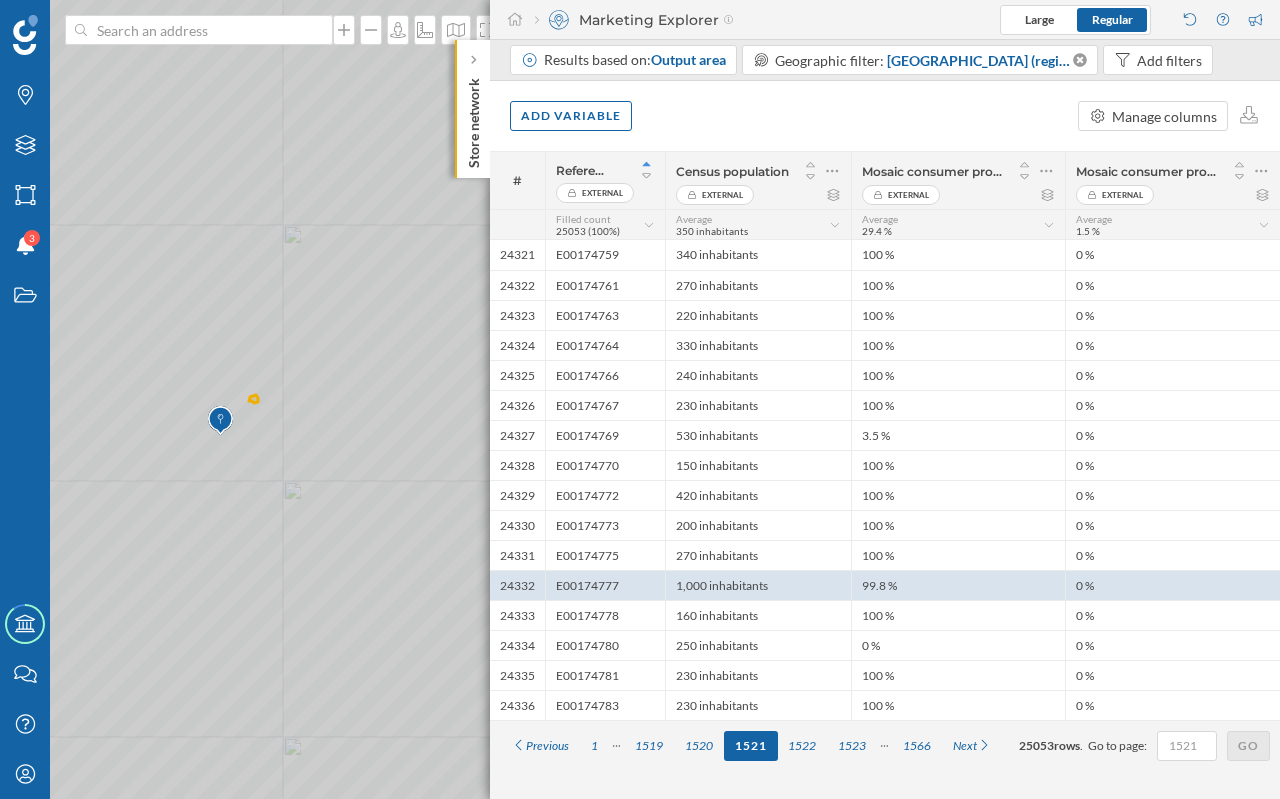 click 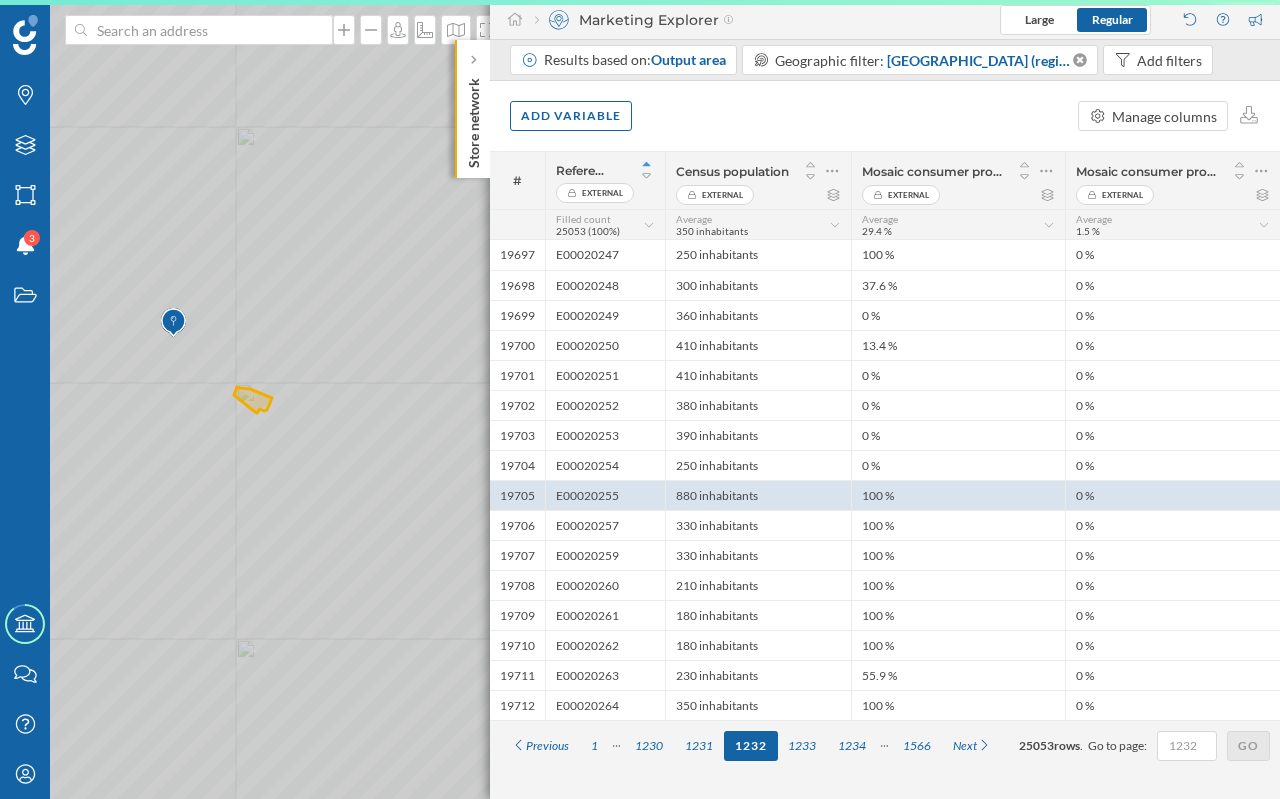 click 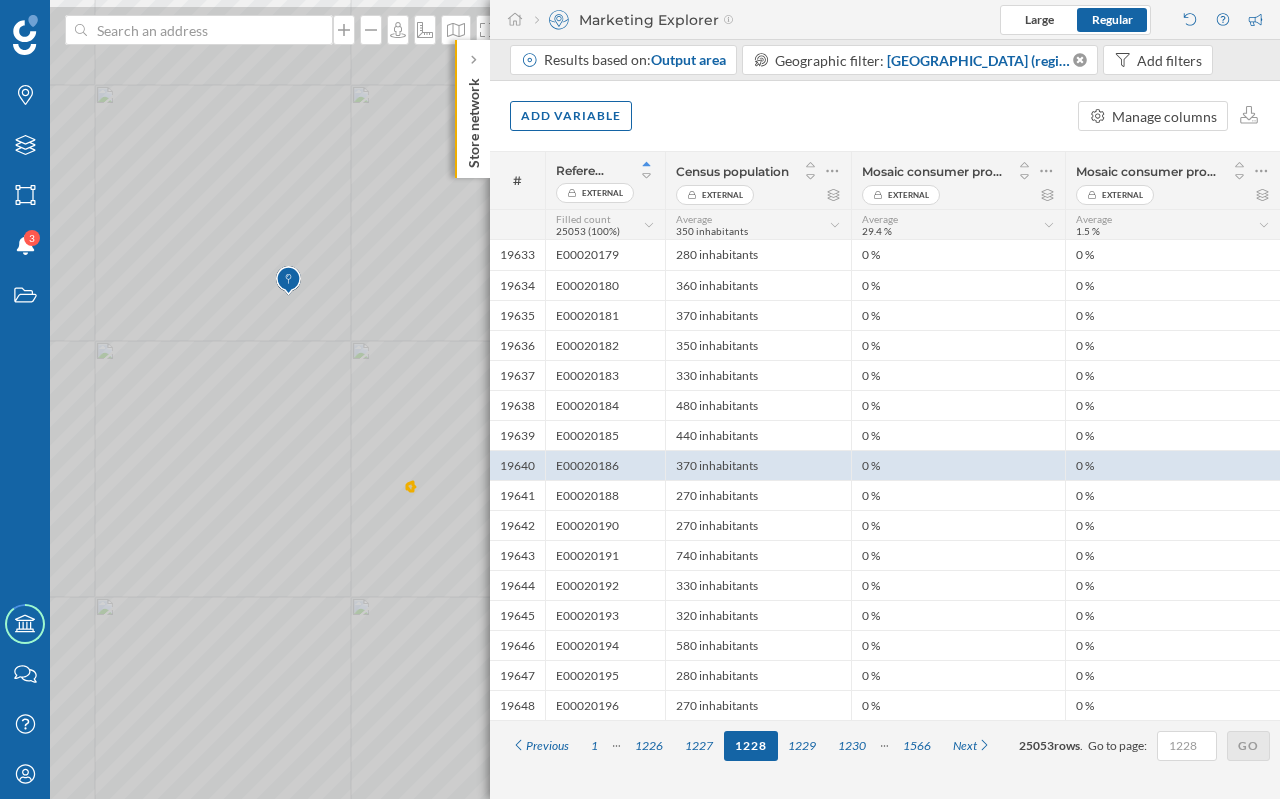 drag, startPoint x: 244, startPoint y: 415, endPoint x: 411, endPoint y: 512, distance: 193.1269 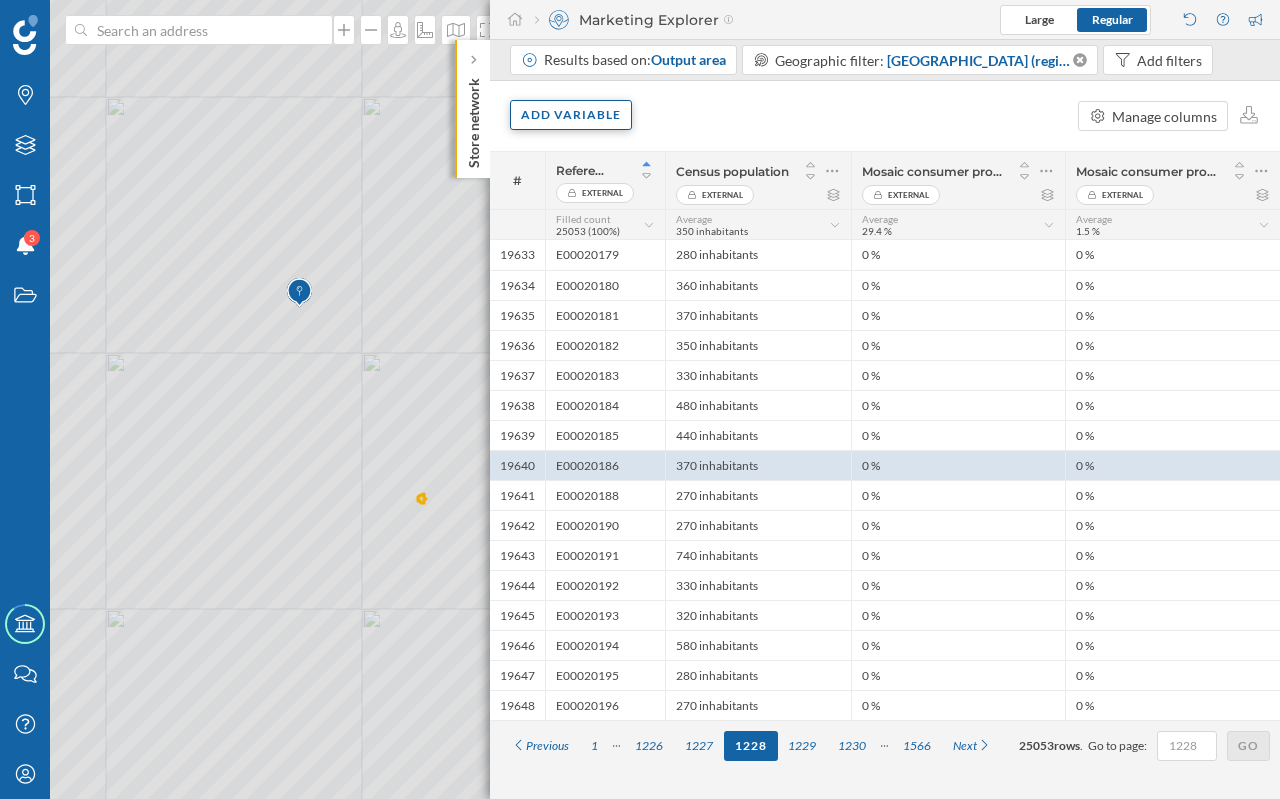 click on "Add variable" at bounding box center [571, 115] 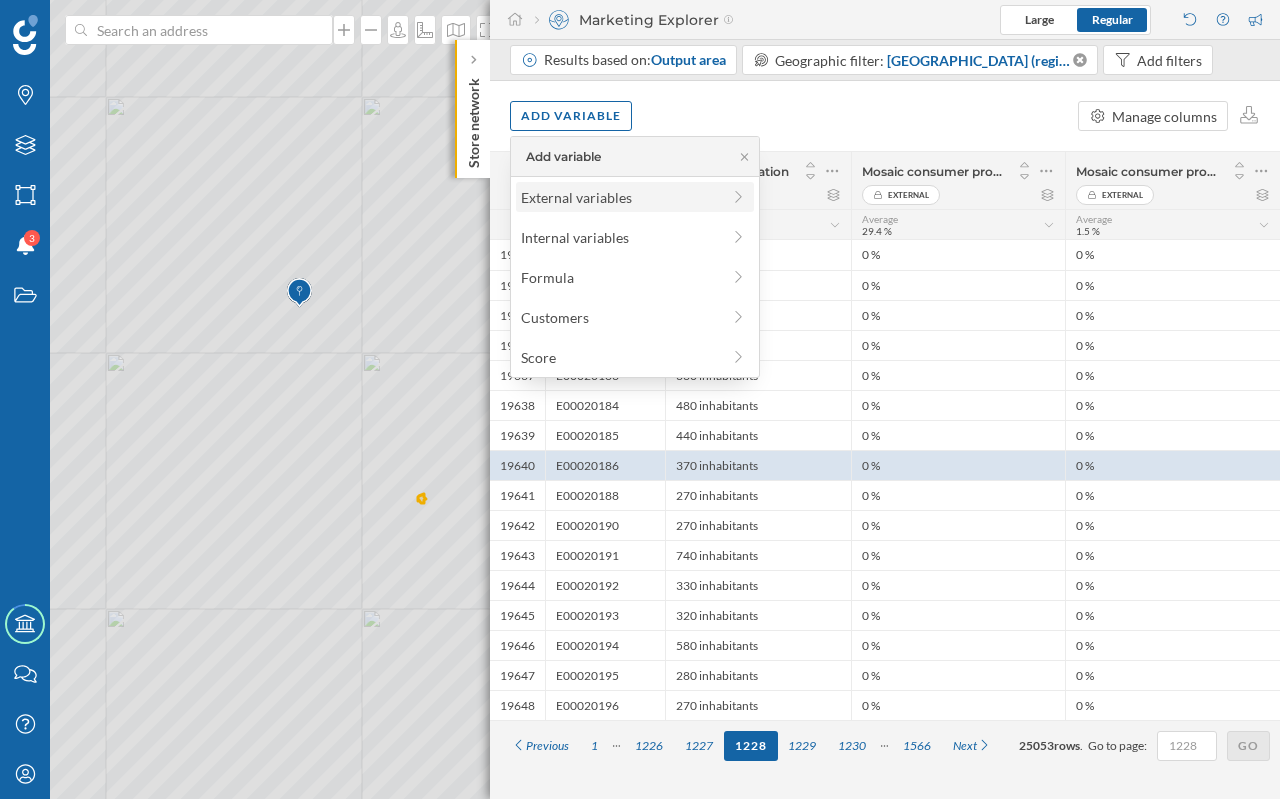 click on "External variables" at bounding box center (620, 197) 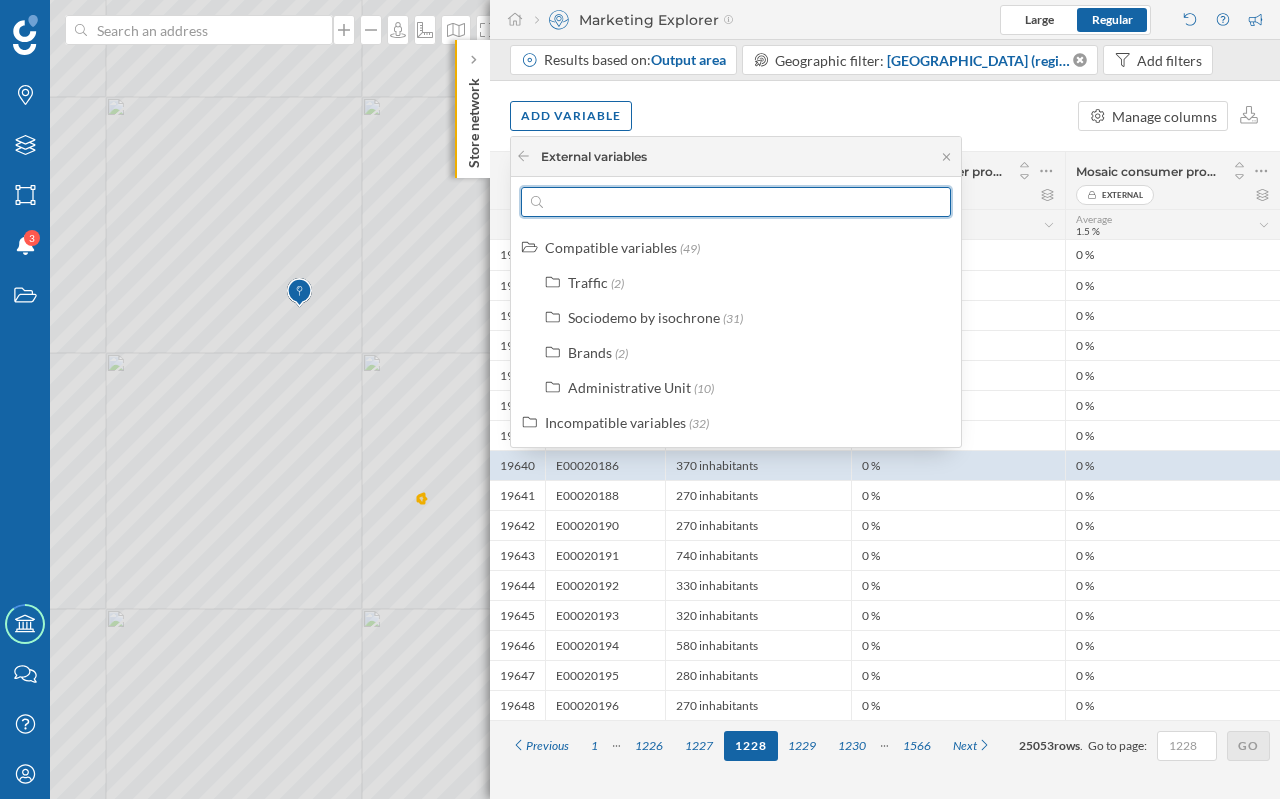 click at bounding box center (736, 202) 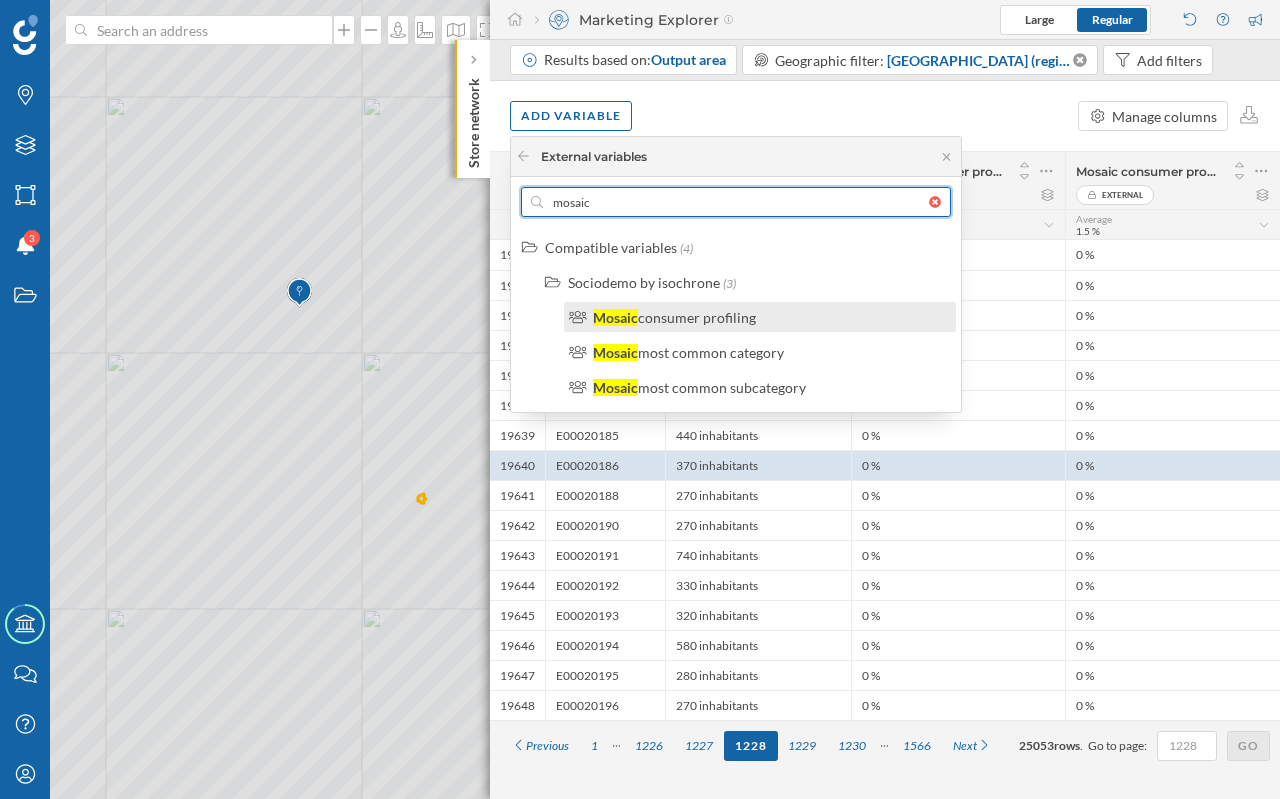 type on "mosaic" 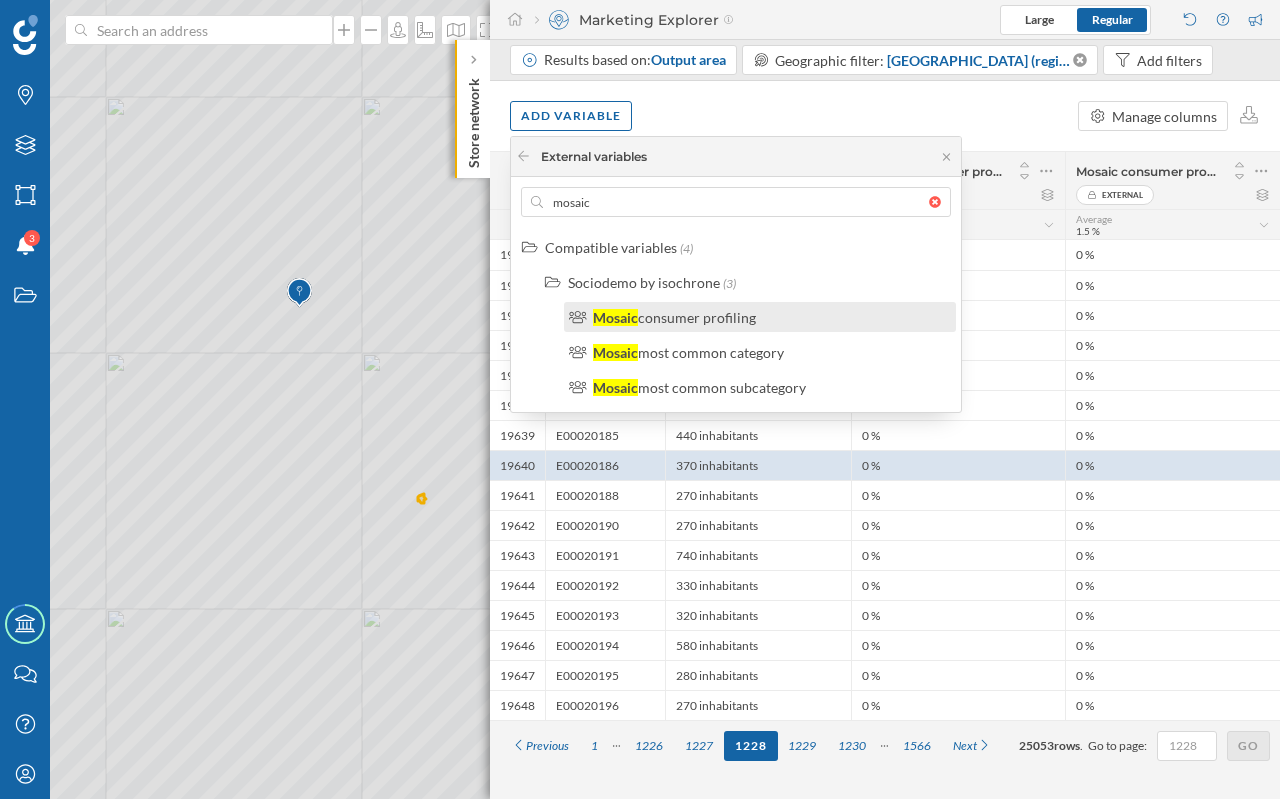click on "consumer profiling" at bounding box center [697, 317] 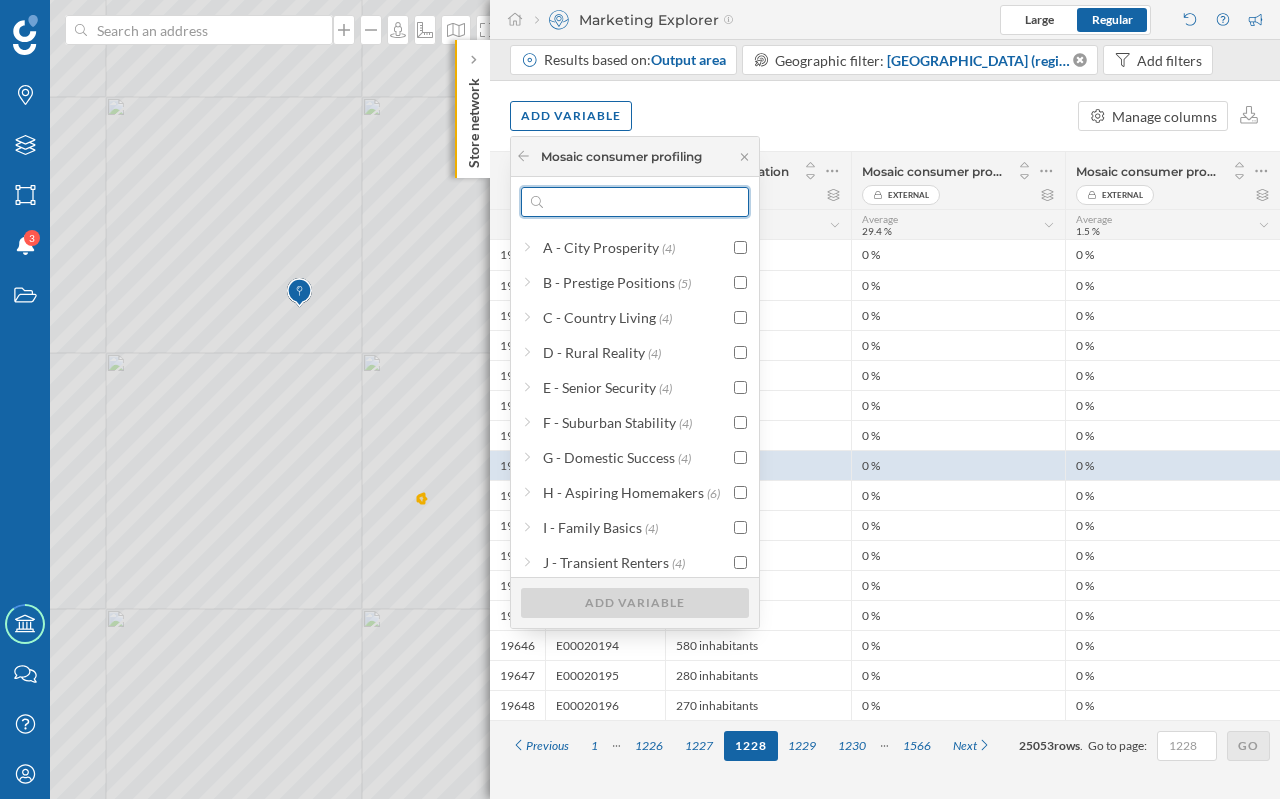 click at bounding box center (635, 202) 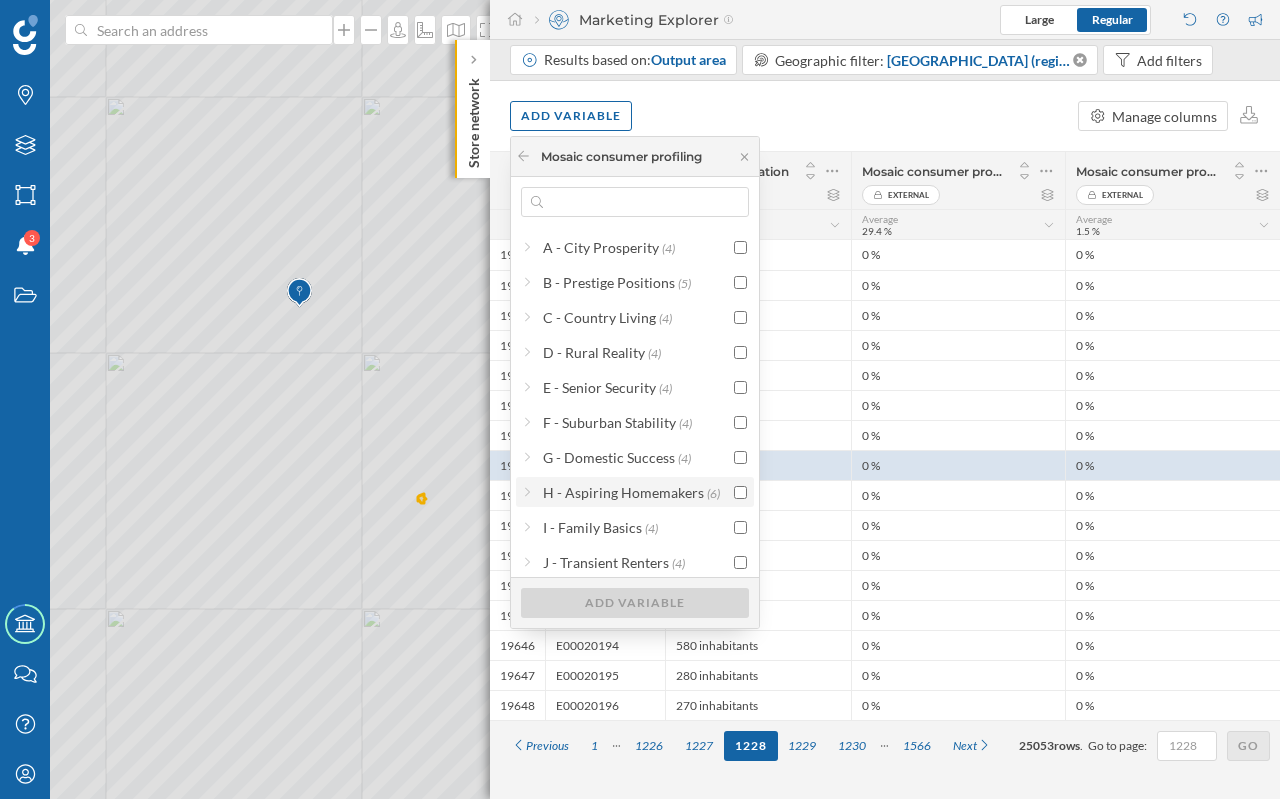 click on "H - Aspiring Homemakers" at bounding box center (623, 492) 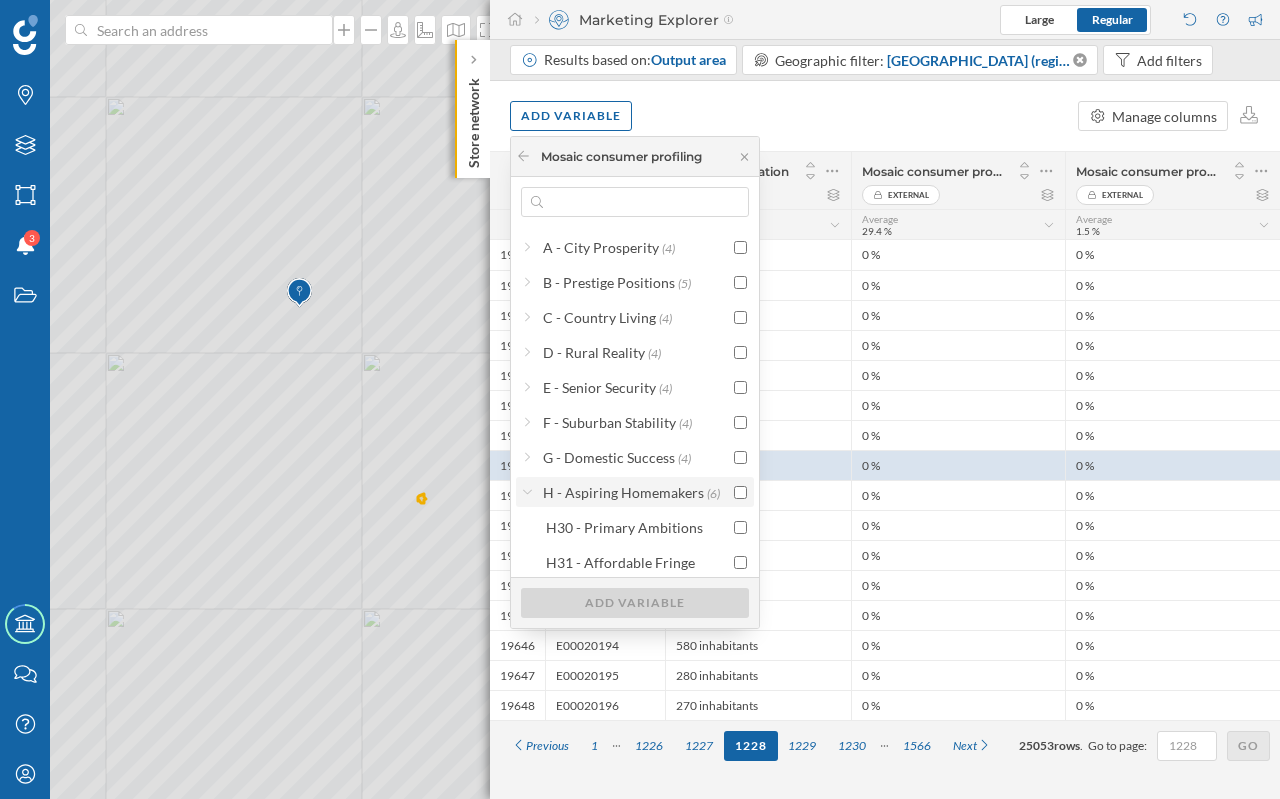click at bounding box center [740, 492] 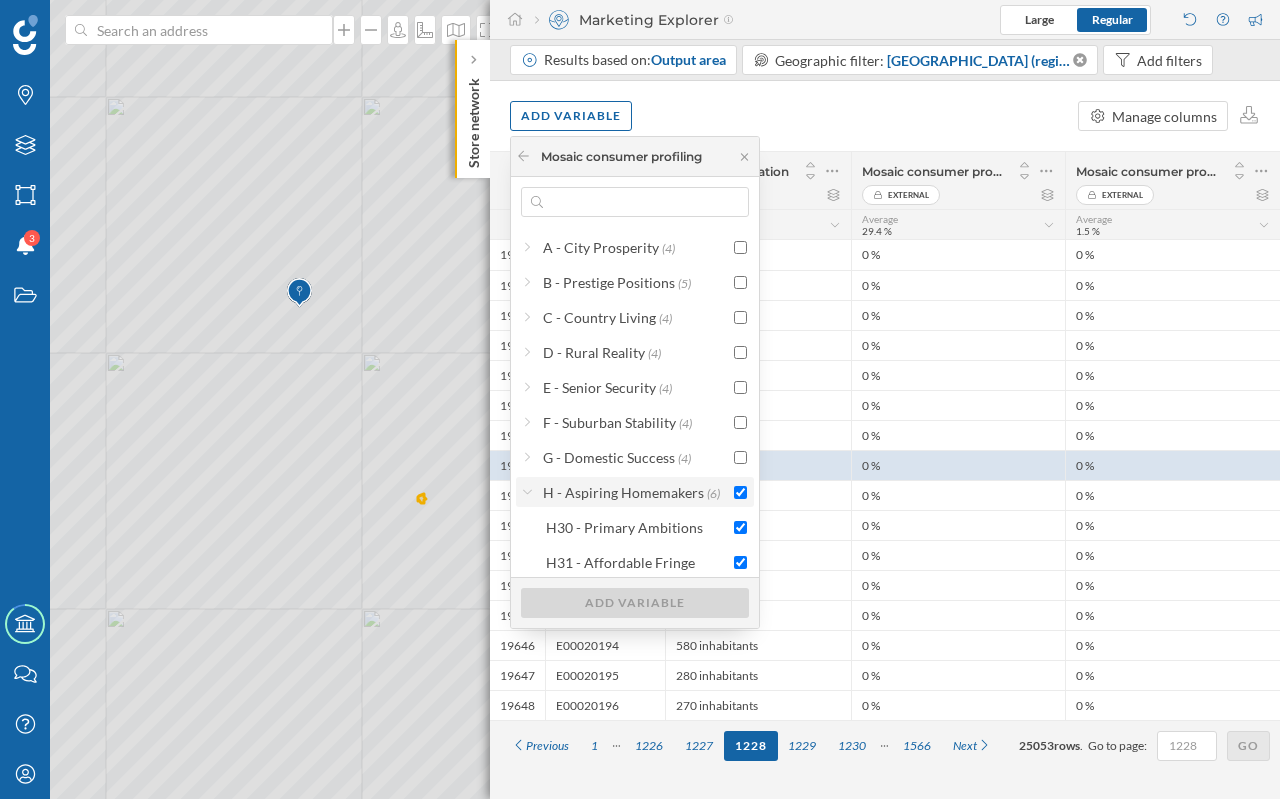 checkbox on "true" 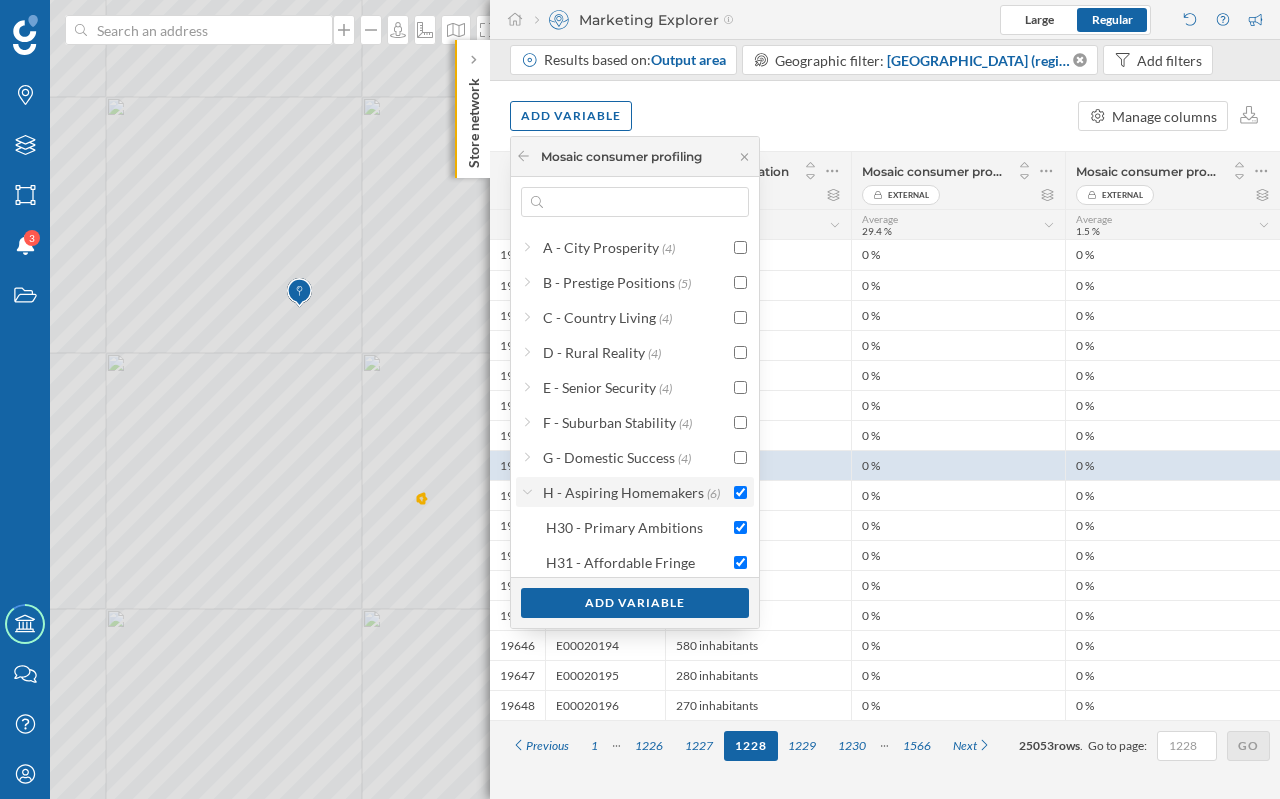 click on "H - Aspiring Homemakers" at bounding box center [623, 492] 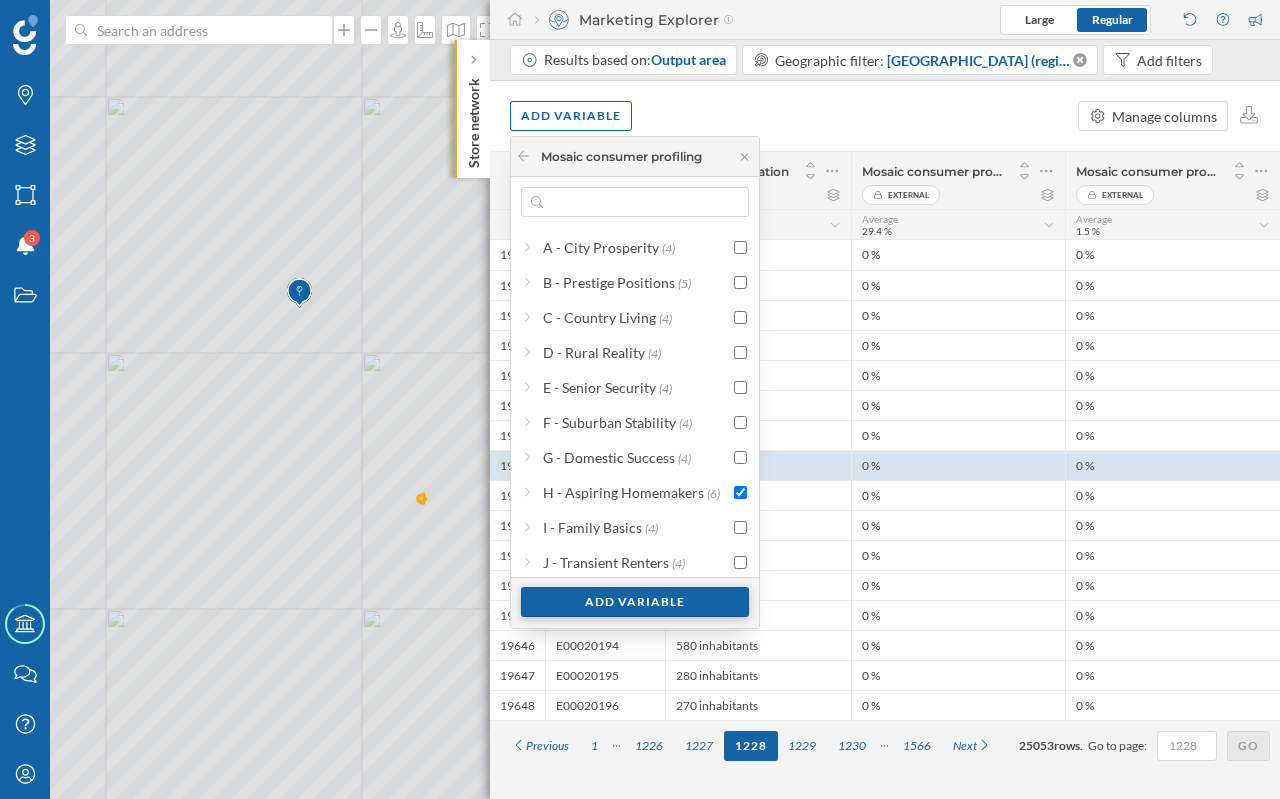 click on "Add variable" at bounding box center (635, 602) 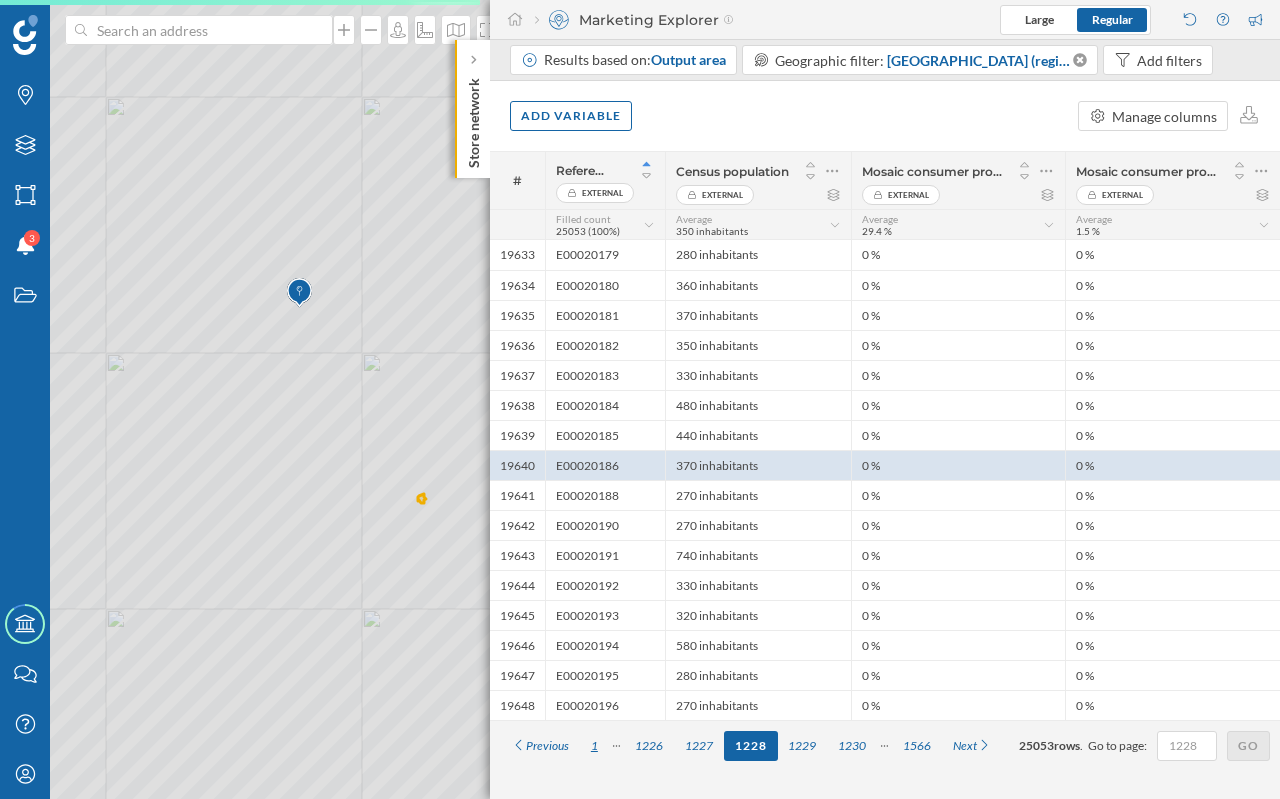click on "1" at bounding box center (594, 746) 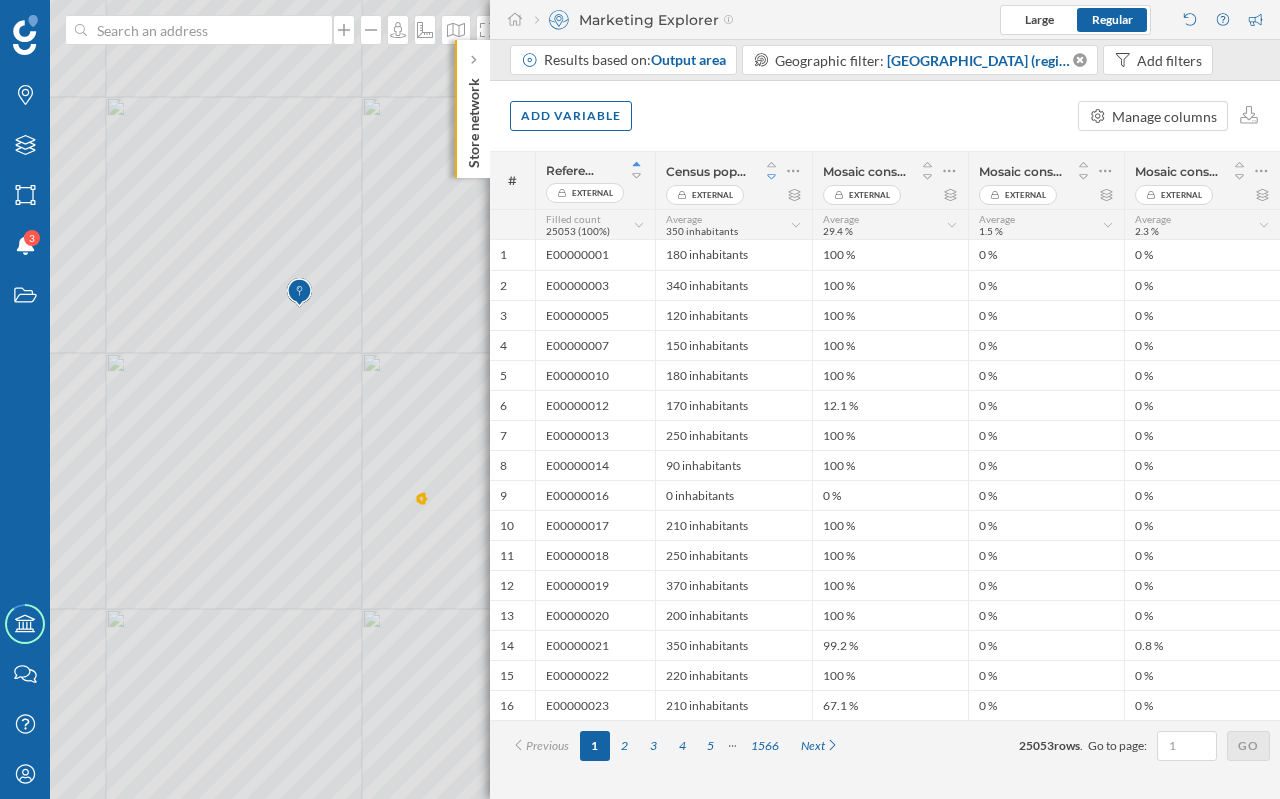 click 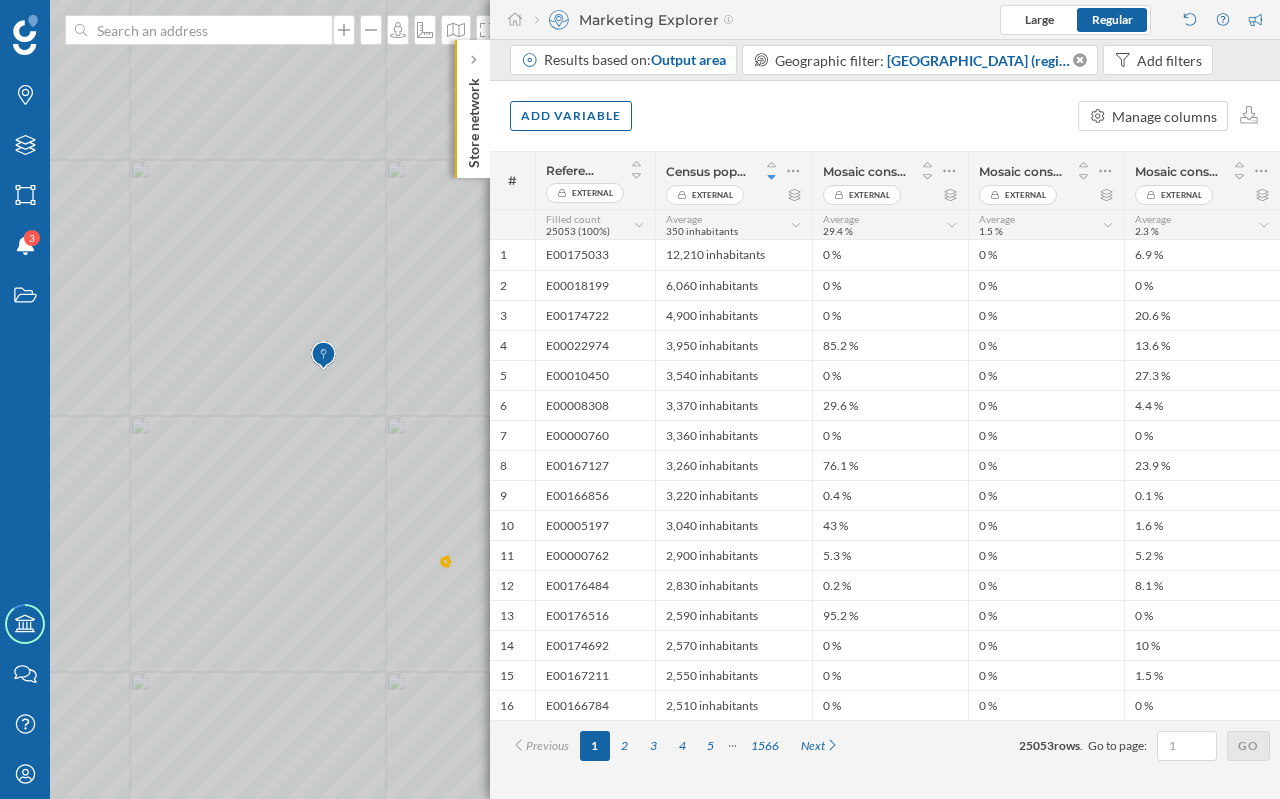 drag, startPoint x: 331, startPoint y: 455, endPoint x: 355, endPoint y: 516, distance: 65.551506 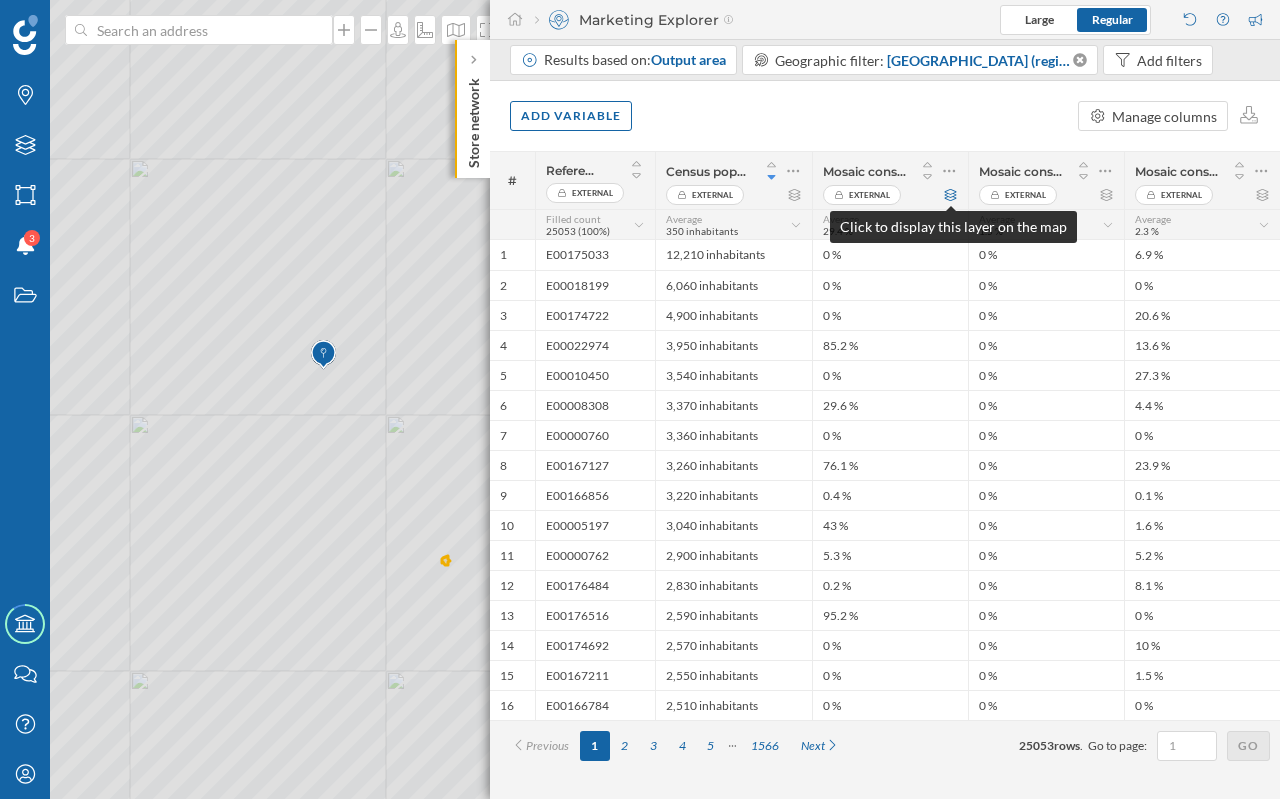 click 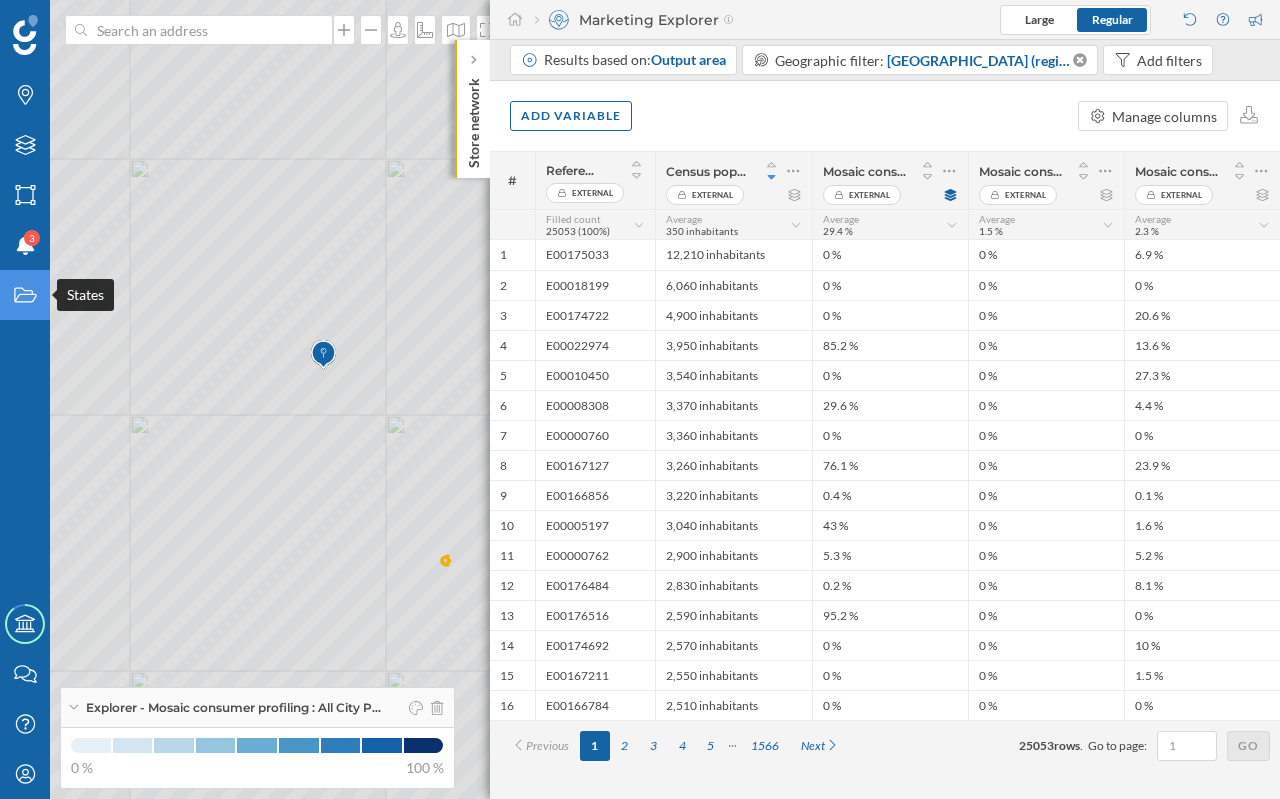 click on "States" 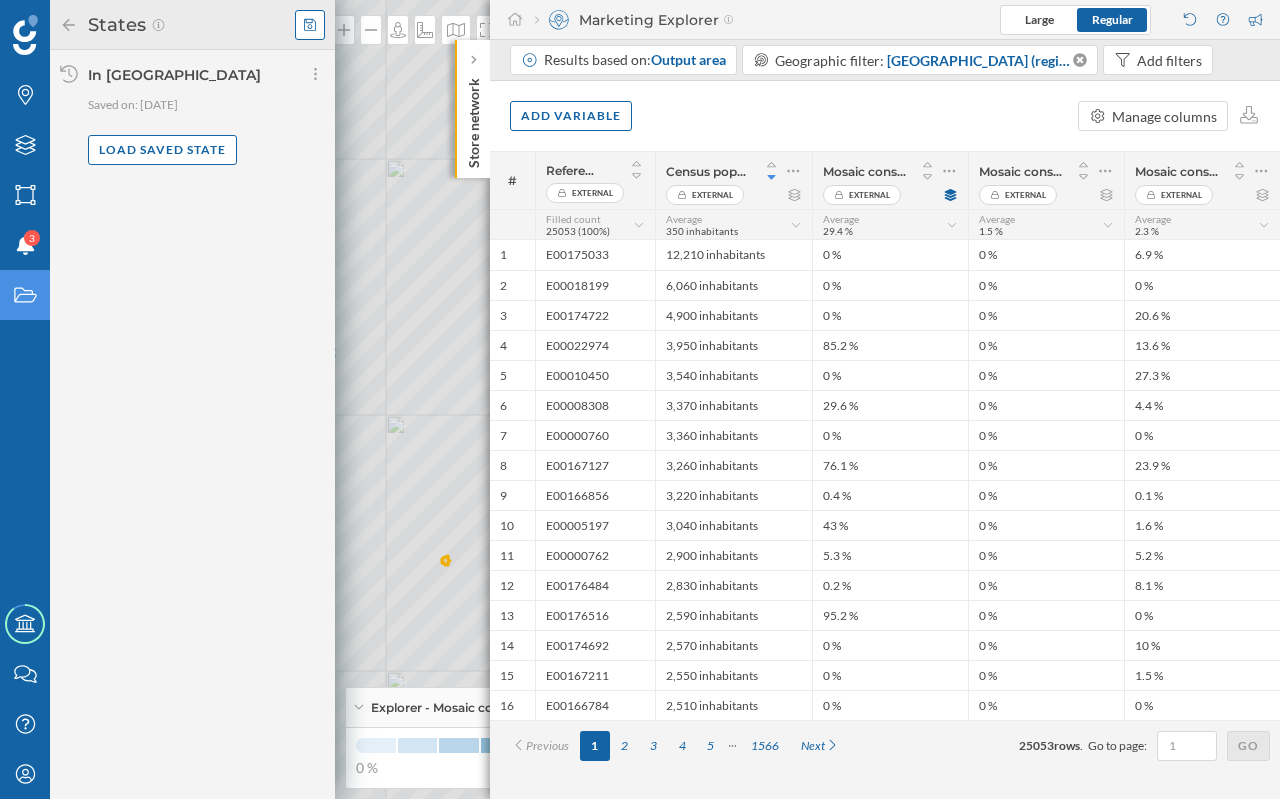 click 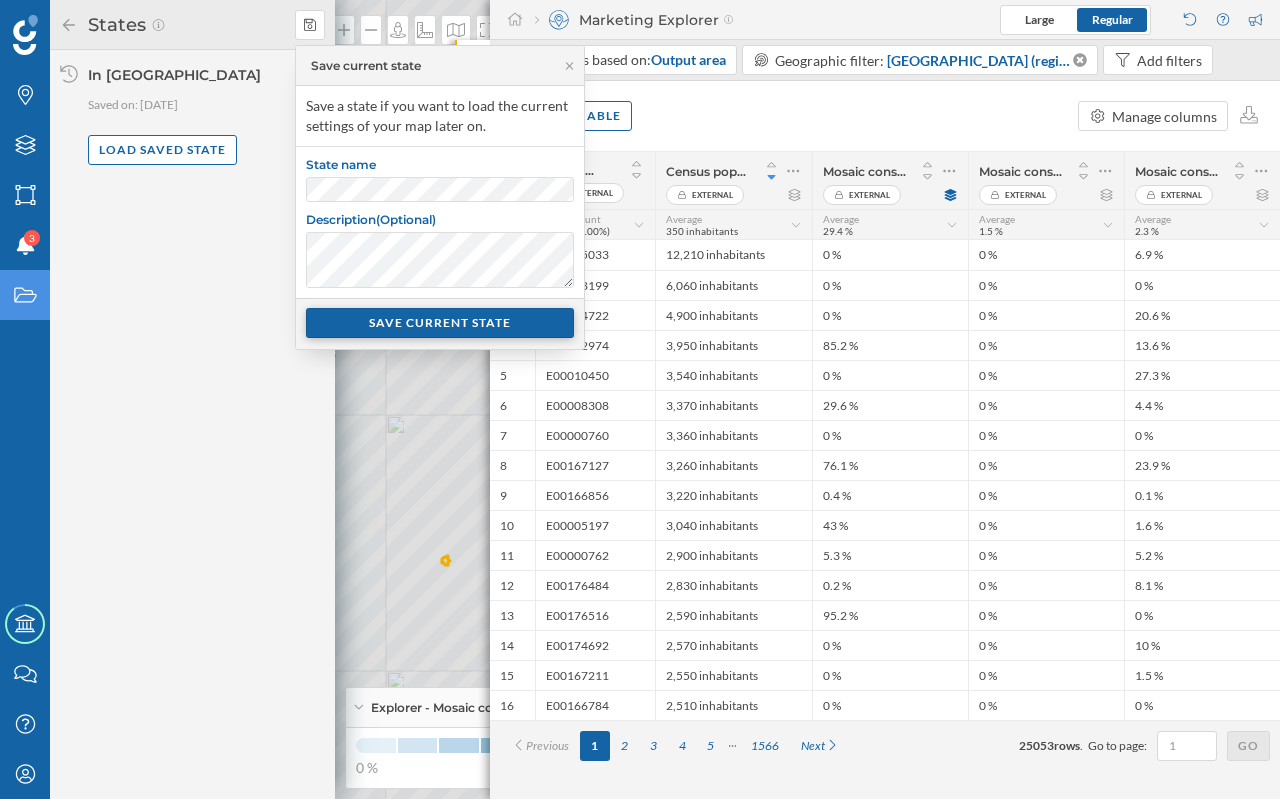 click on "SAVE CURRENT STATE" at bounding box center (440, 323) 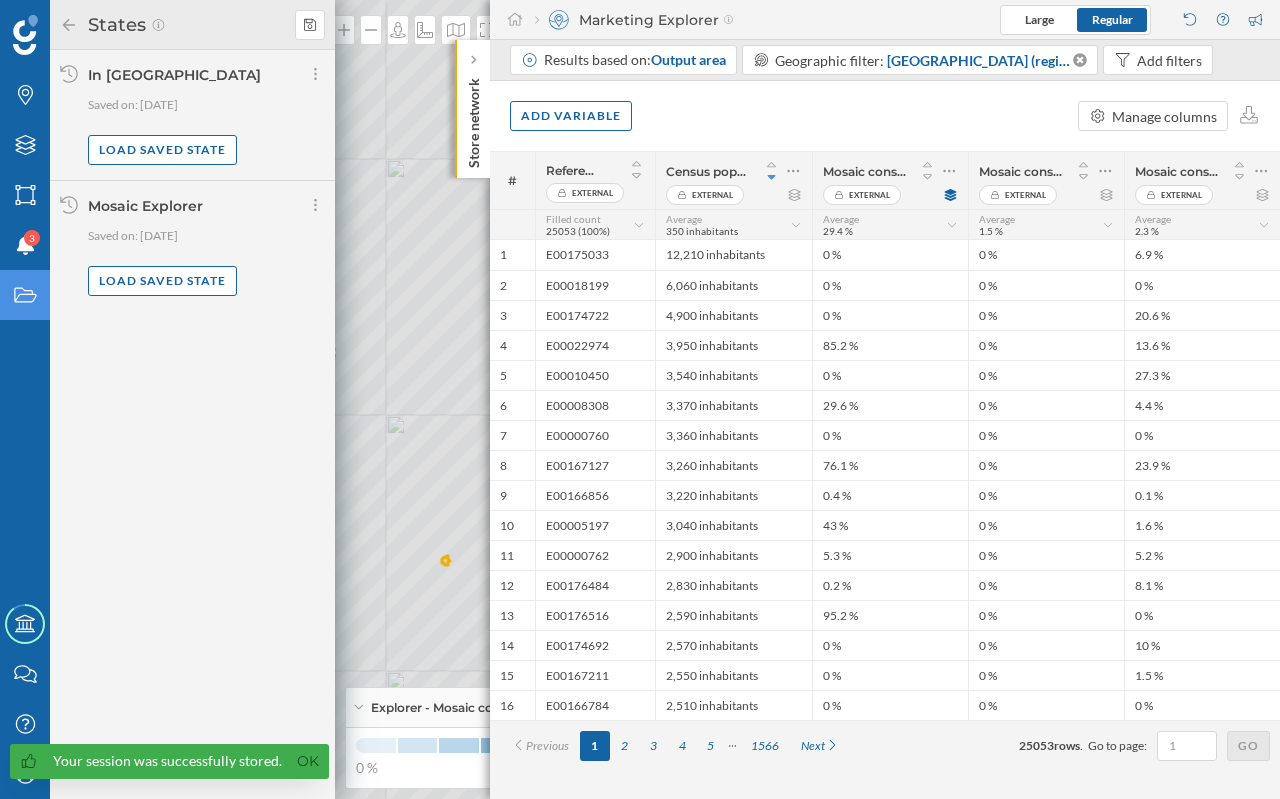 click on "Store network" 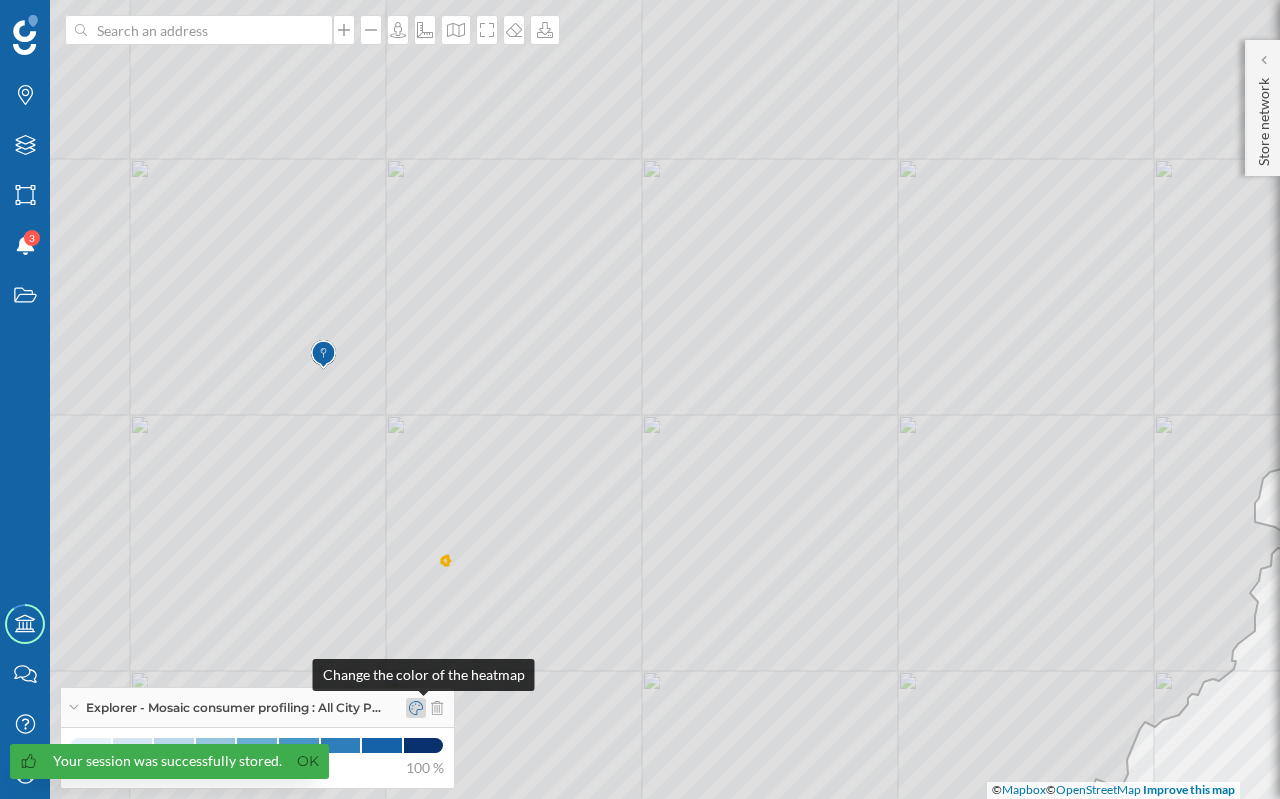 click 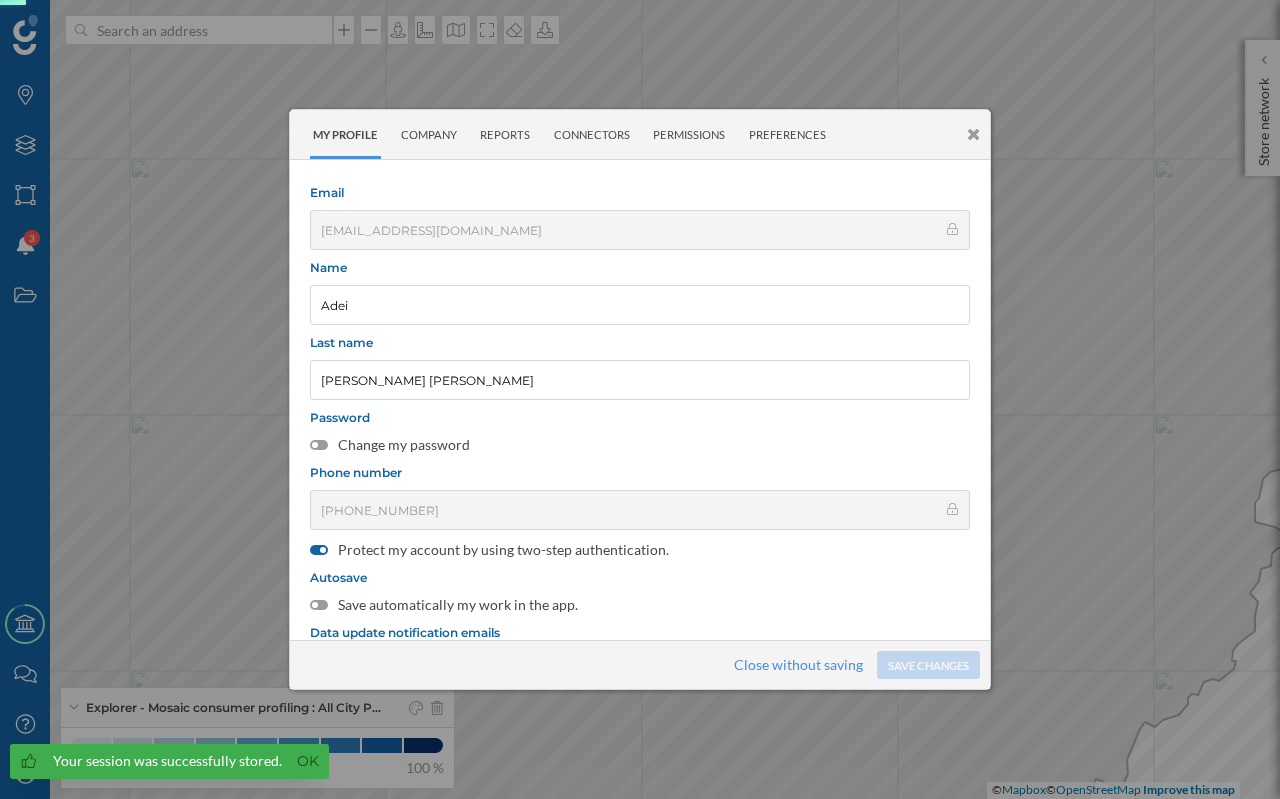 scroll, scrollTop: 255, scrollLeft: 0, axis: vertical 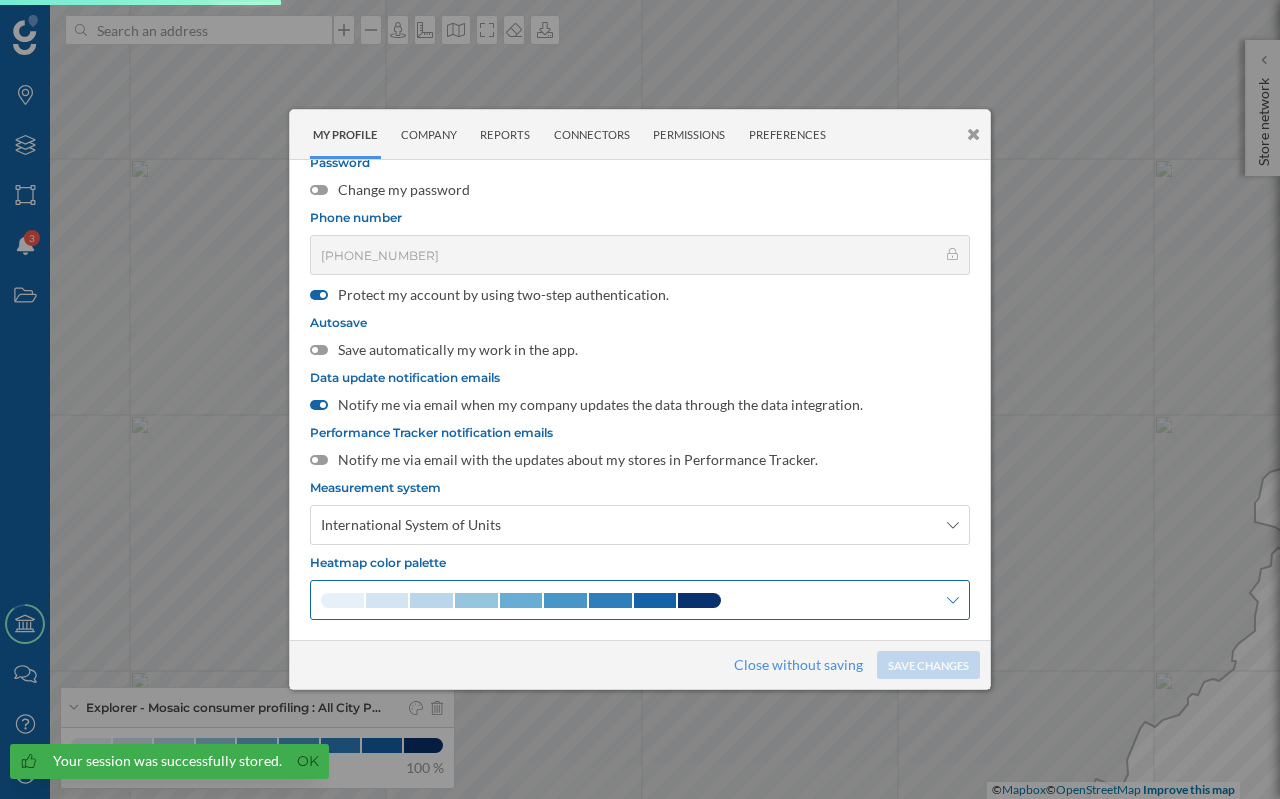 click at bounding box center [640, 600] 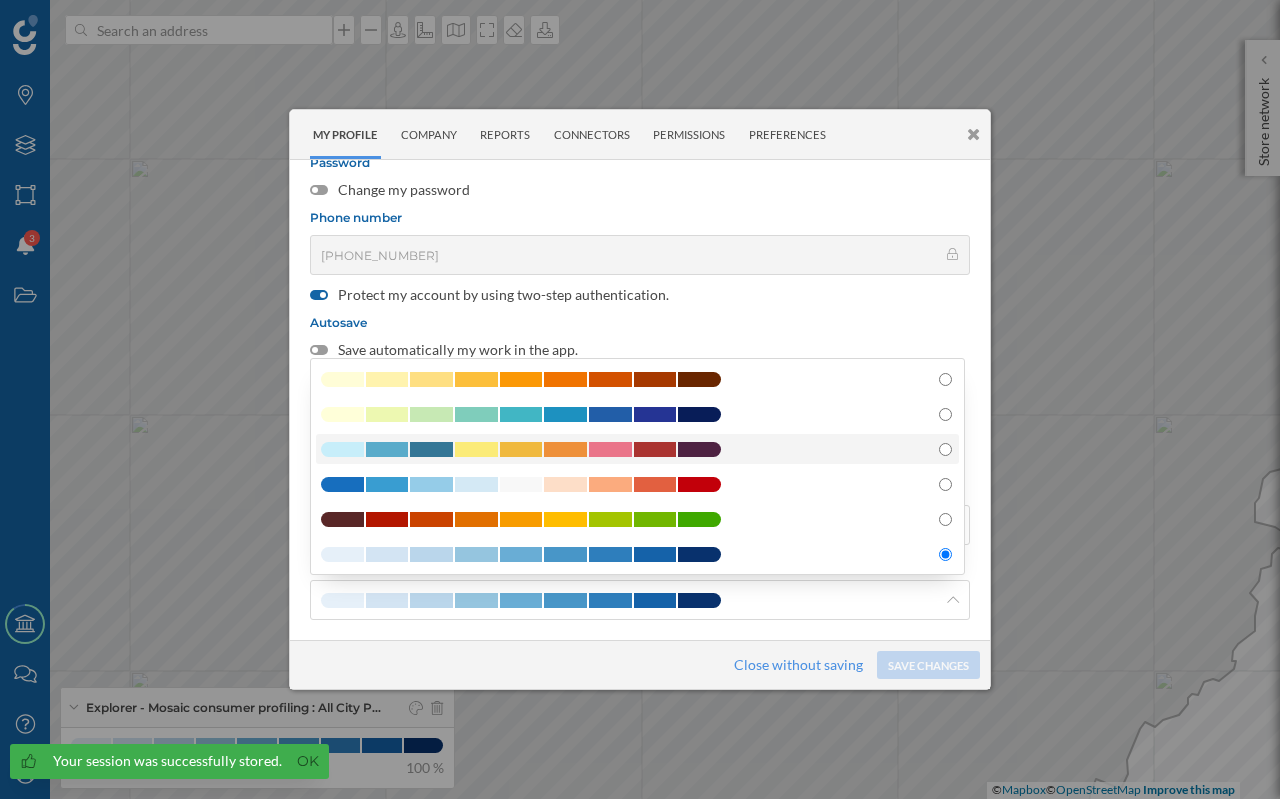 click at bounding box center (521, 449) 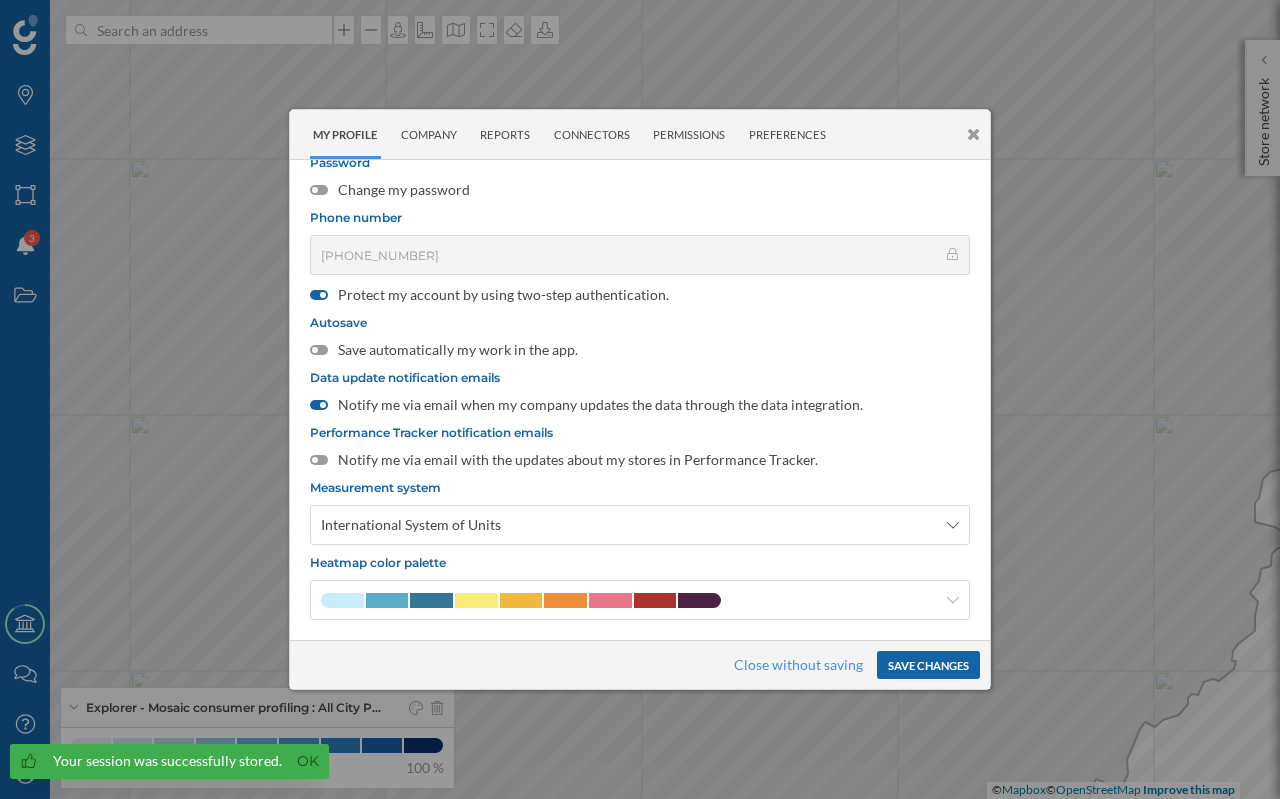 click on "Save changes" at bounding box center [928, 665] 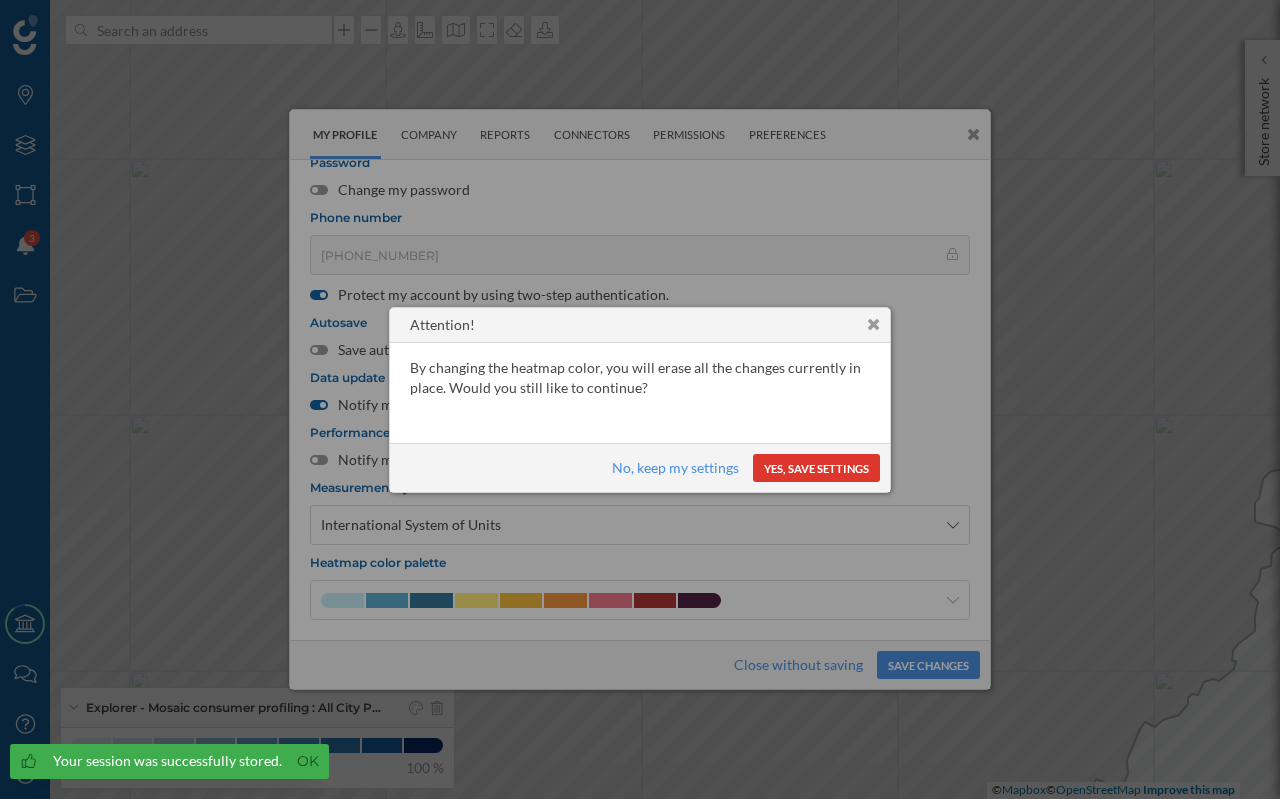 click on "Yes, save settings" at bounding box center (816, 468) 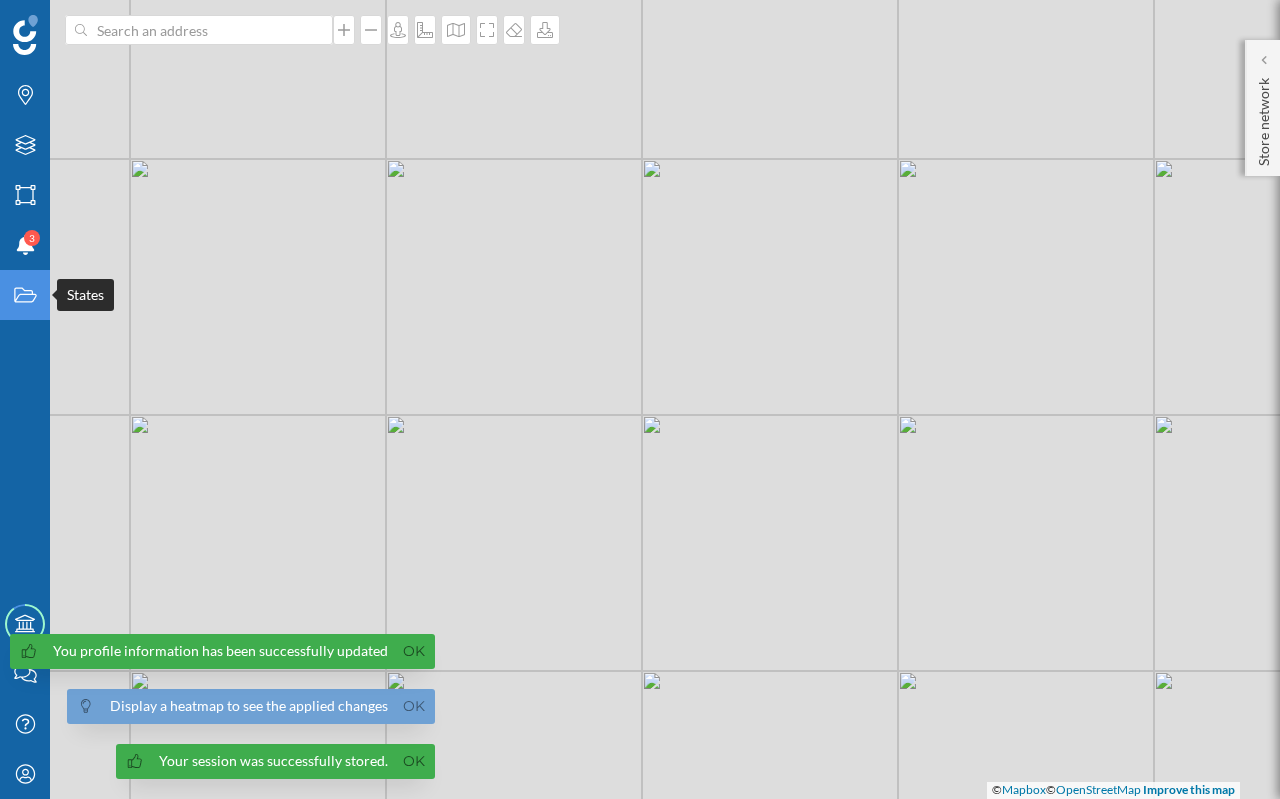 click on "States" at bounding box center (25, 295) 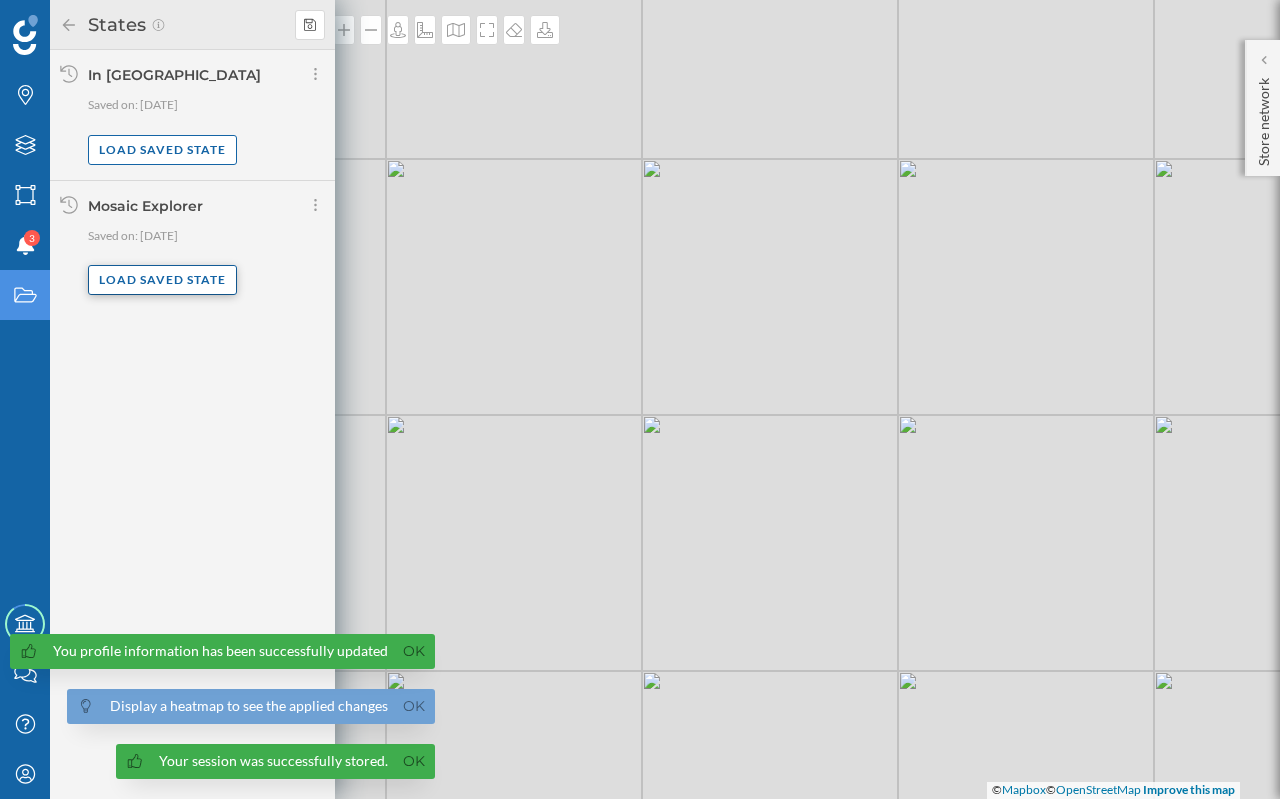 click on "Load saved state" at bounding box center [162, 280] 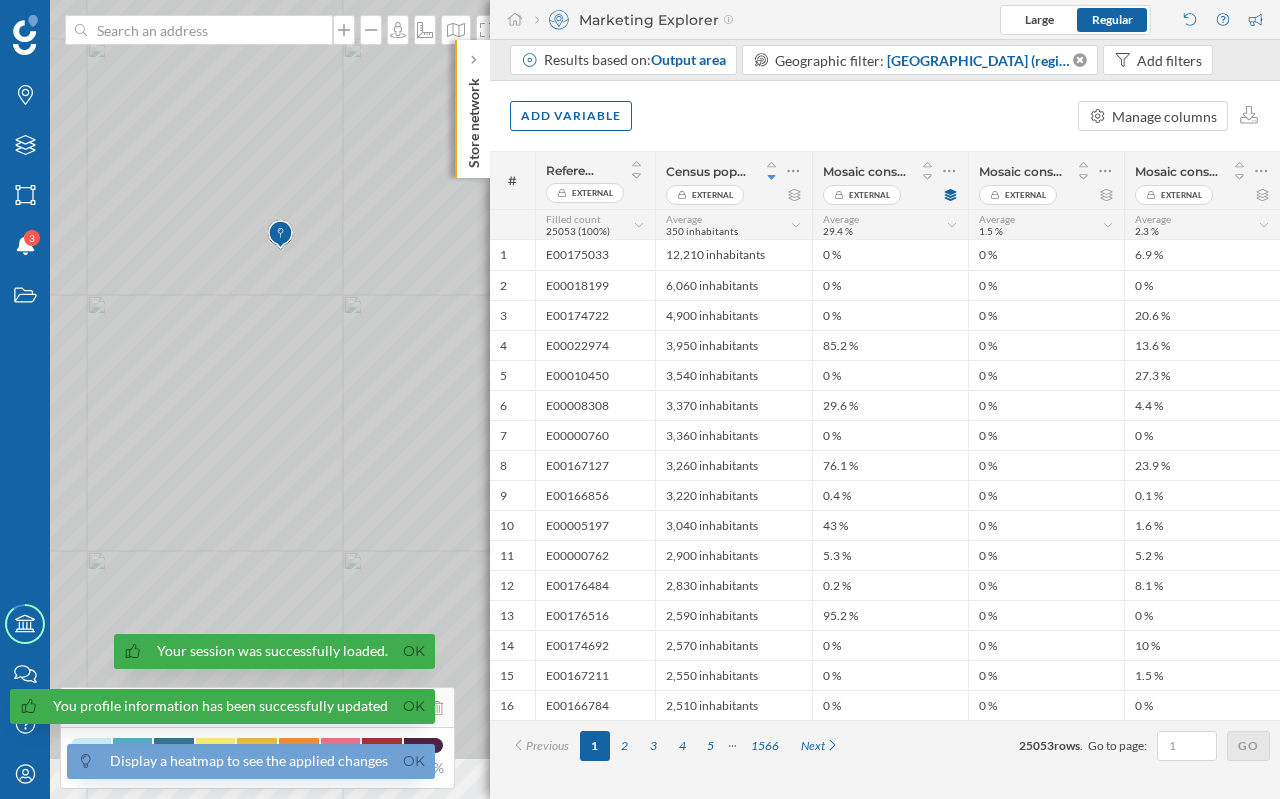 drag, startPoint x: 315, startPoint y: 439, endPoint x: 265, endPoint y: 314, distance: 134.62912 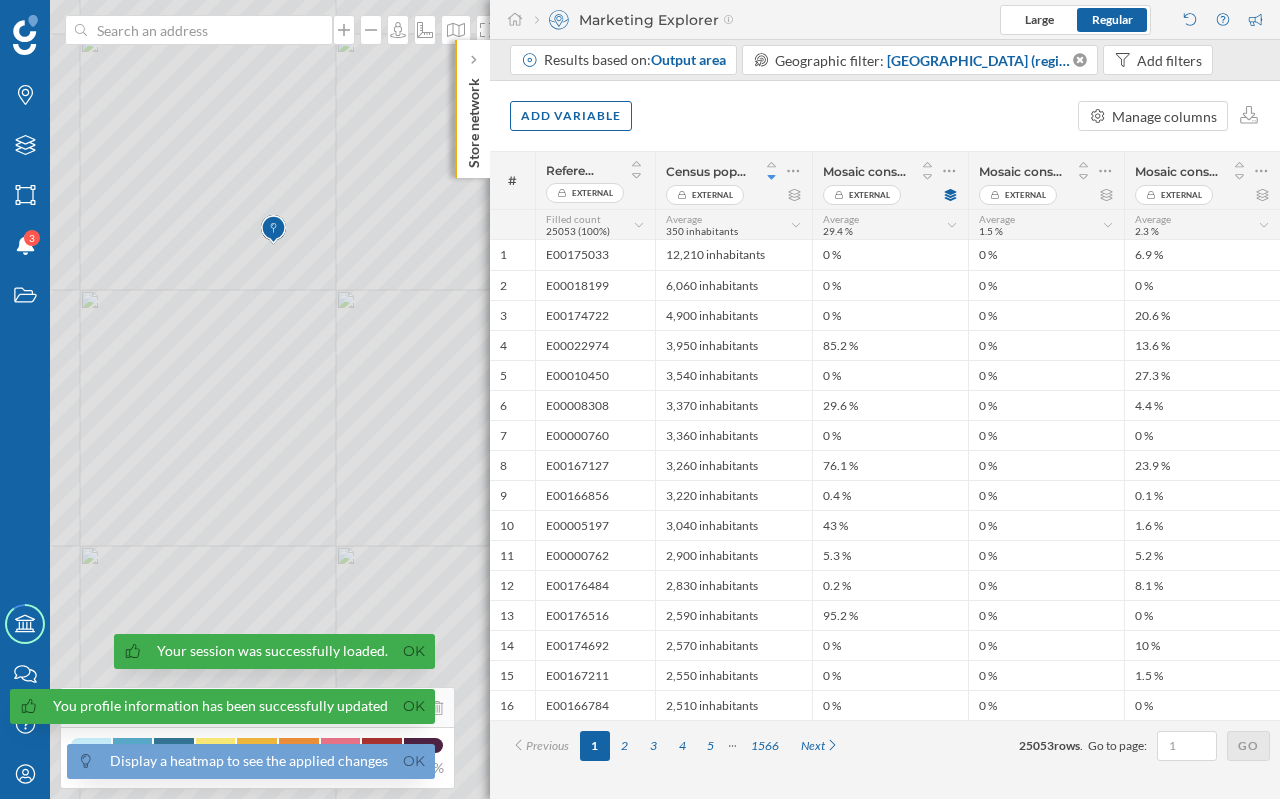 click on "Store network" 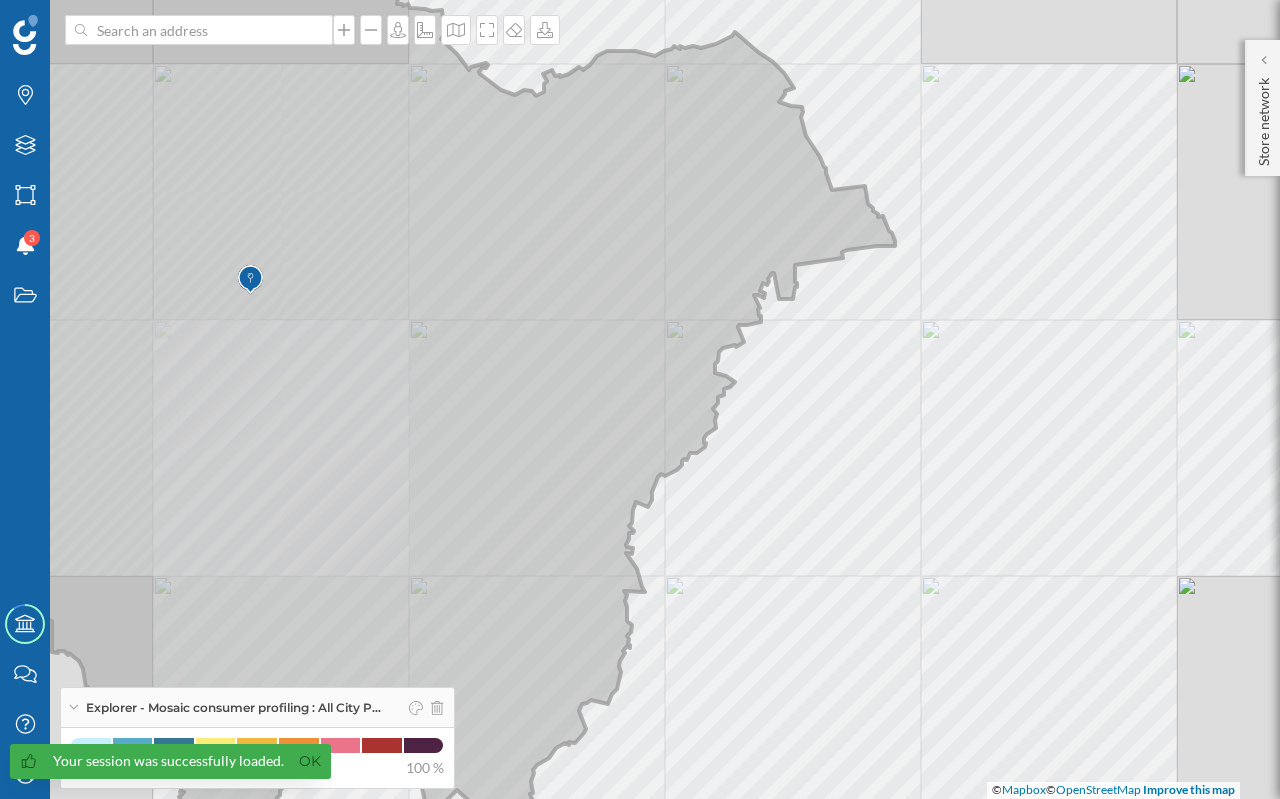drag, startPoint x: 233, startPoint y: 297, endPoint x: 560, endPoint y: 308, distance: 327.18497 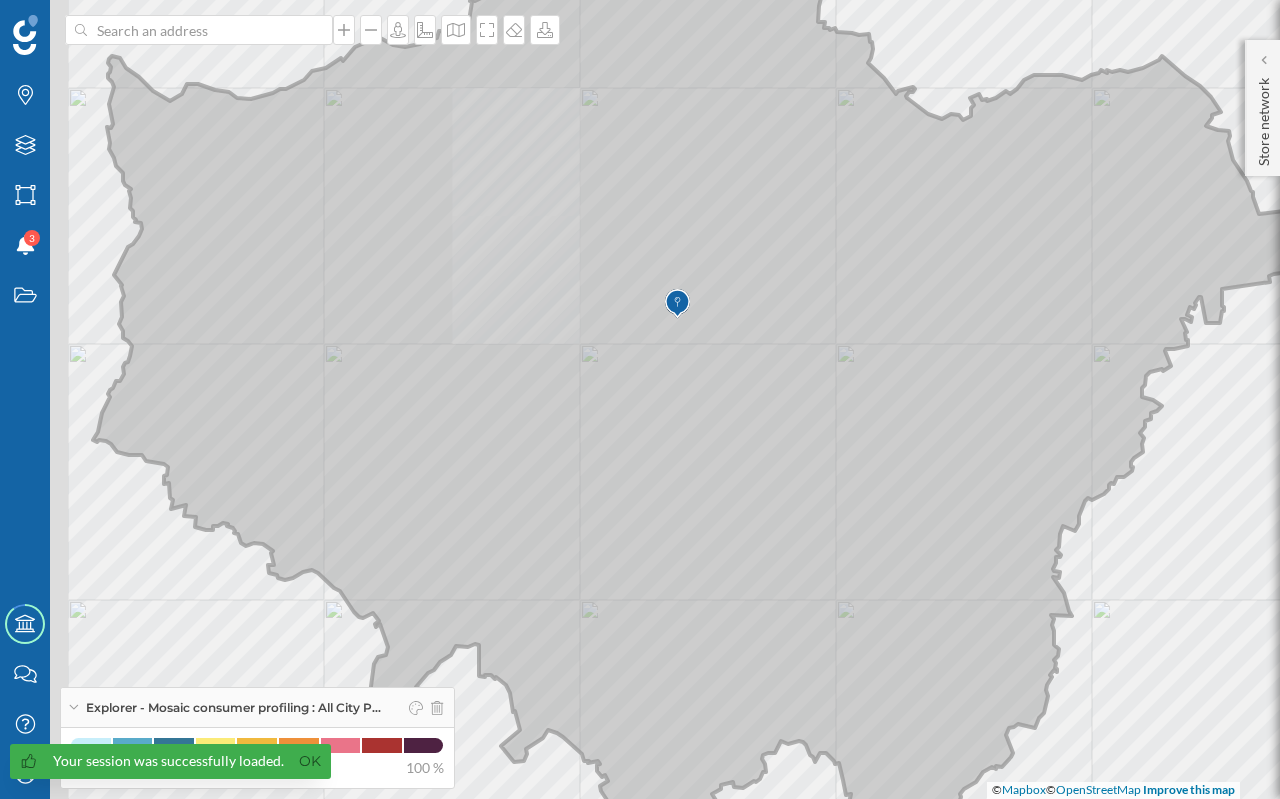 drag, startPoint x: 563, startPoint y: 296, endPoint x: 698, endPoint y: 308, distance: 135.53229 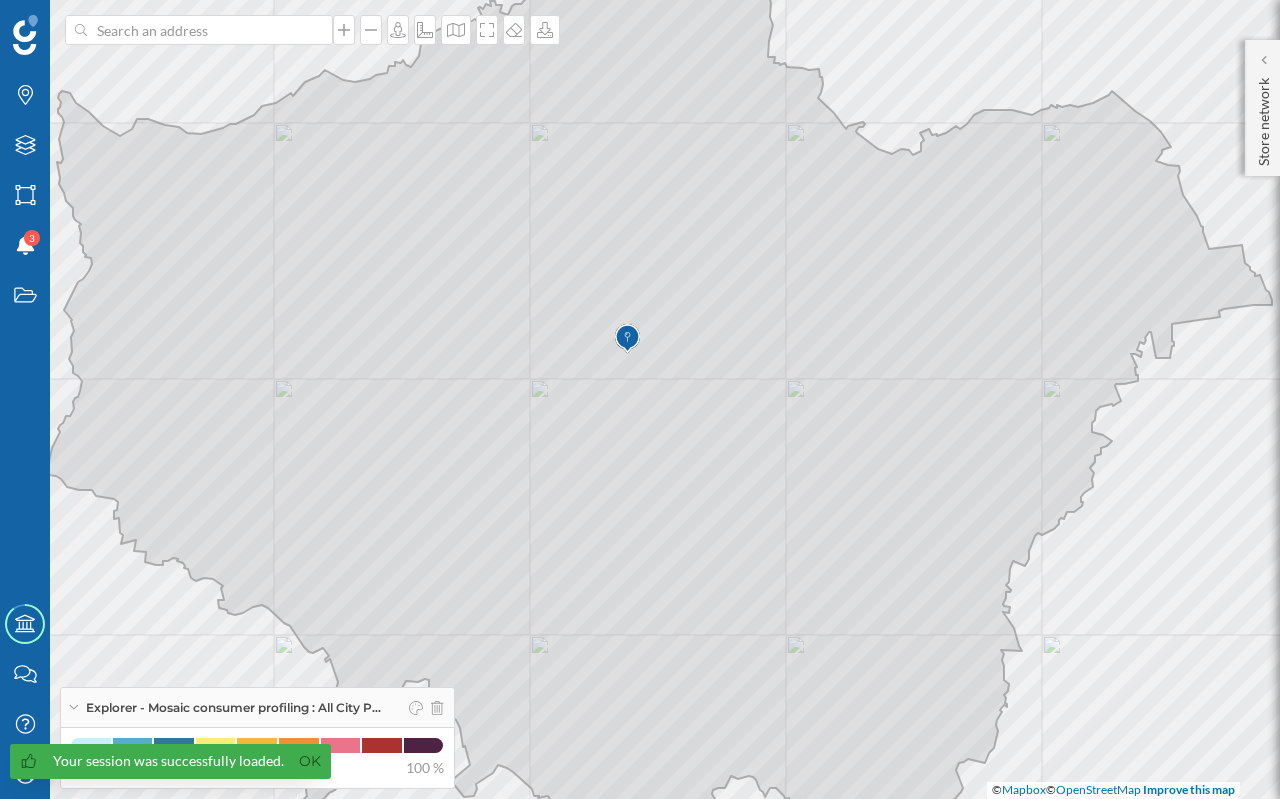 drag, startPoint x: 750, startPoint y: 277, endPoint x: 678, endPoint y: 313, distance: 80.49844 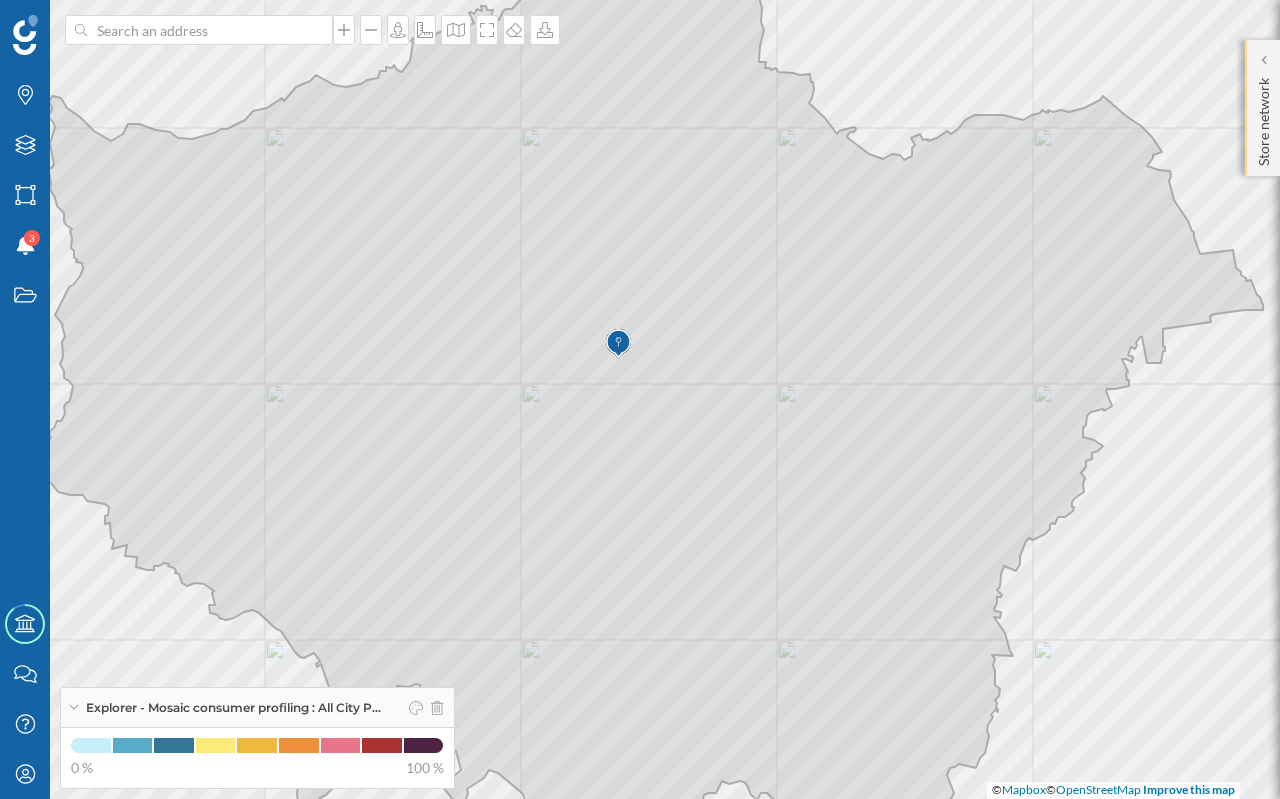 click on "Store network" 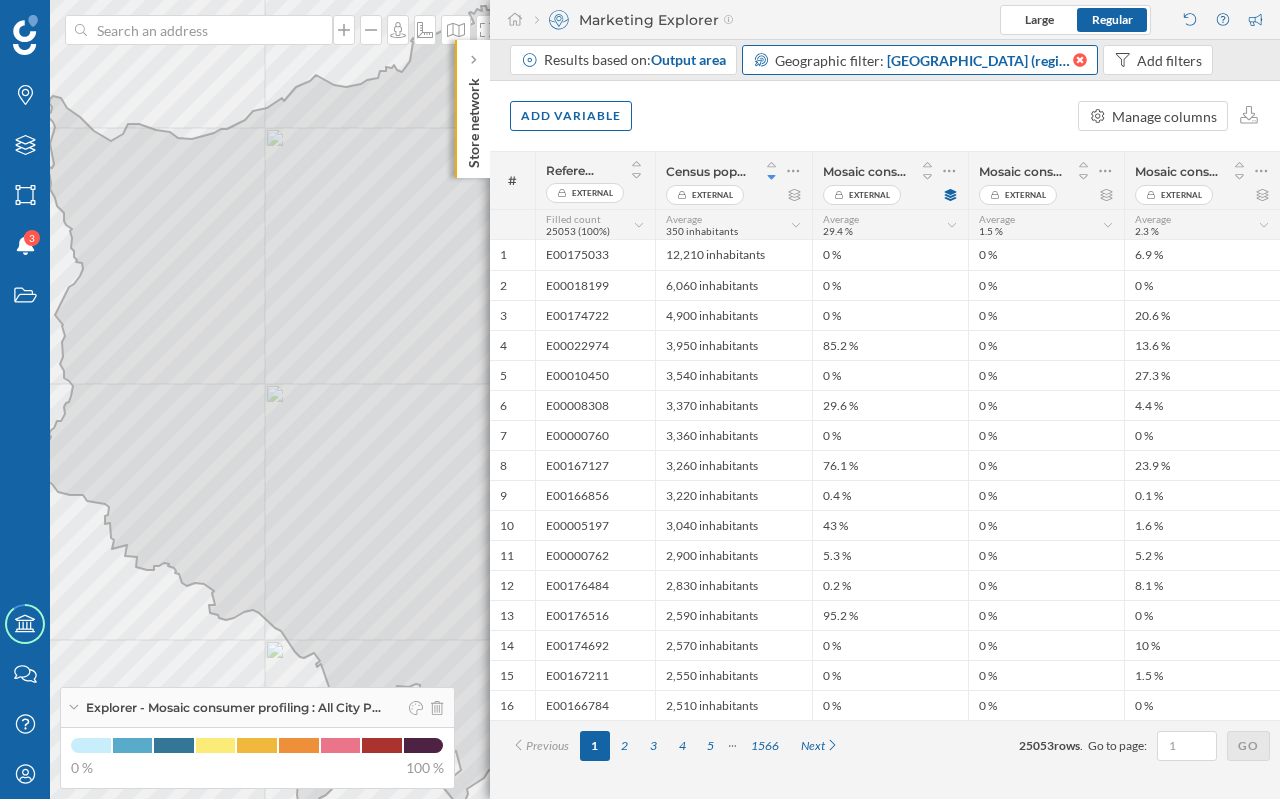click 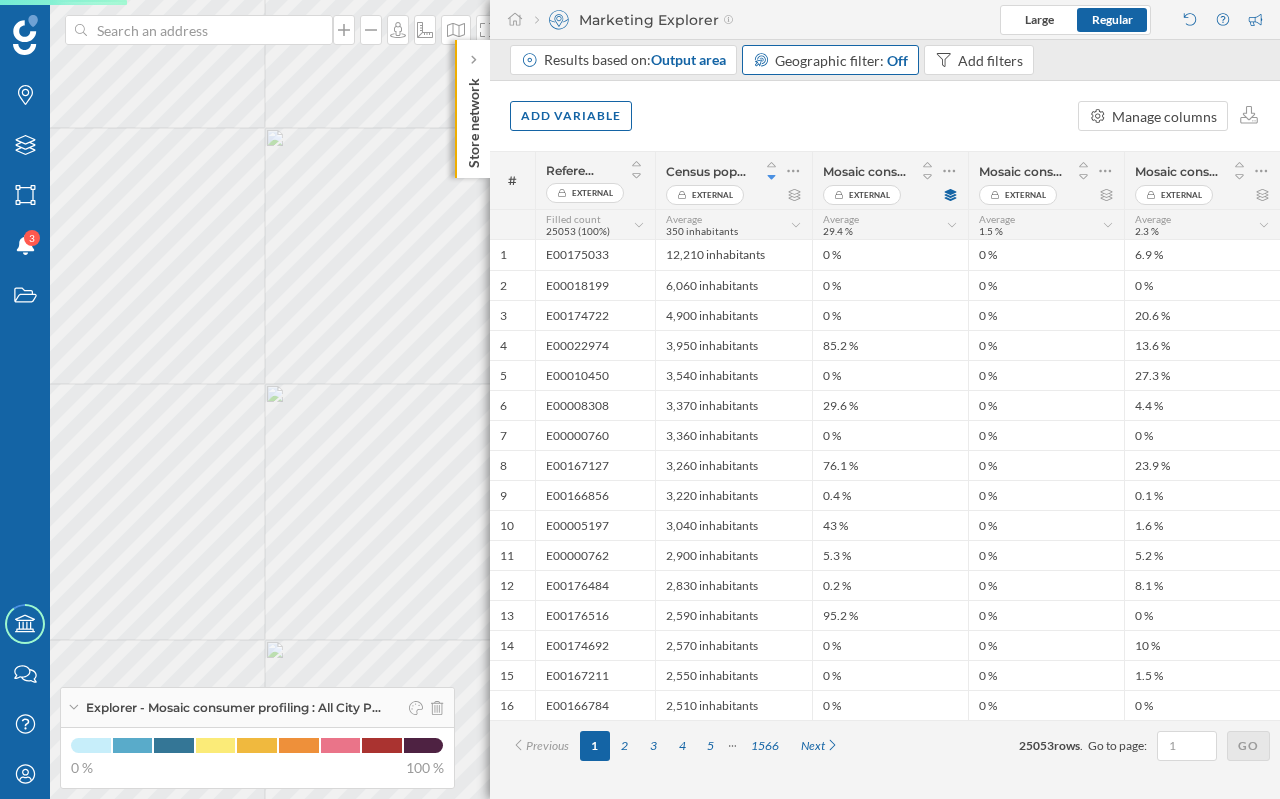 click on "Store network" 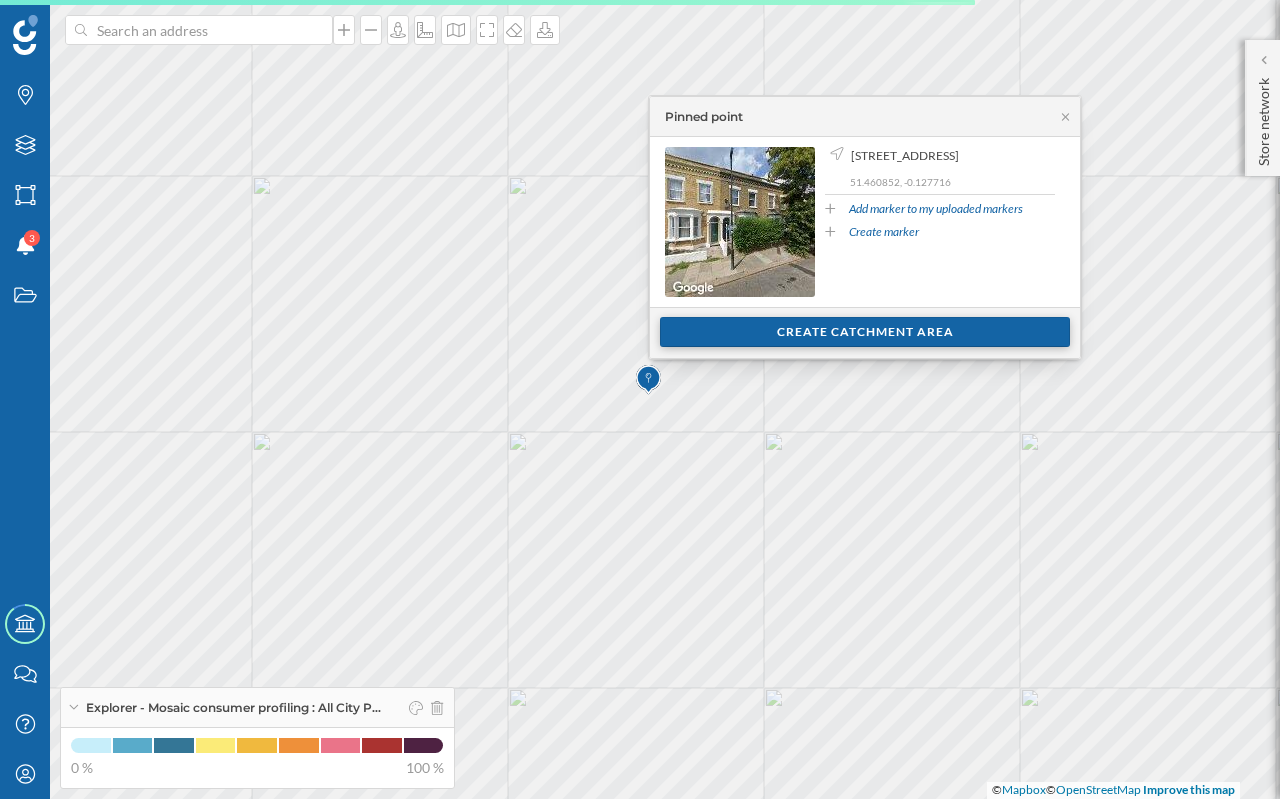 click on "Create catchment area" at bounding box center [865, 332] 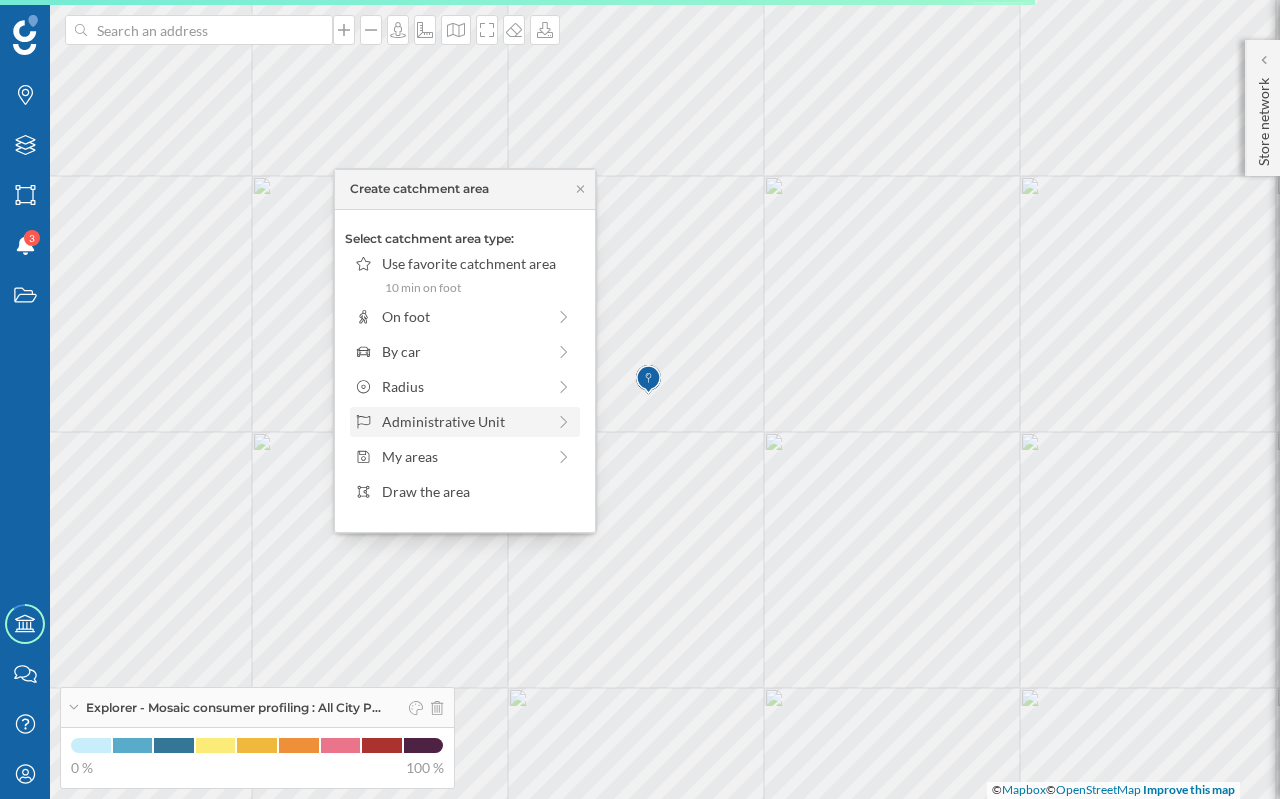 click on "Administrative Unit" at bounding box center (463, 421) 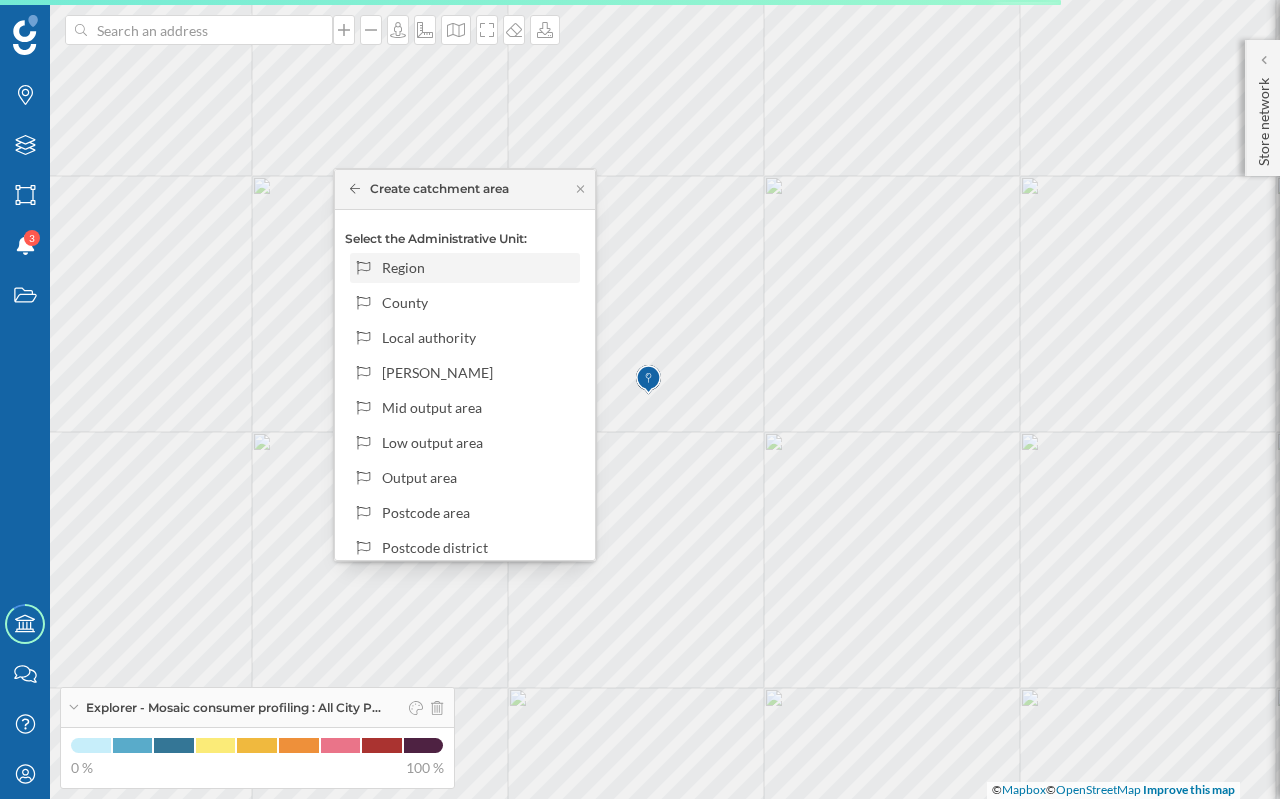 click on "Region" at bounding box center [477, 267] 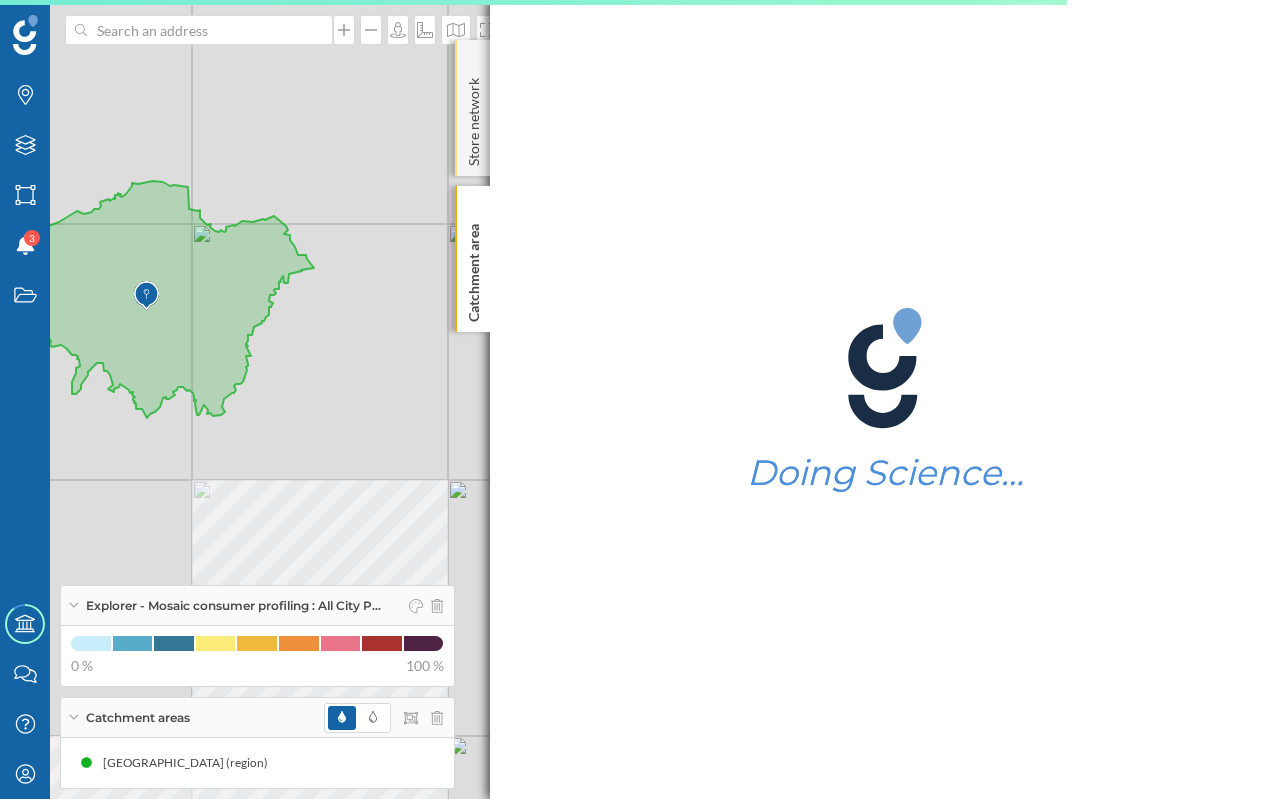 click on "Store network" 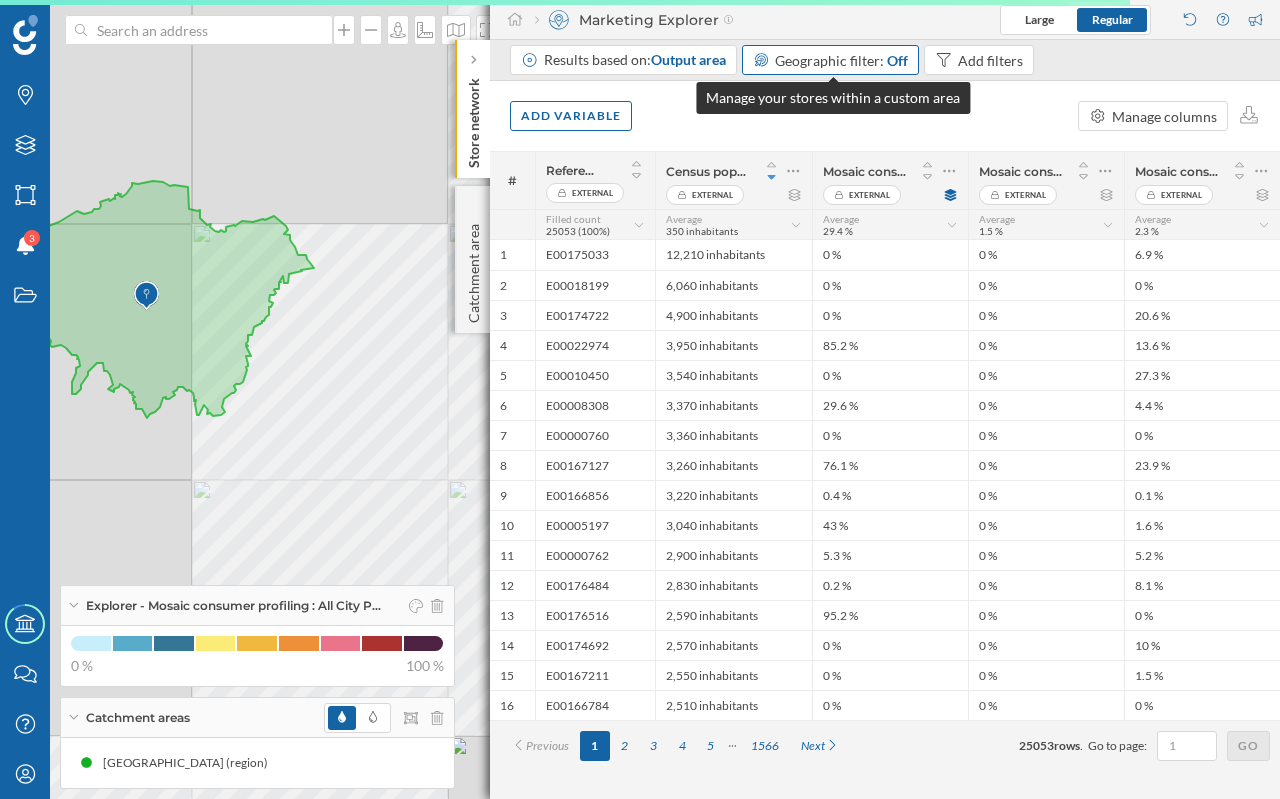 click on "Geographic filter:" at bounding box center (829, 60) 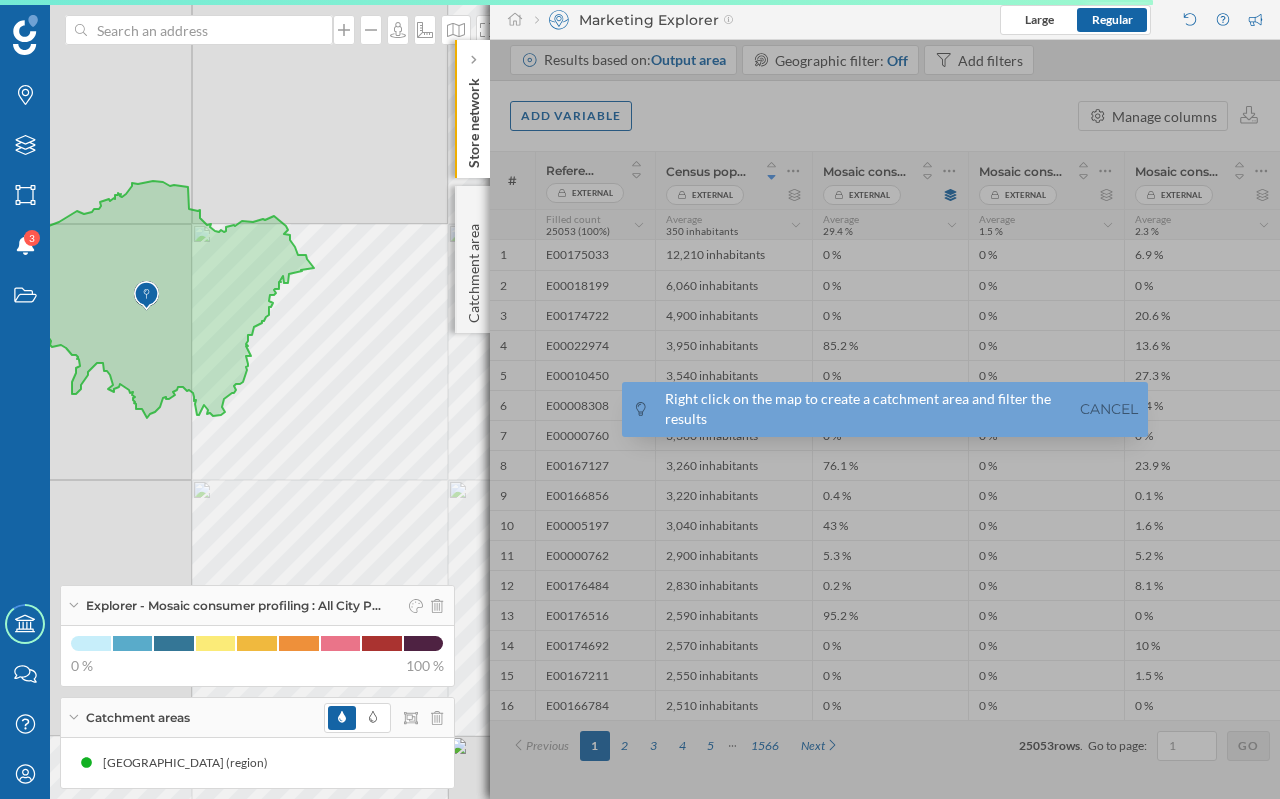 click at bounding box center (146, 296) 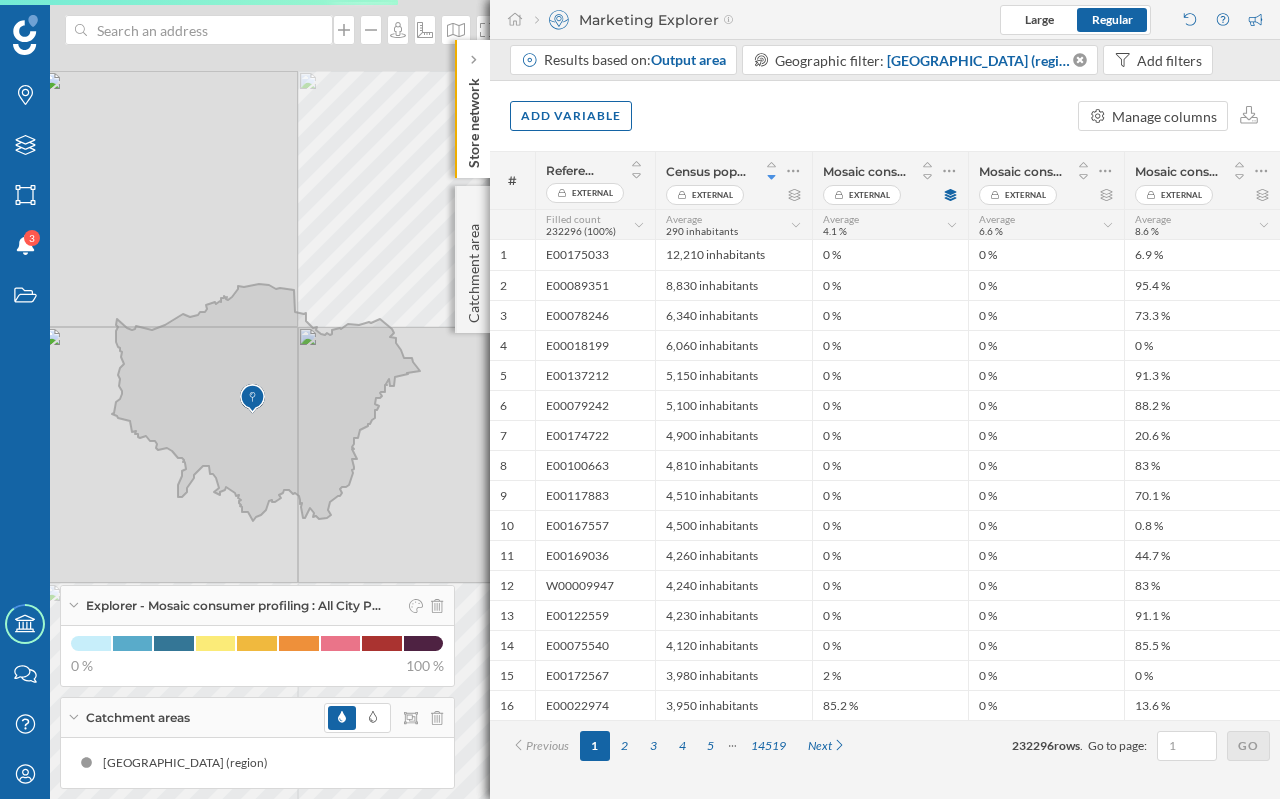 drag, startPoint x: 163, startPoint y: 473, endPoint x: 264, endPoint y: 589, distance: 153.80832 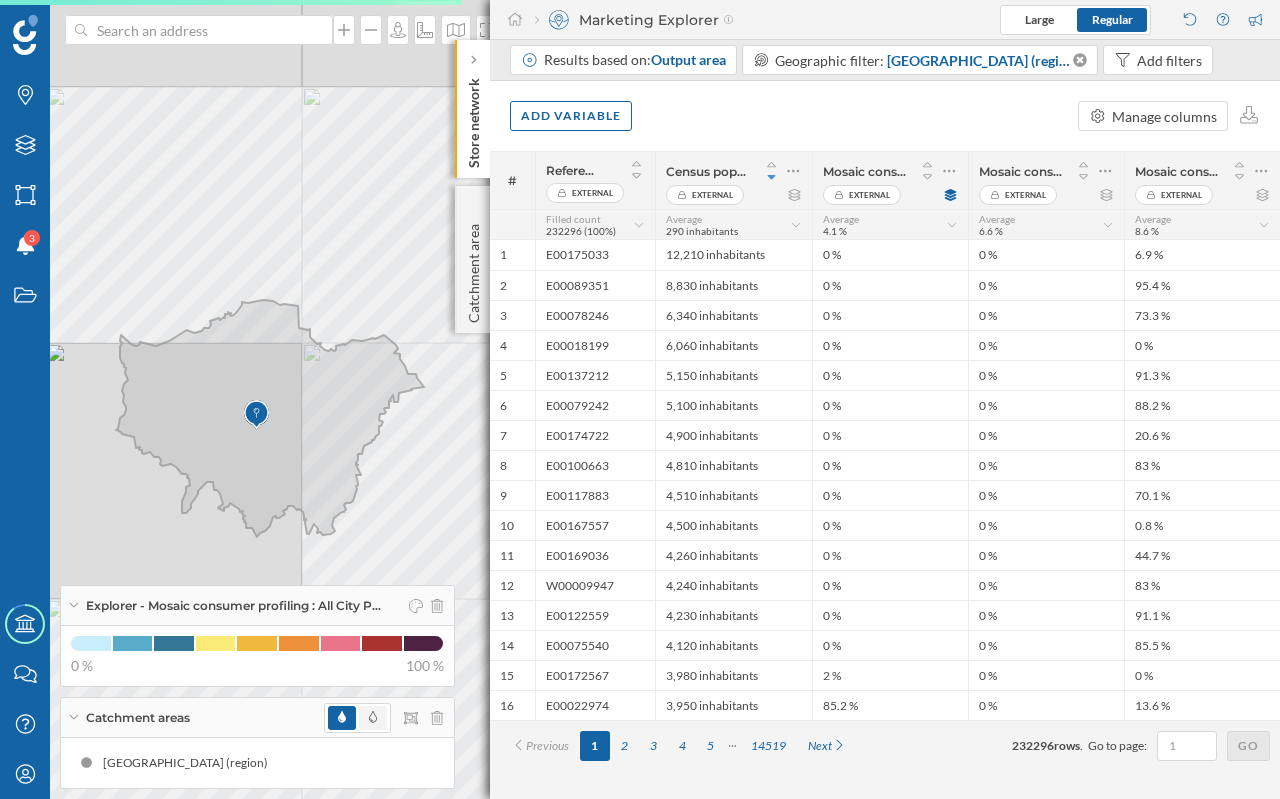 click 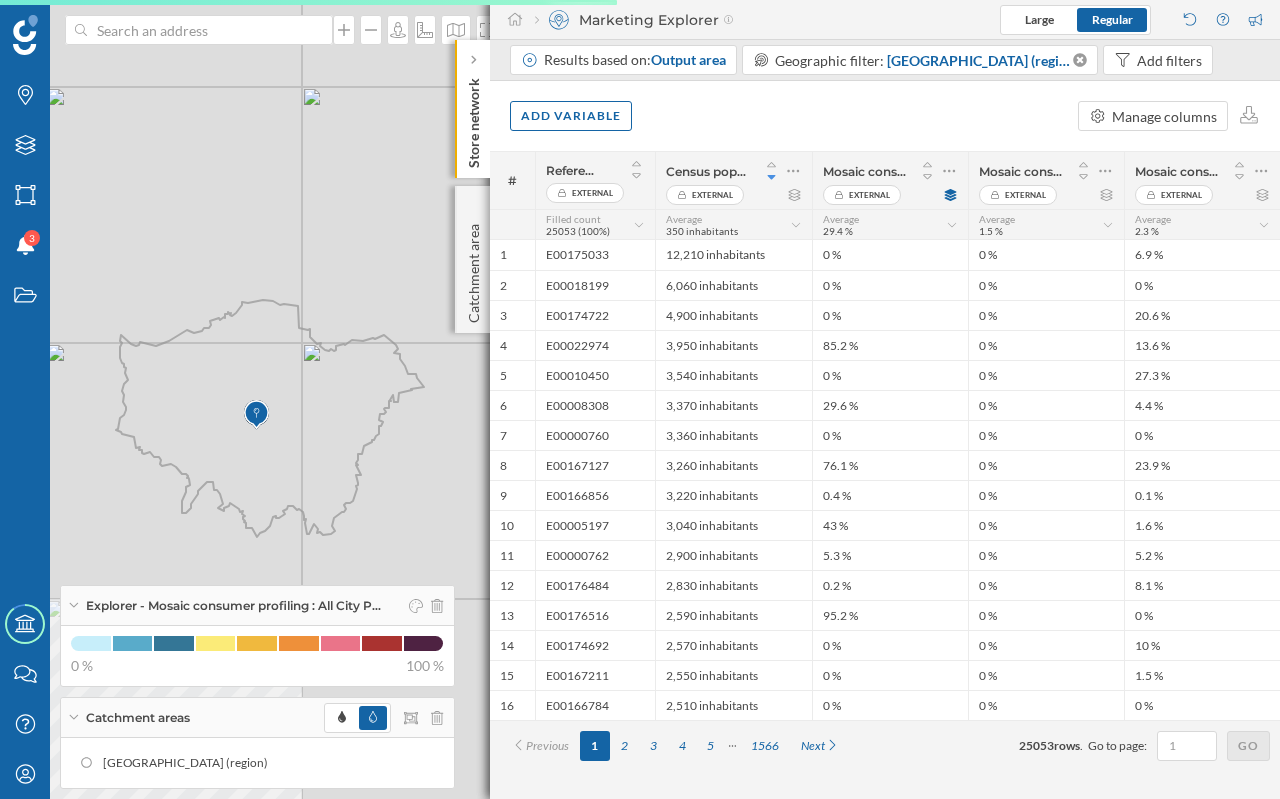 click 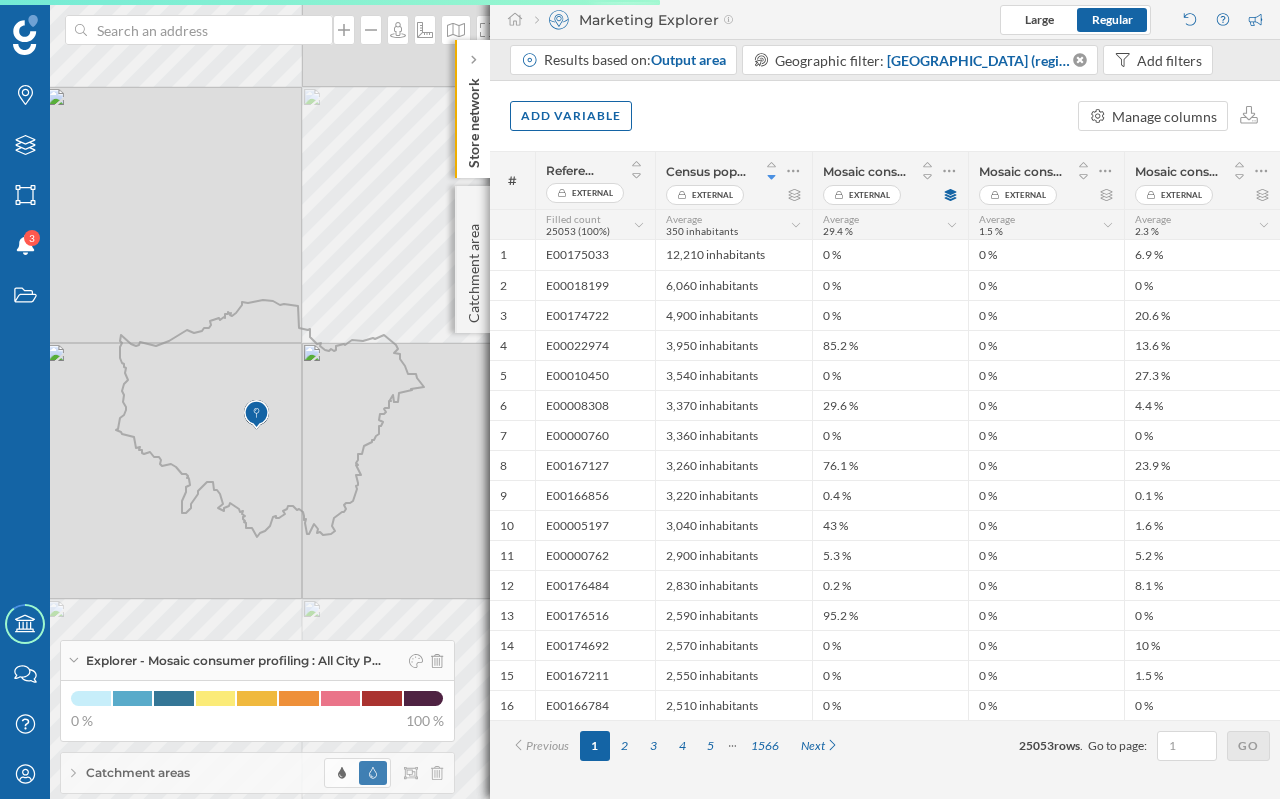 click on "Explorer - Mosaic consumer profiling  : All City P…" at bounding box center (257, 661) 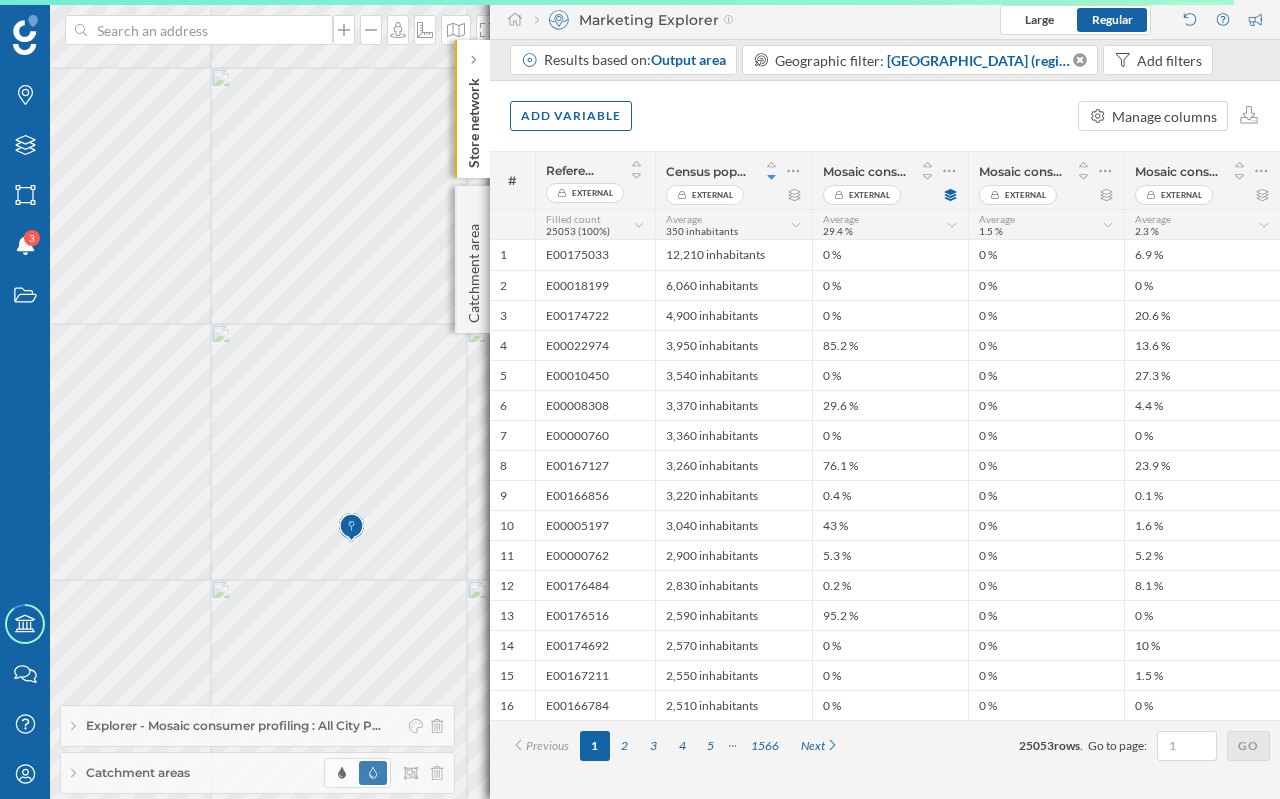 drag, startPoint x: 253, startPoint y: 392, endPoint x: 375, endPoint y: 369, distance: 124.1491 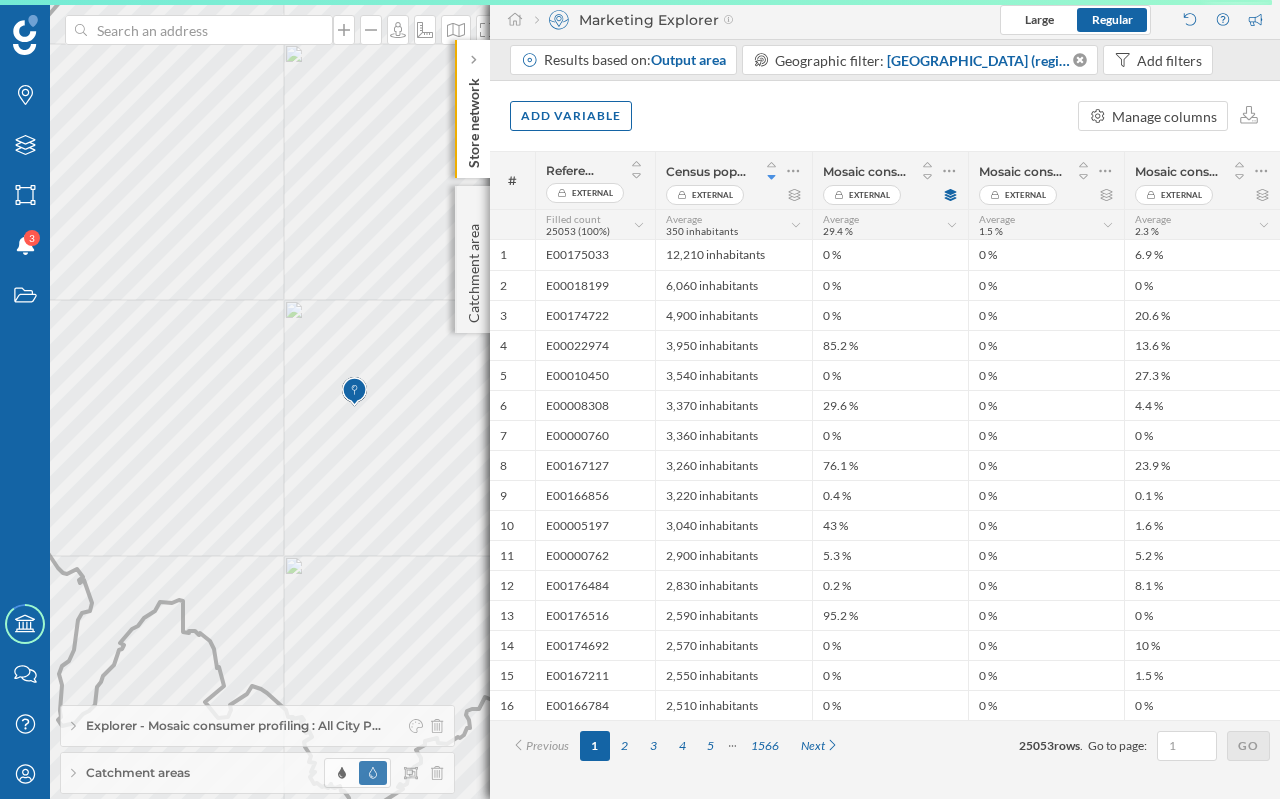 drag, startPoint x: 419, startPoint y: 435, endPoint x: 408, endPoint y: 392, distance: 44.38468 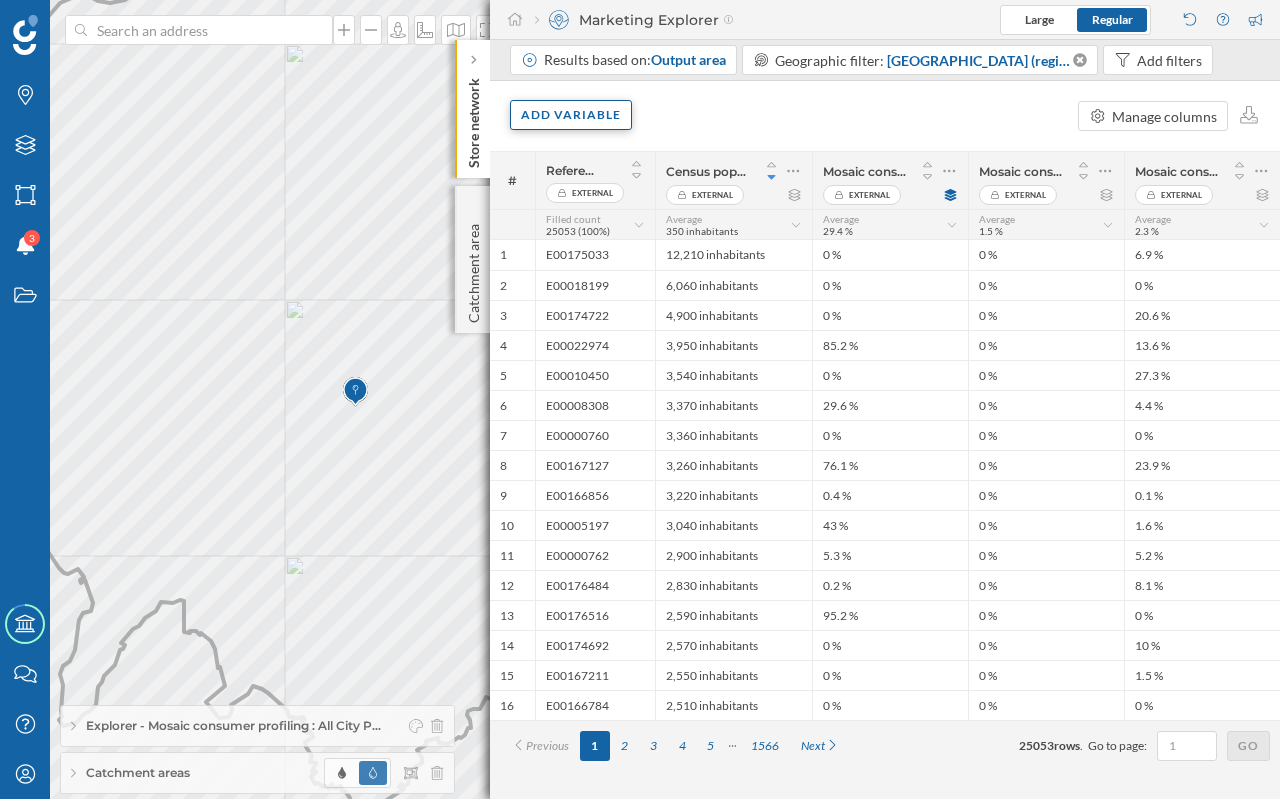 click on "Add variable" at bounding box center (571, 115) 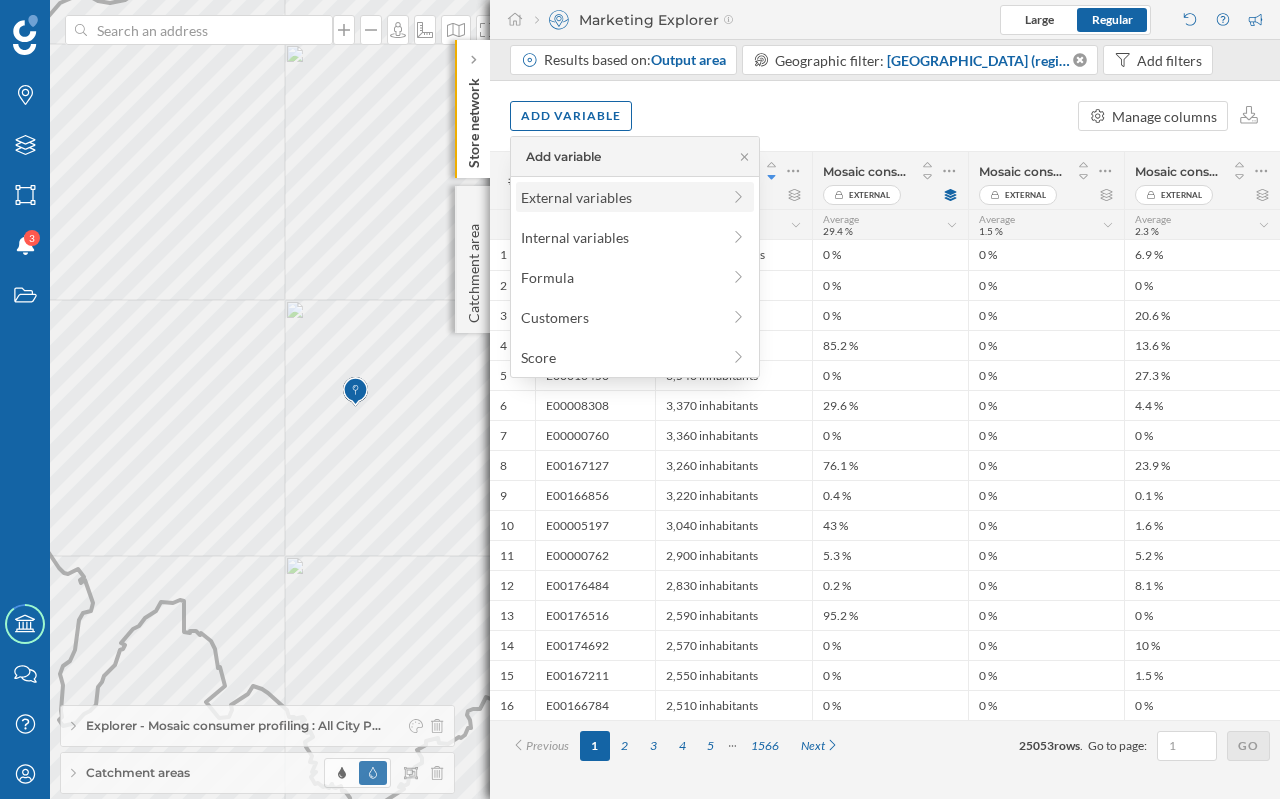 click on "External variables" at bounding box center (620, 197) 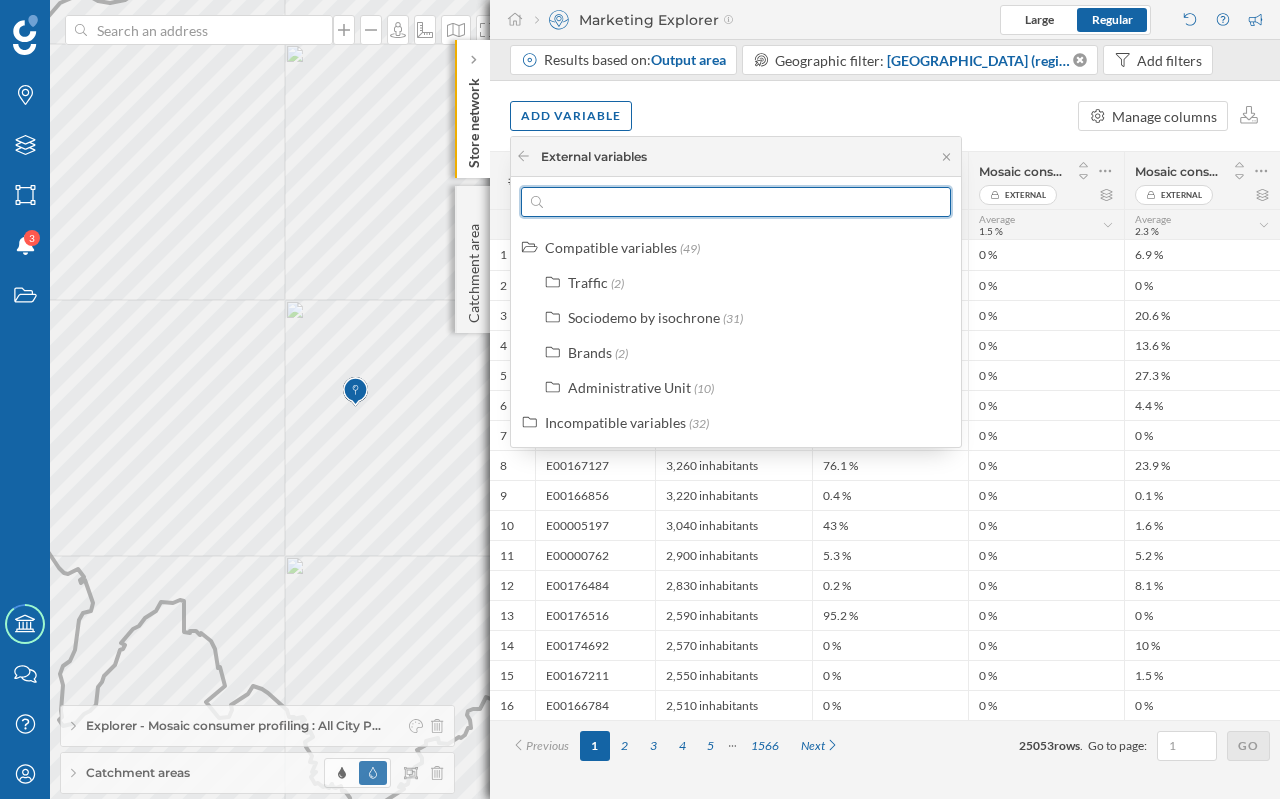 click at bounding box center (736, 202) 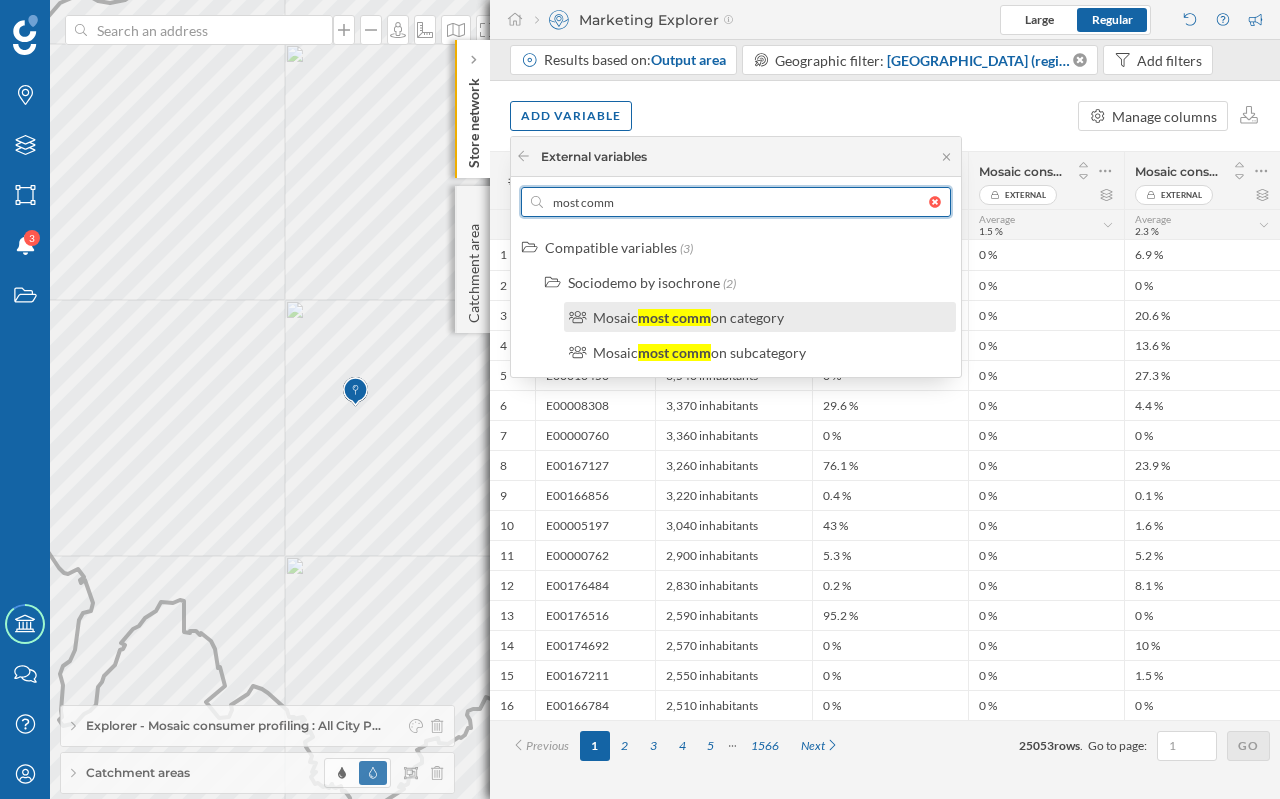 type on "most comm" 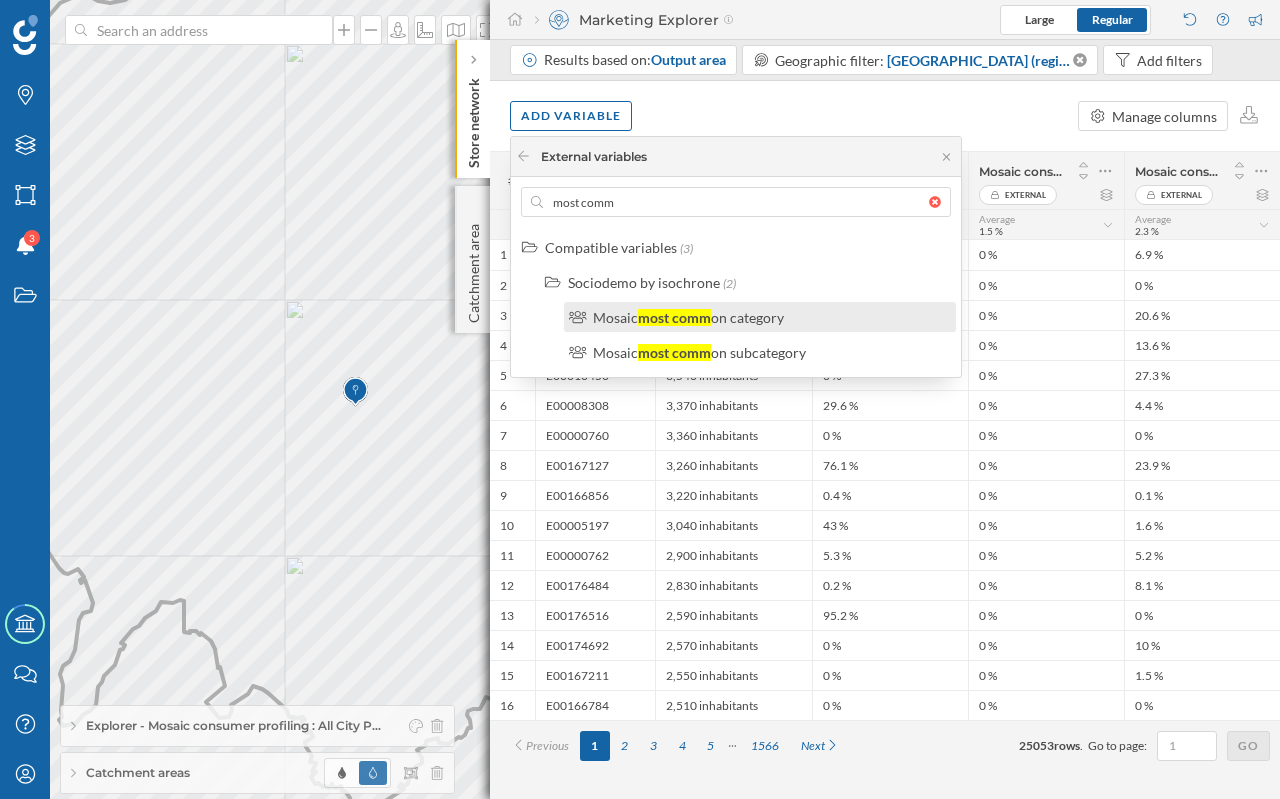 click on "on category" at bounding box center [747, 317] 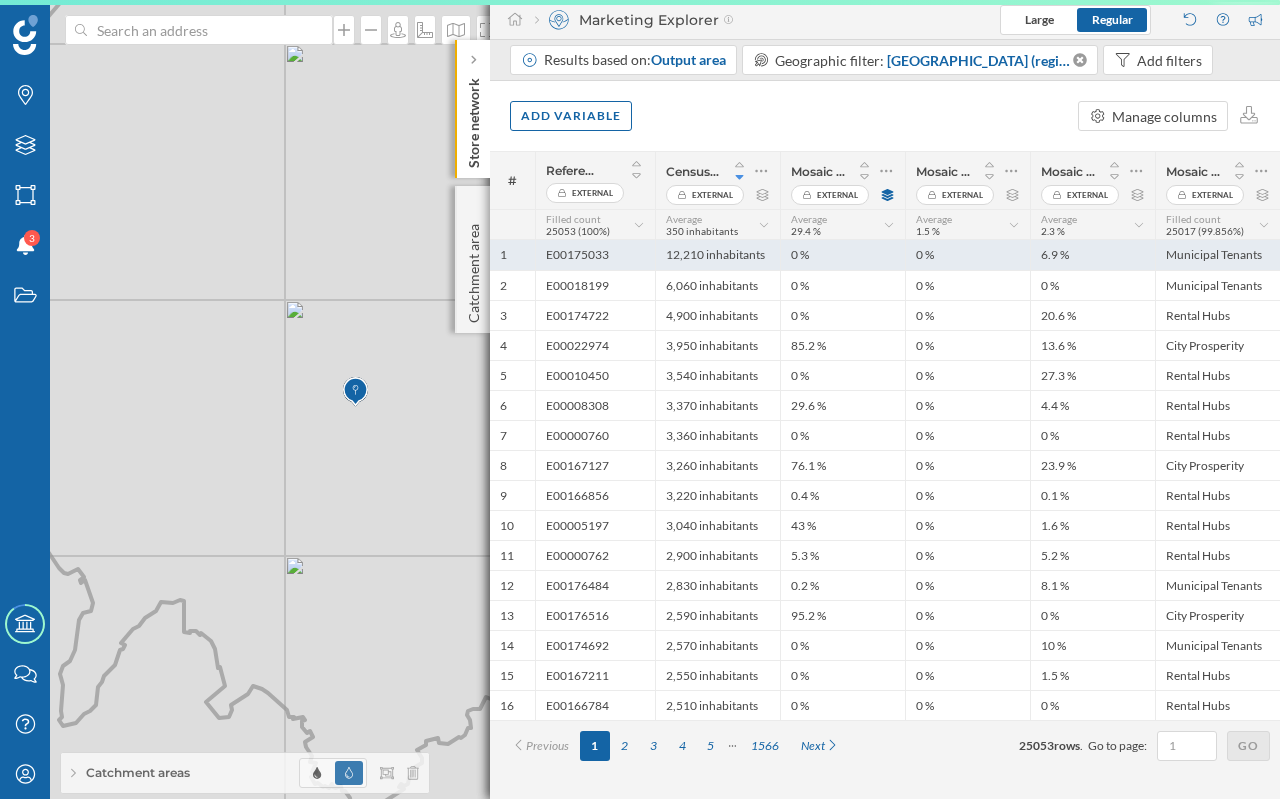scroll, scrollTop: 0, scrollLeft: 0, axis: both 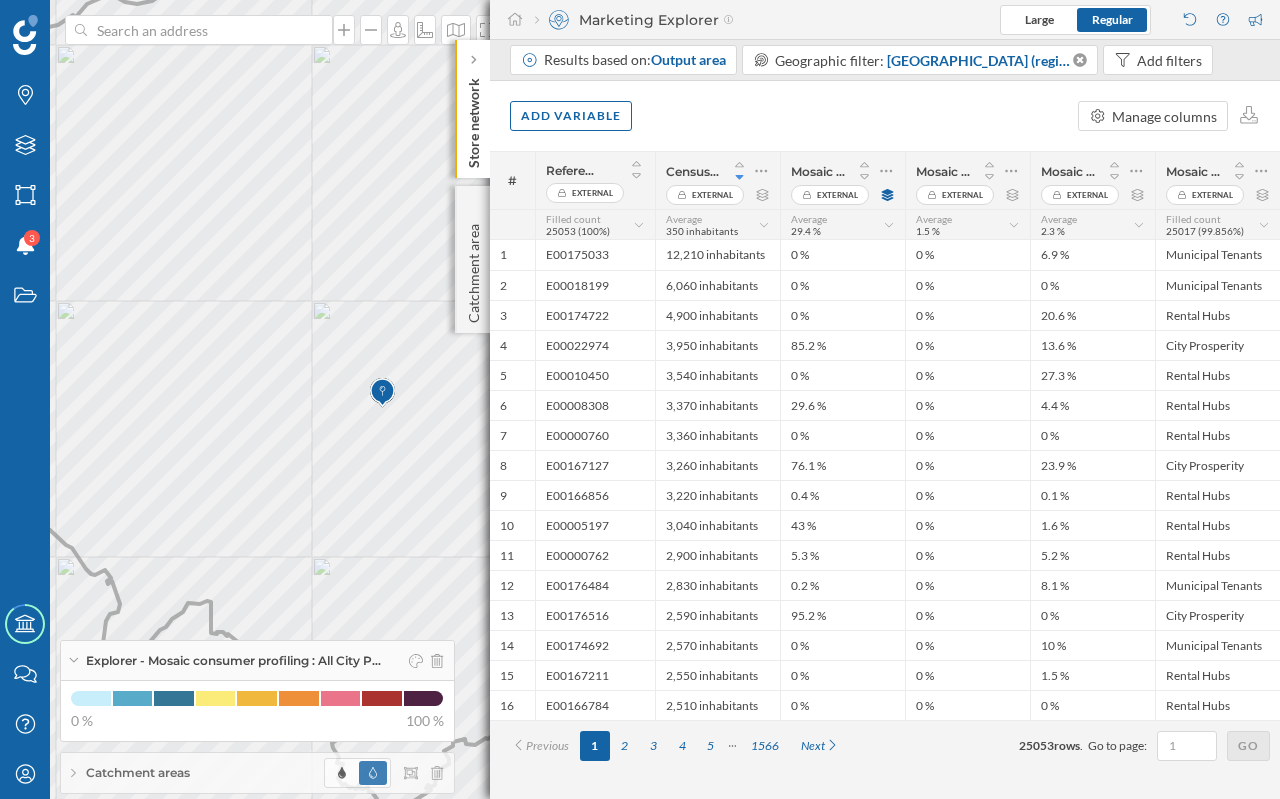 drag, startPoint x: 347, startPoint y: 382, endPoint x: 346, endPoint y: 372, distance: 10.049875 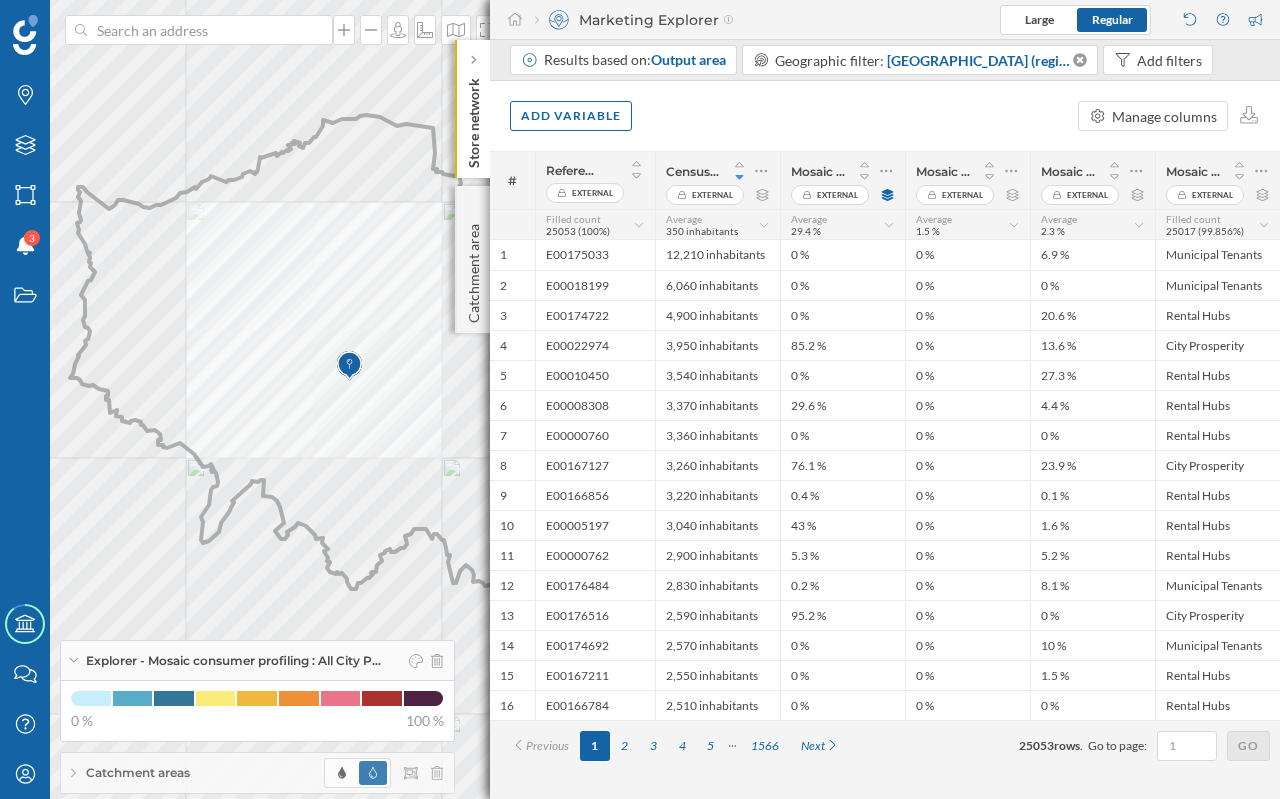 click 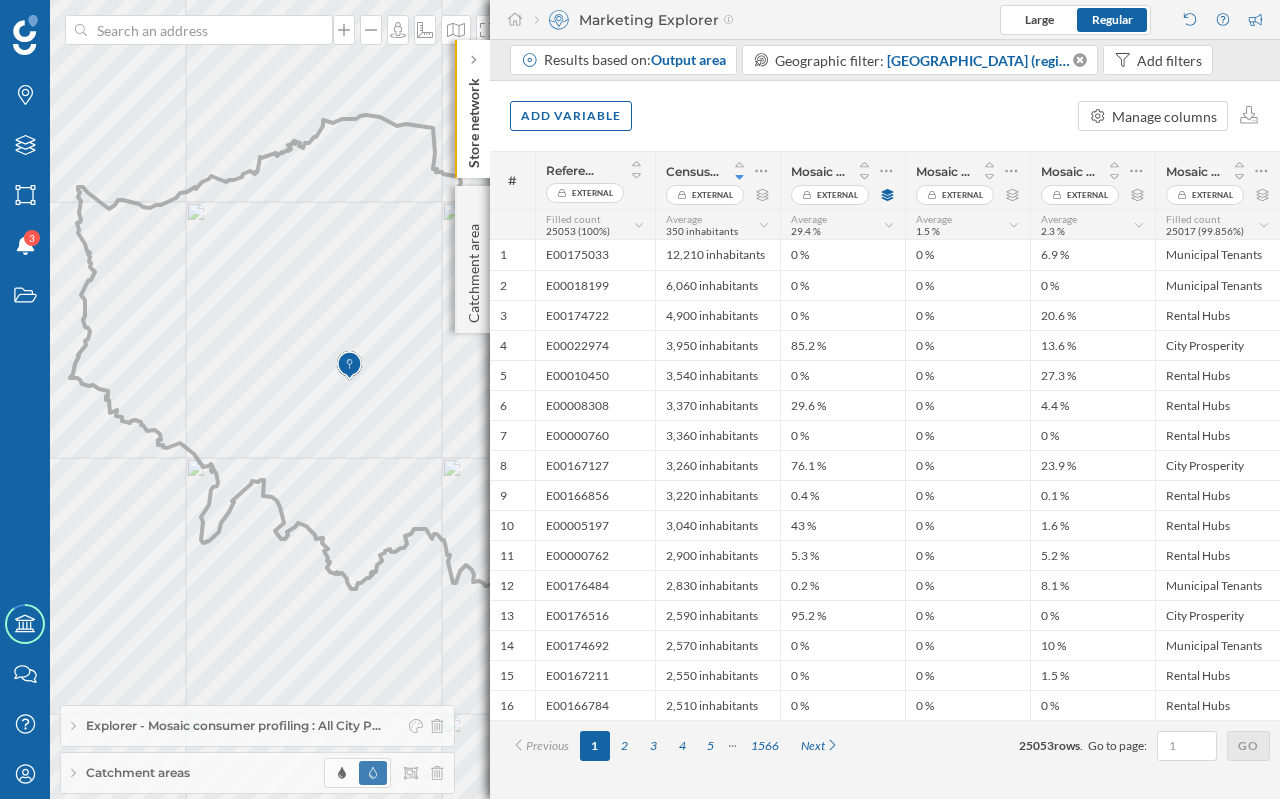 click on "Explorer - Mosaic consumer profiling  : All City P…" at bounding box center [257, 726] 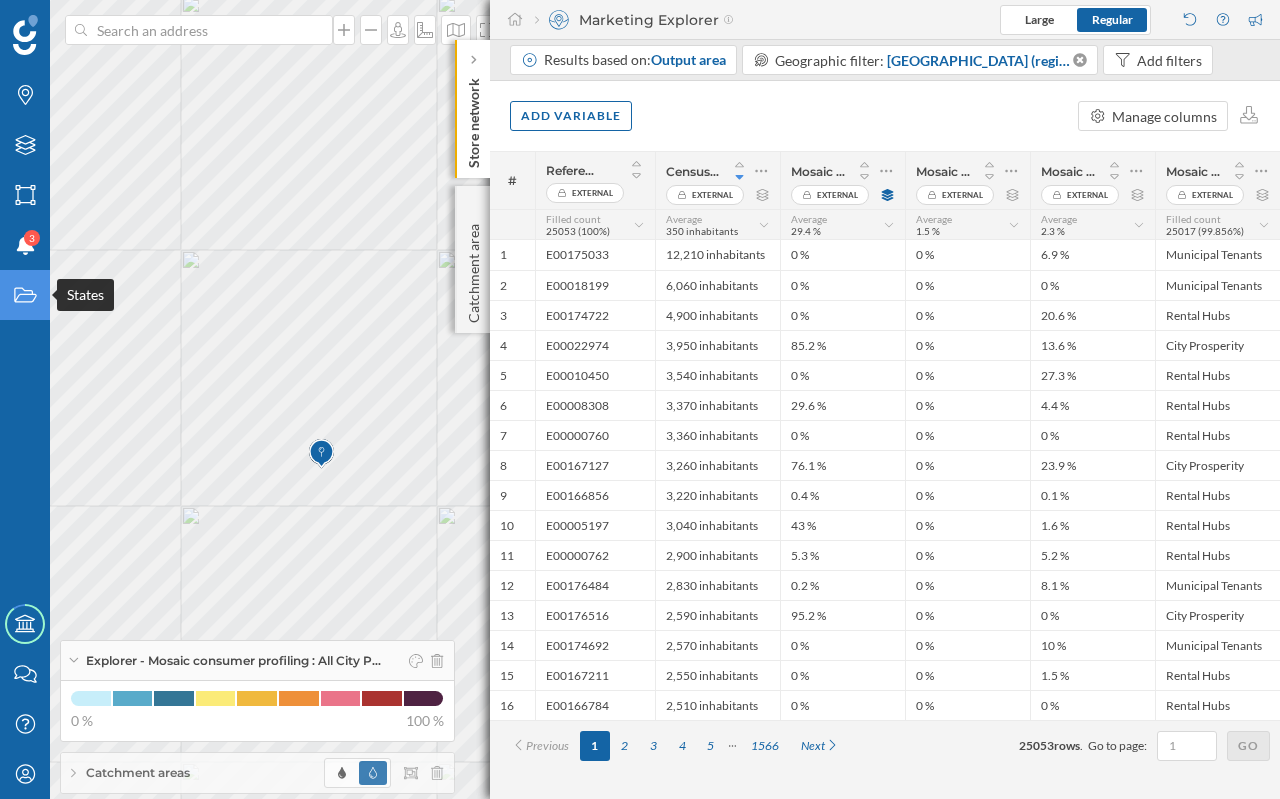 click on "States" at bounding box center (25, 295) 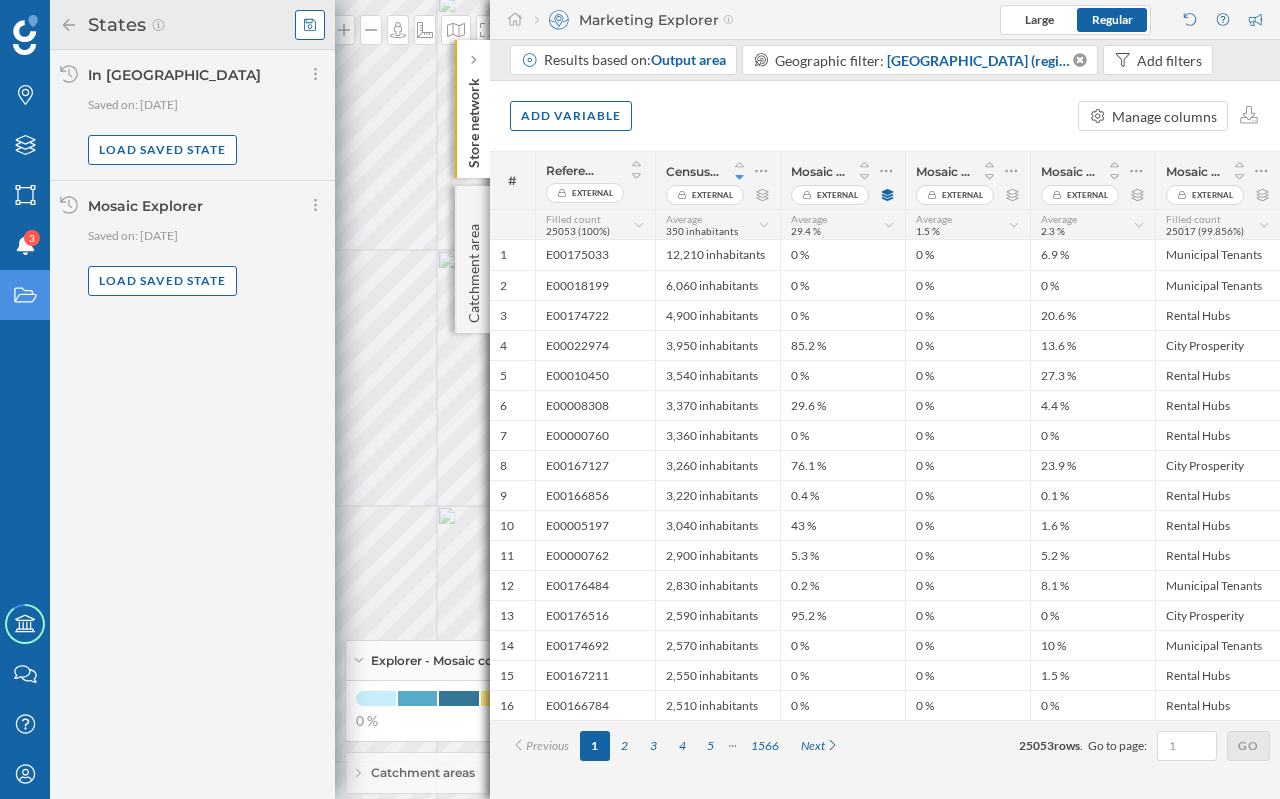 click 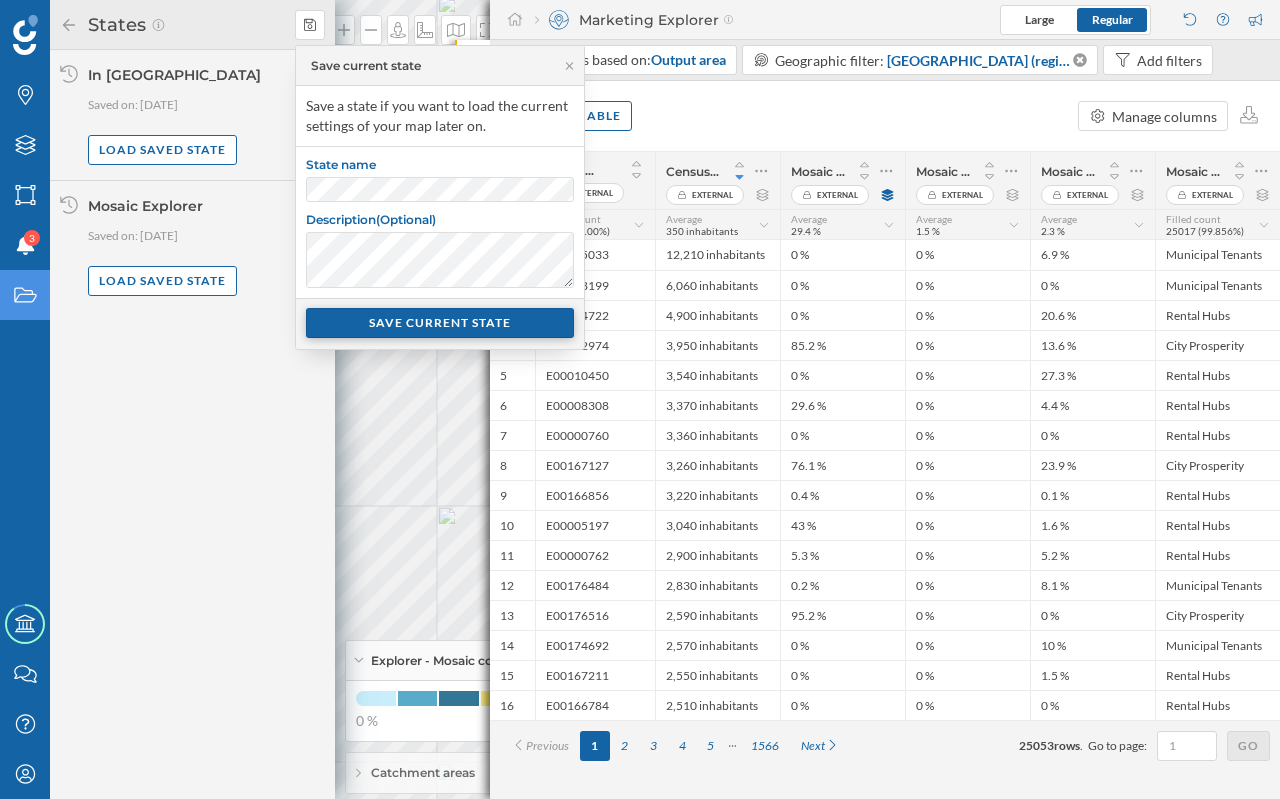 click on "SAVE CURRENT STATE" at bounding box center (440, 323) 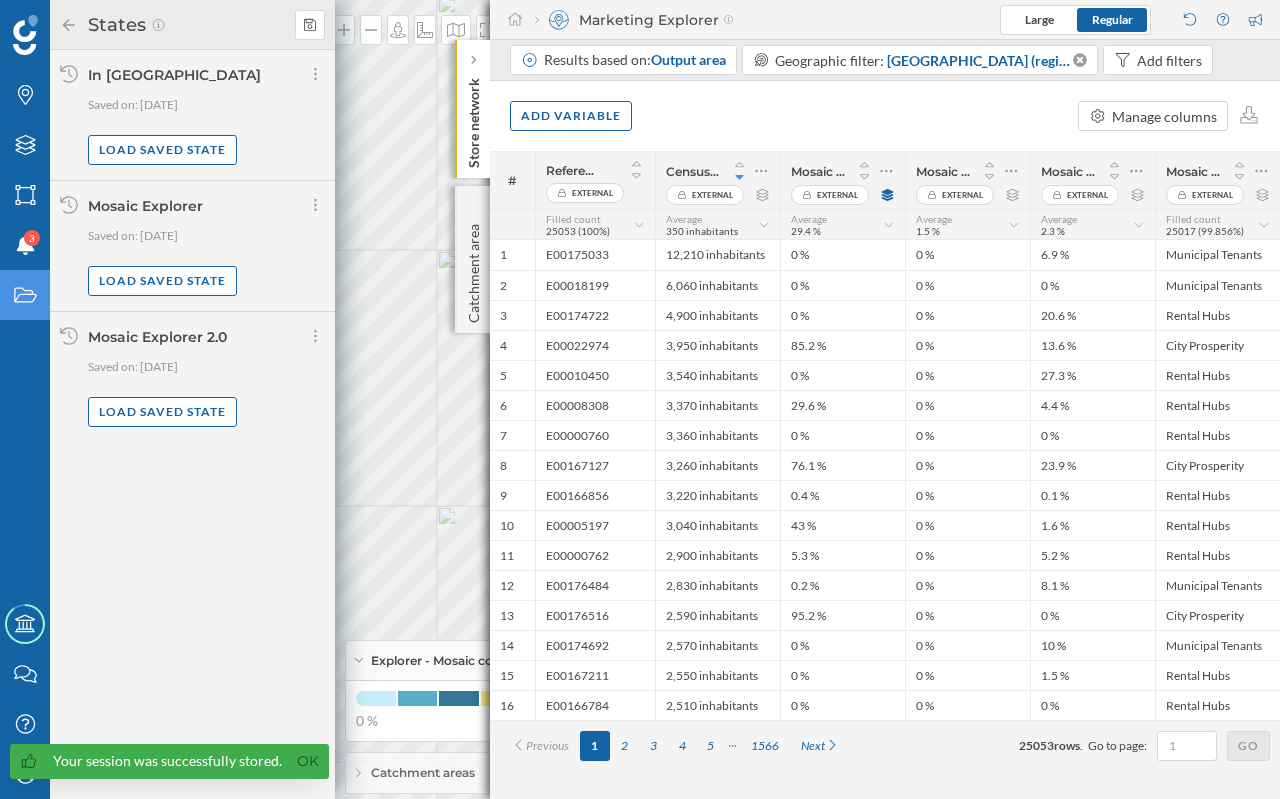 click 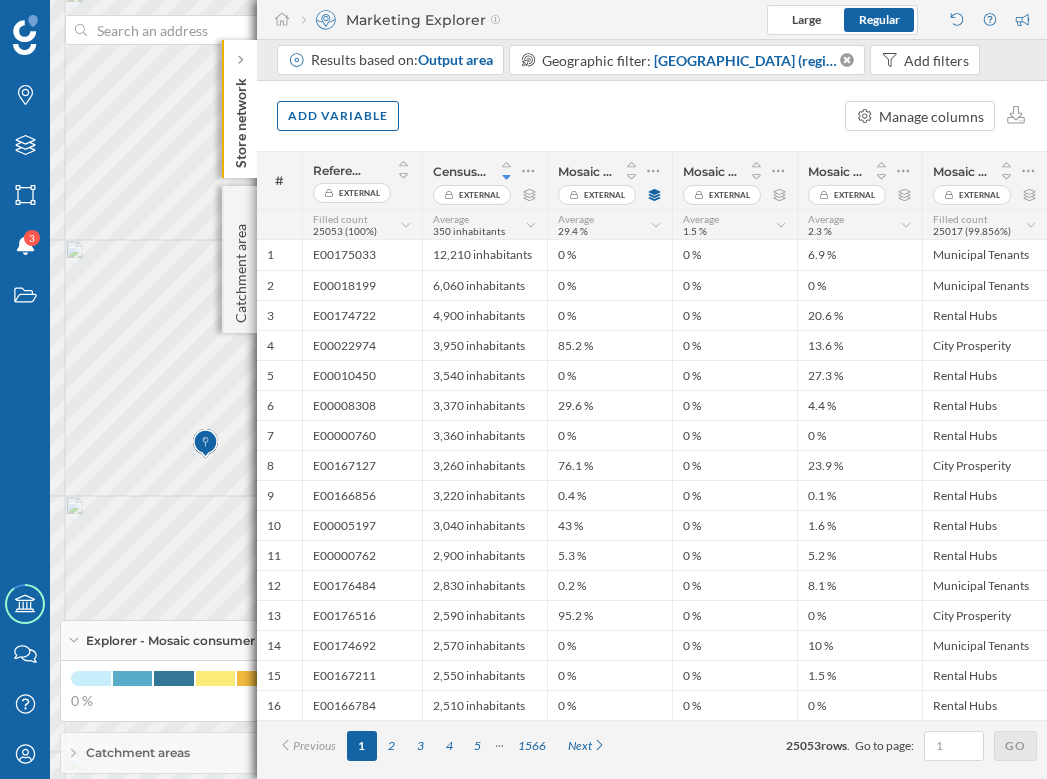 click on "Store network" 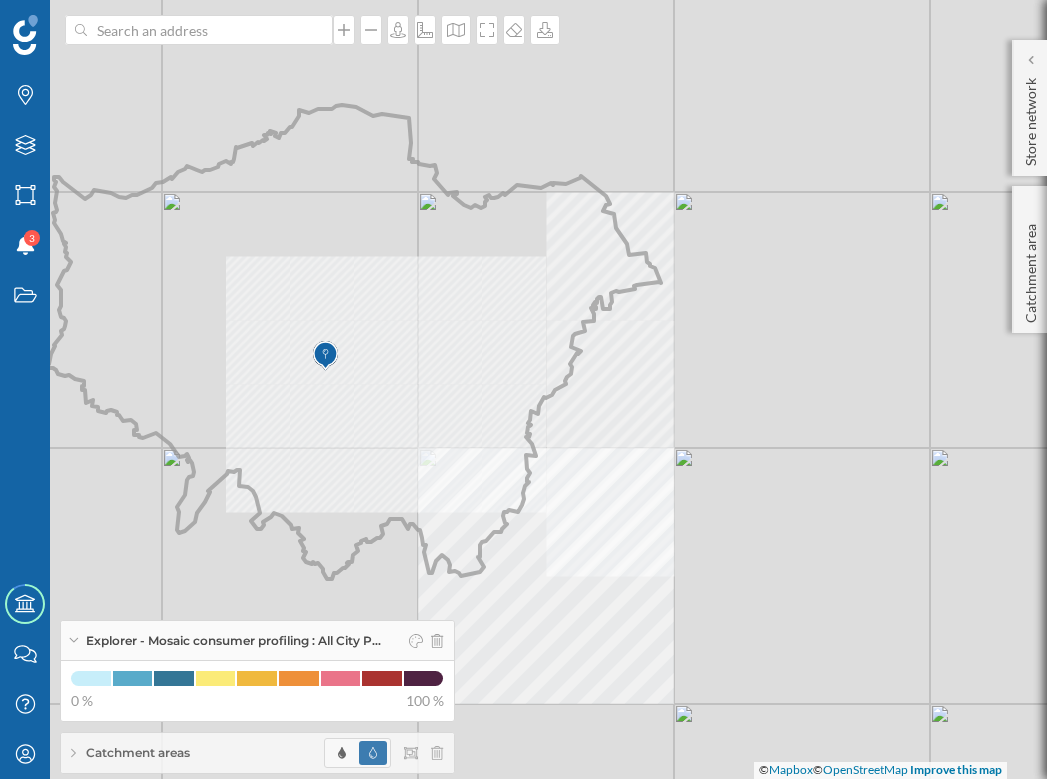 drag, startPoint x: 253, startPoint y: 365, endPoint x: 352, endPoint y: 385, distance: 101 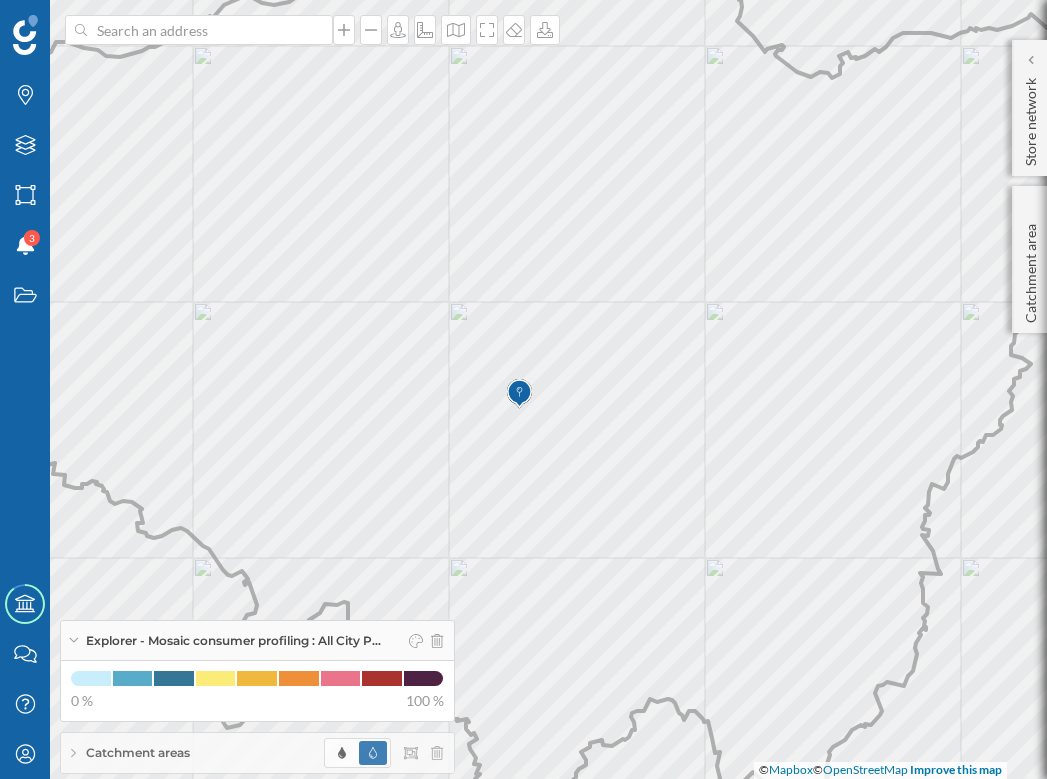 drag, startPoint x: 317, startPoint y: 404, endPoint x: 386, endPoint y: 411, distance: 69.354164 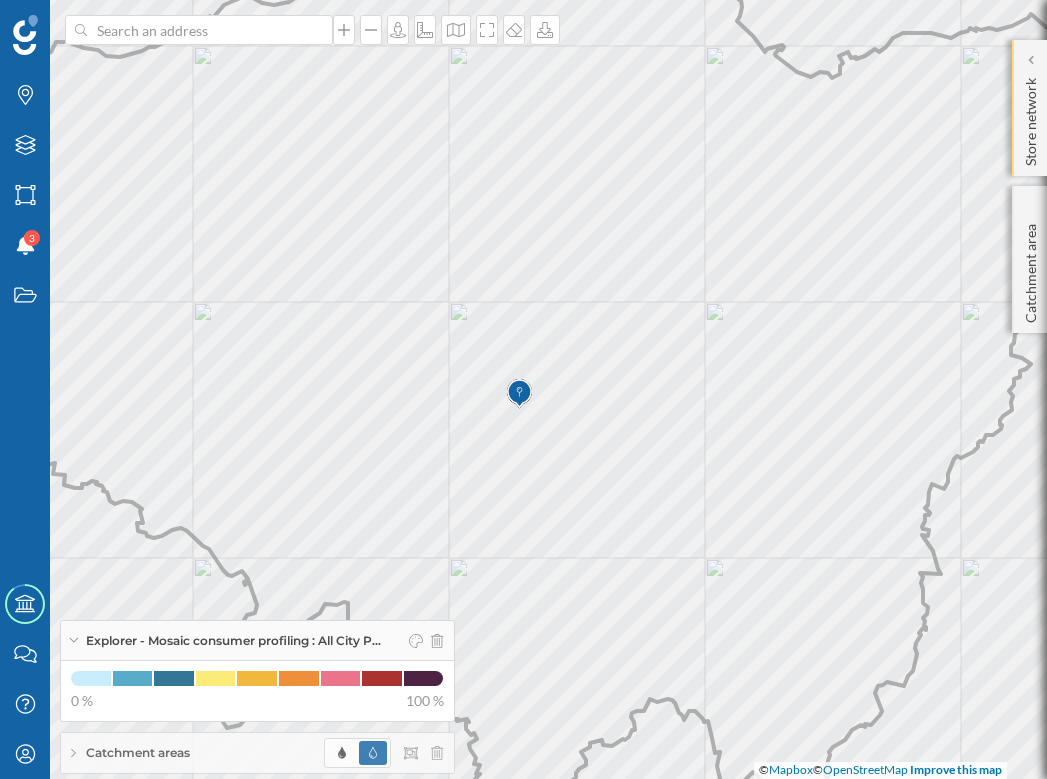 click on "Store network" 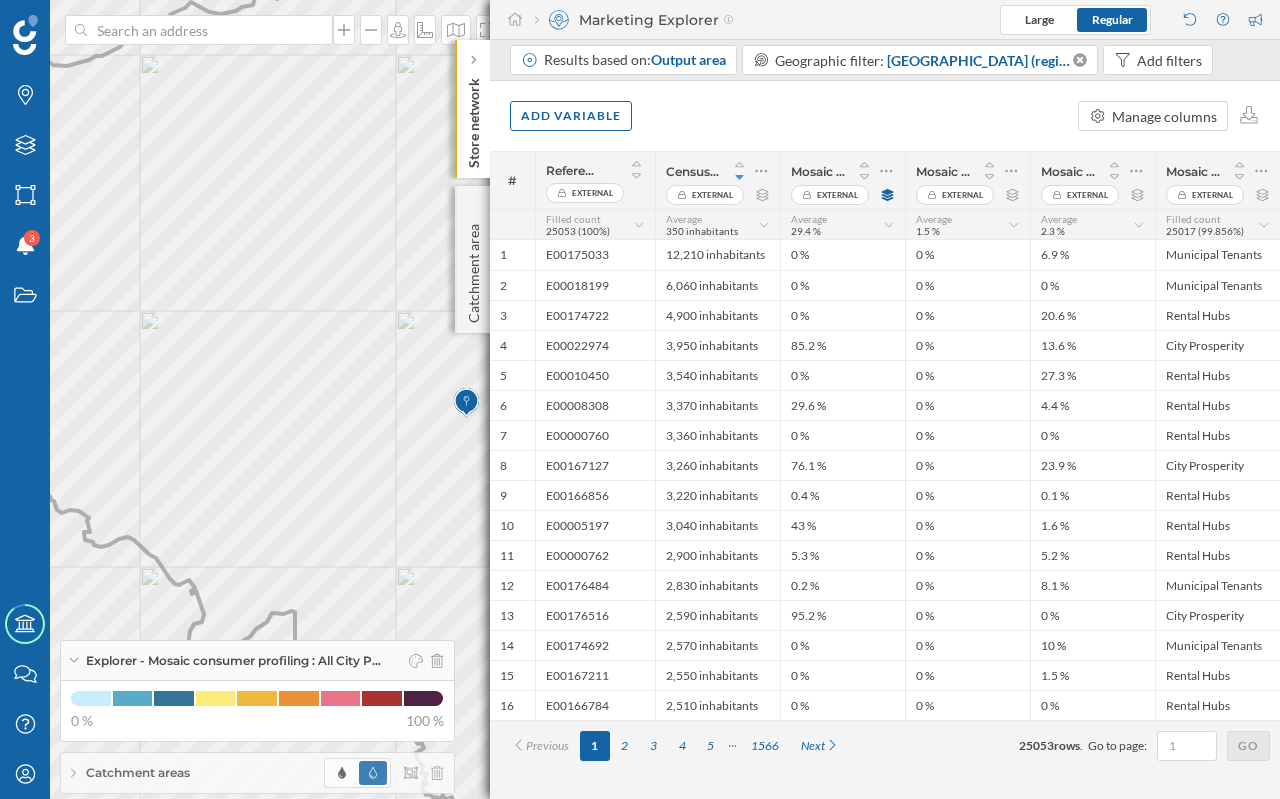 drag, startPoint x: 343, startPoint y: 490, endPoint x: 140, endPoint y: 490, distance: 203 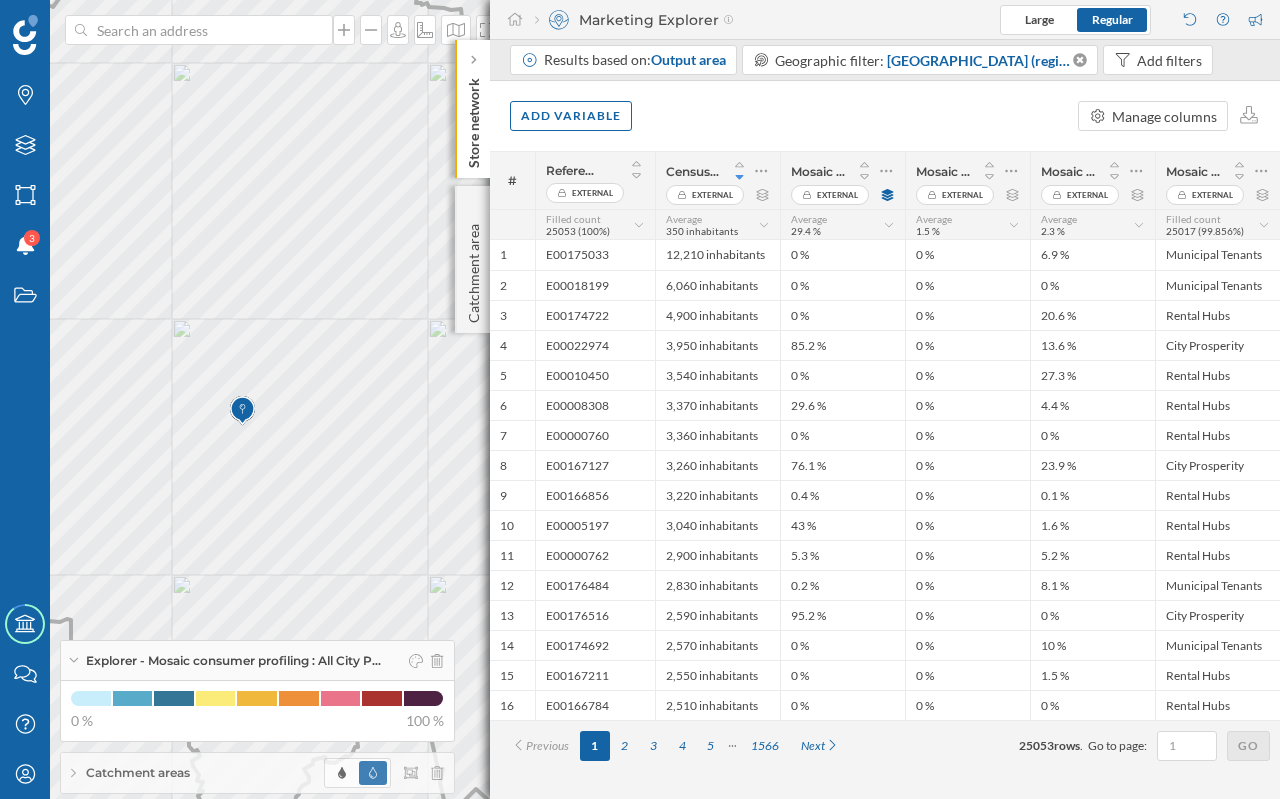drag, startPoint x: 216, startPoint y: 466, endPoint x: 48, endPoint y: 467, distance: 168.00298 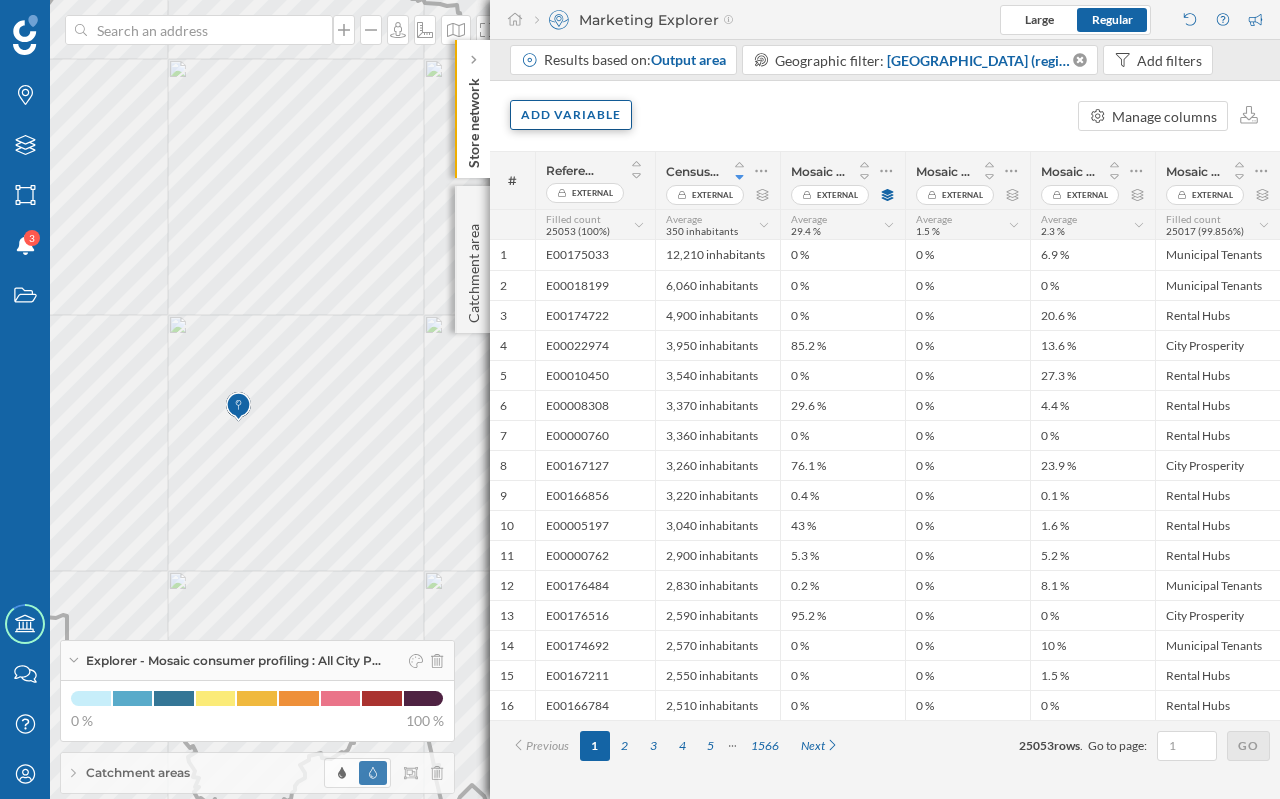 click on "Add variable" at bounding box center (571, 115) 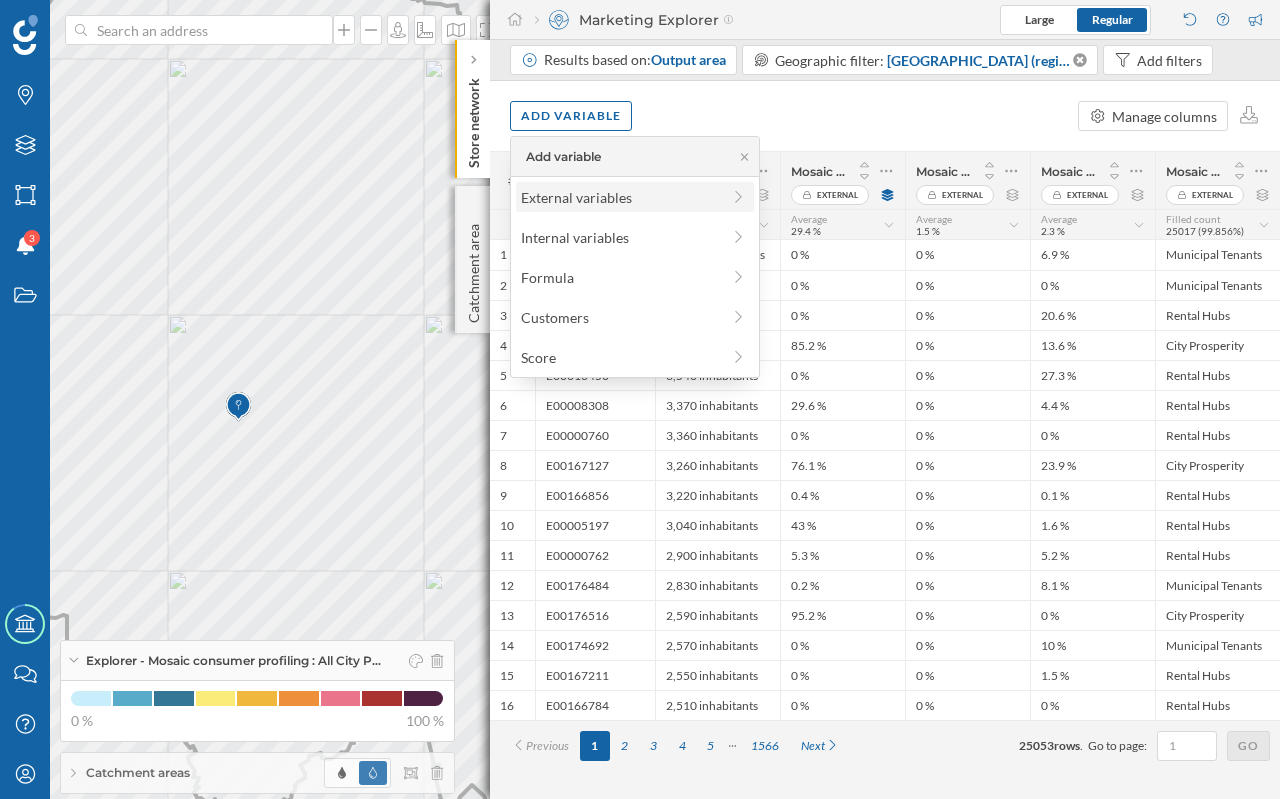 click on "External variables" at bounding box center [620, 197] 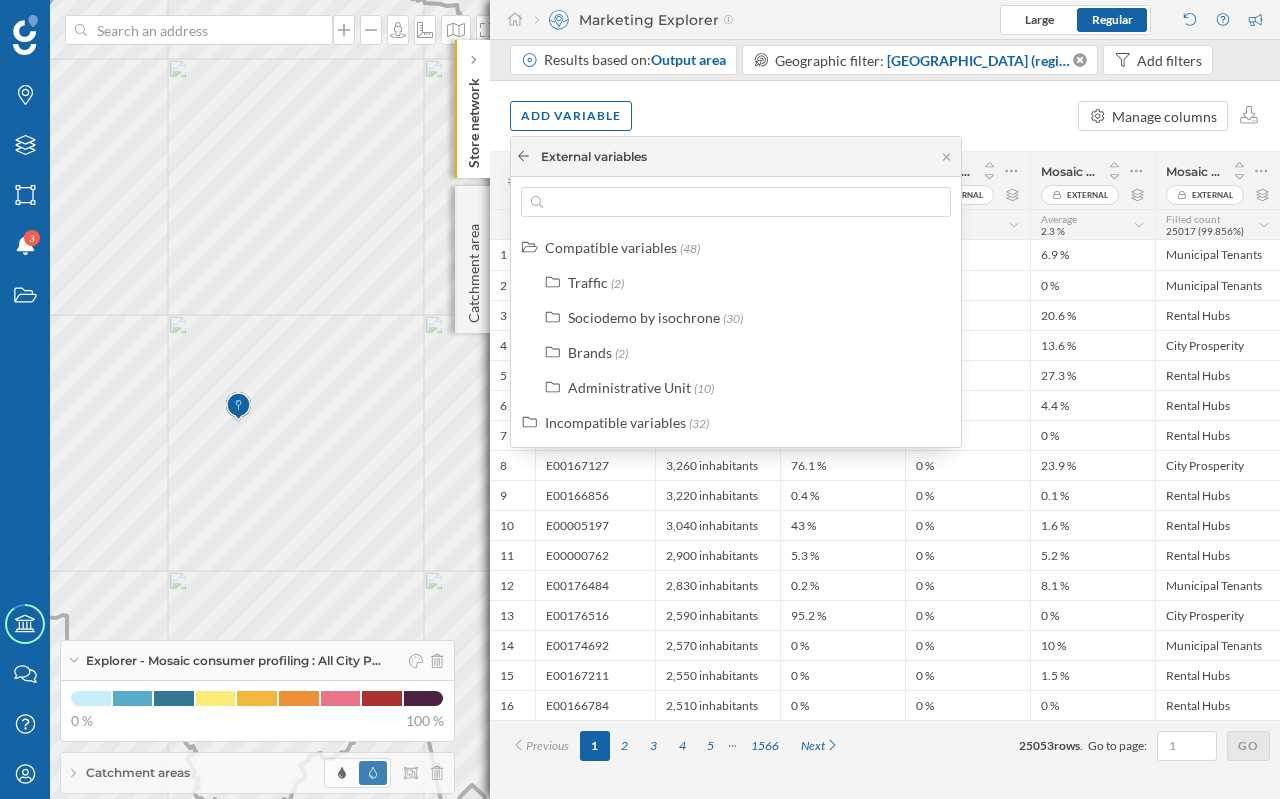 click 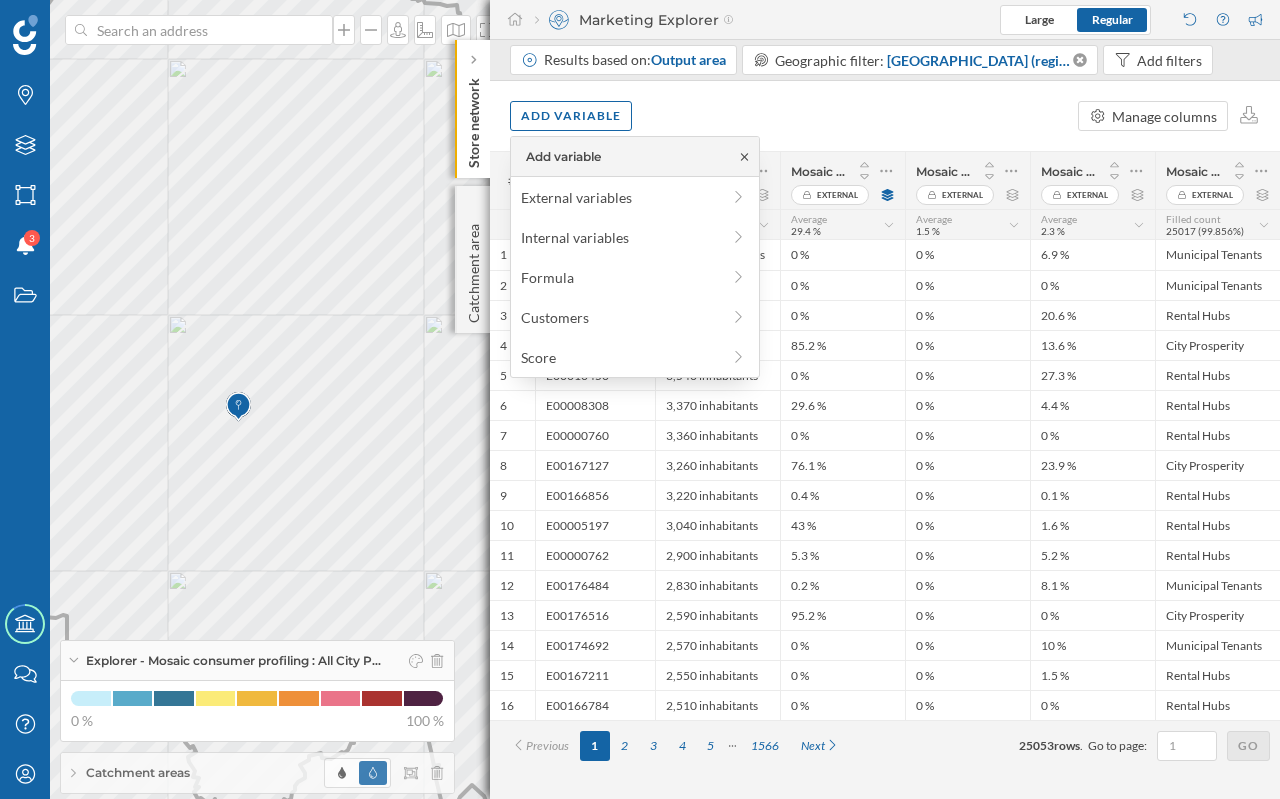 click 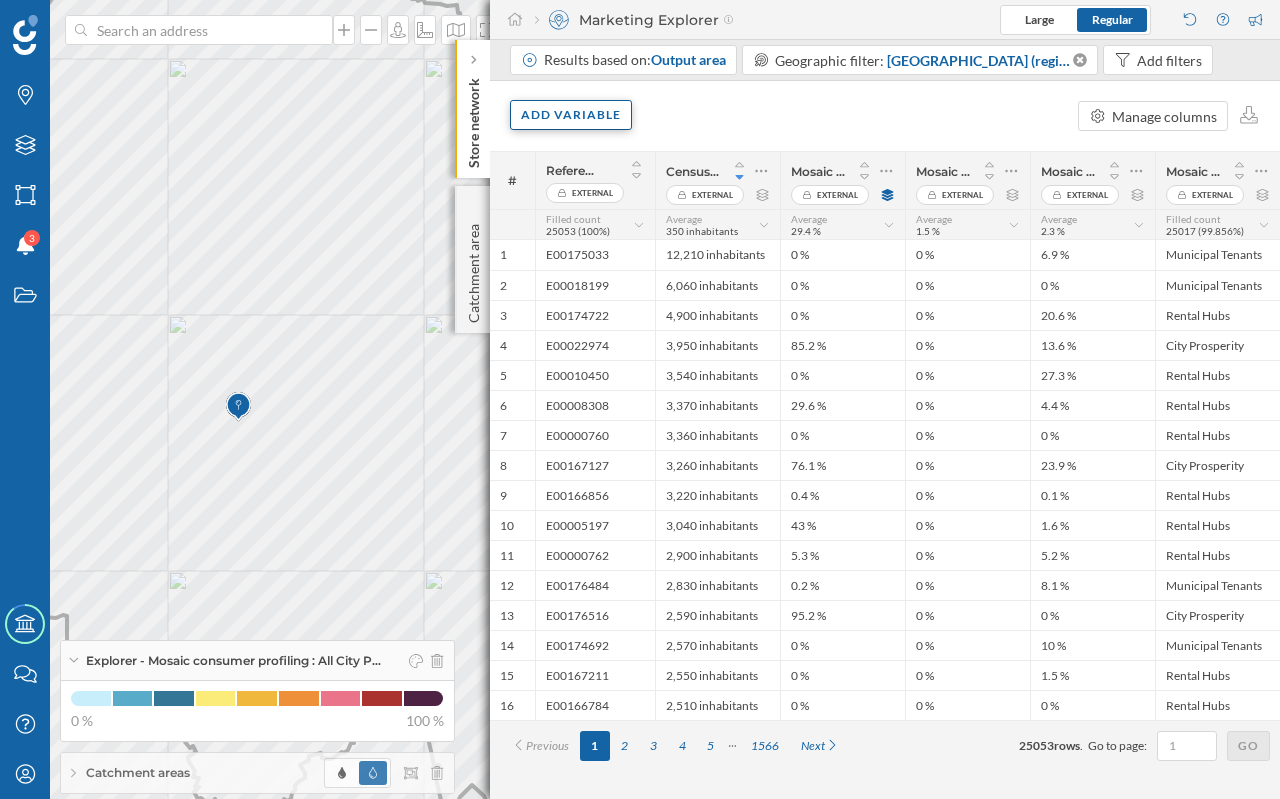 click on "Add variable" at bounding box center (571, 115) 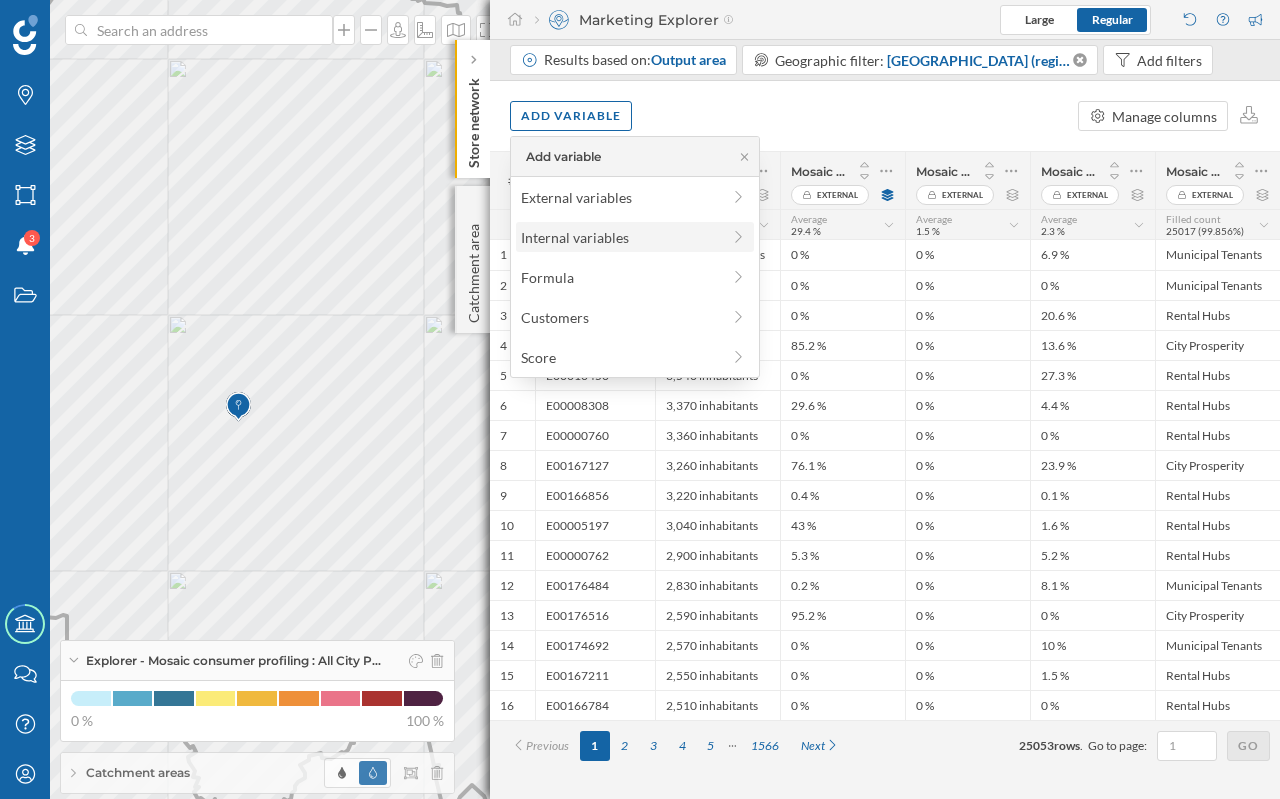 click on "Internal variables" at bounding box center (620, 237) 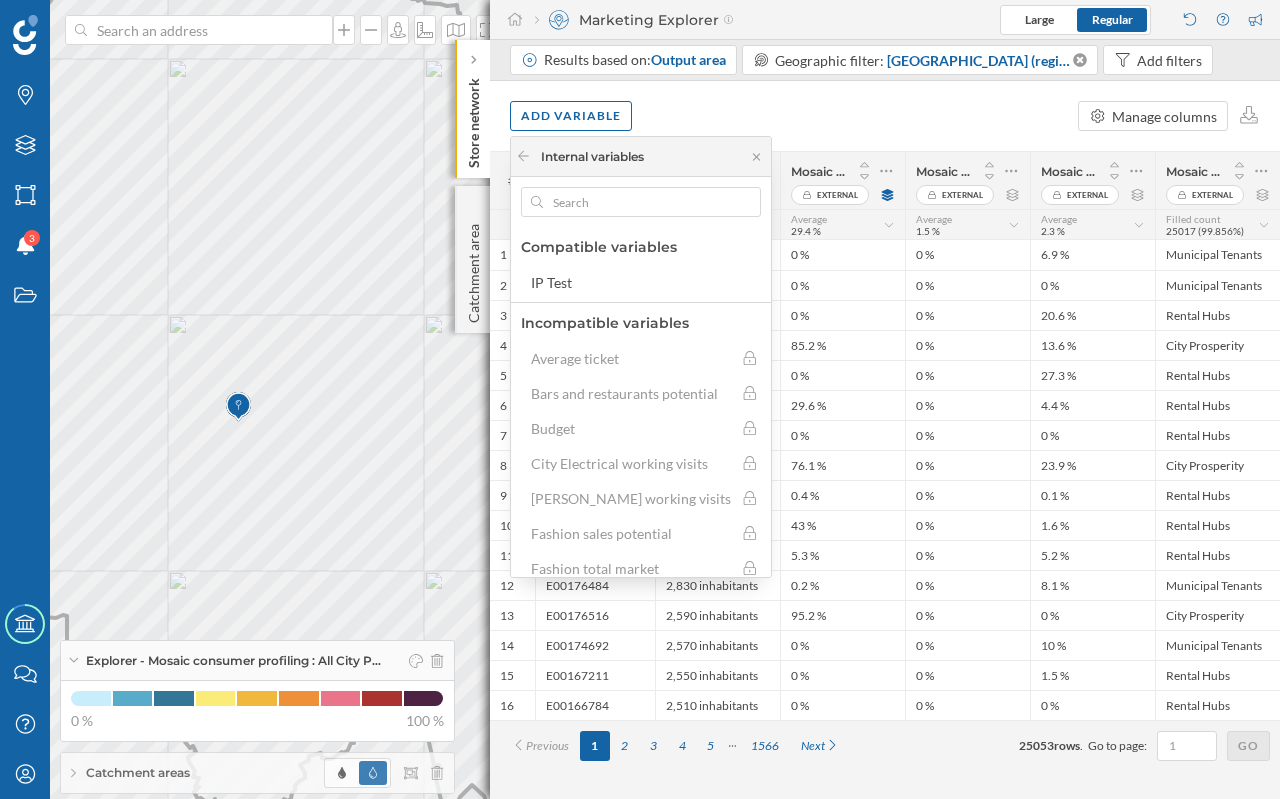 click on "Add variable
Manage columns" at bounding box center (885, 116) 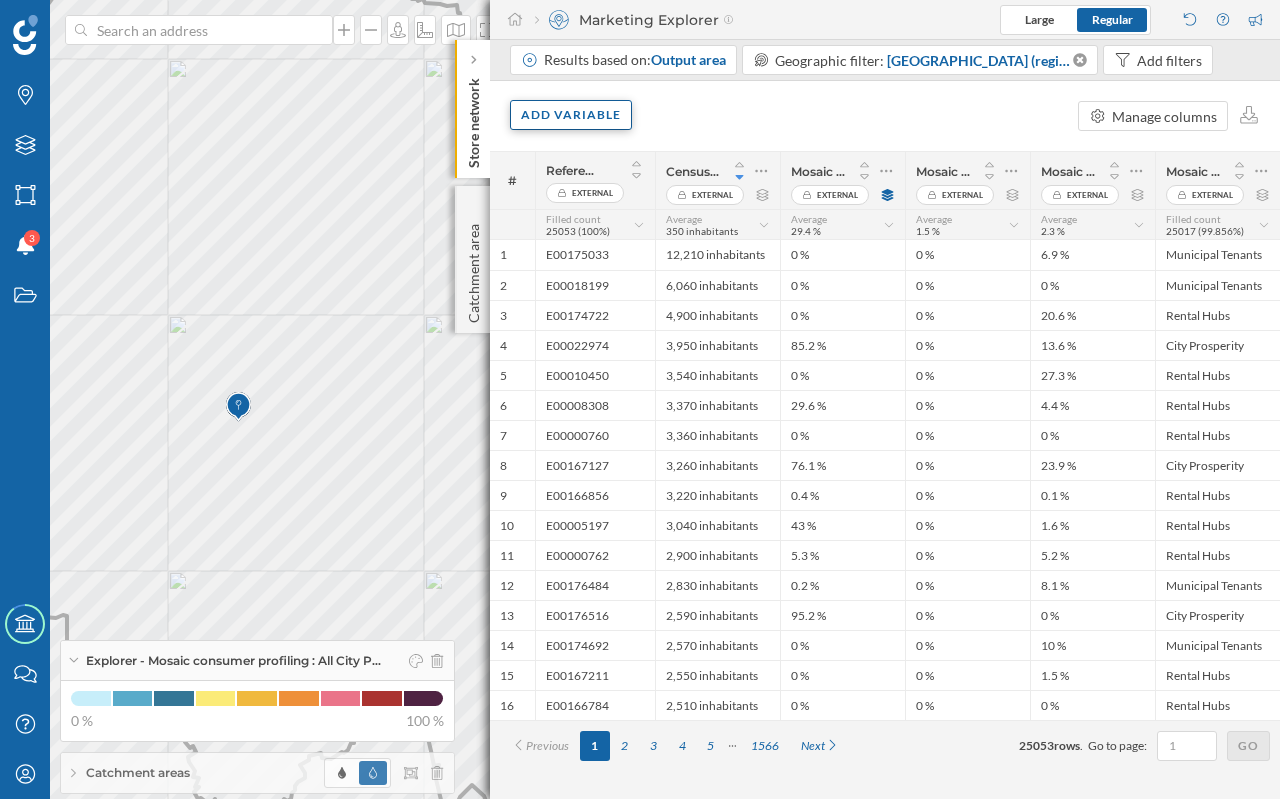 click on "Add variable" at bounding box center (571, 115) 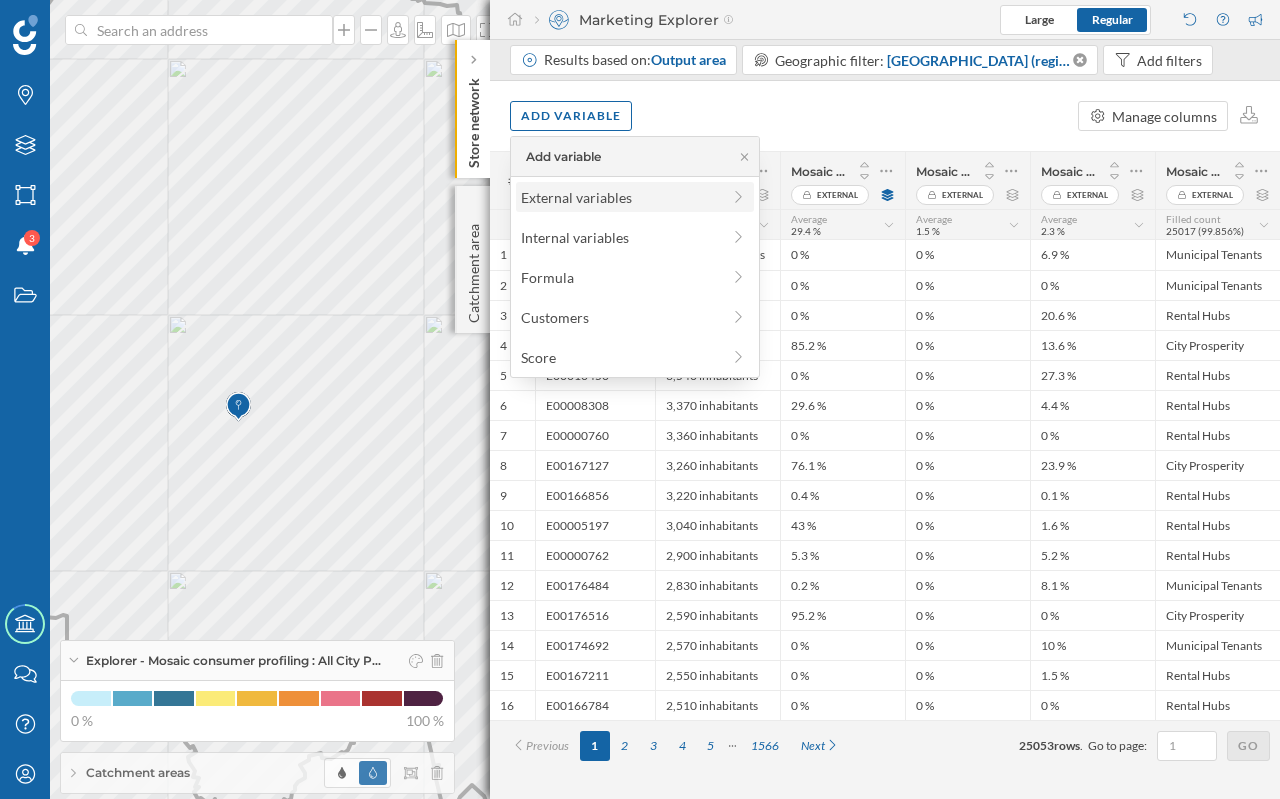 click on "External variables" at bounding box center [620, 197] 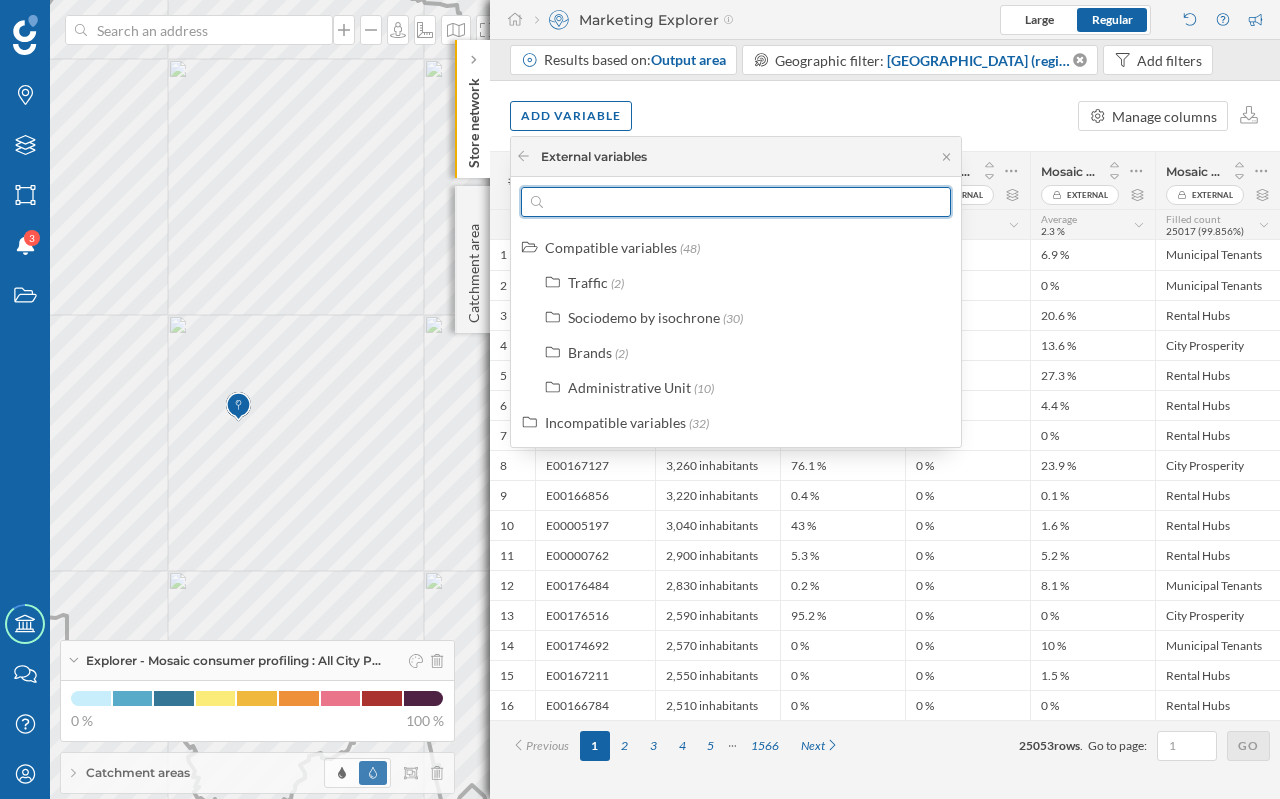 click at bounding box center [736, 202] 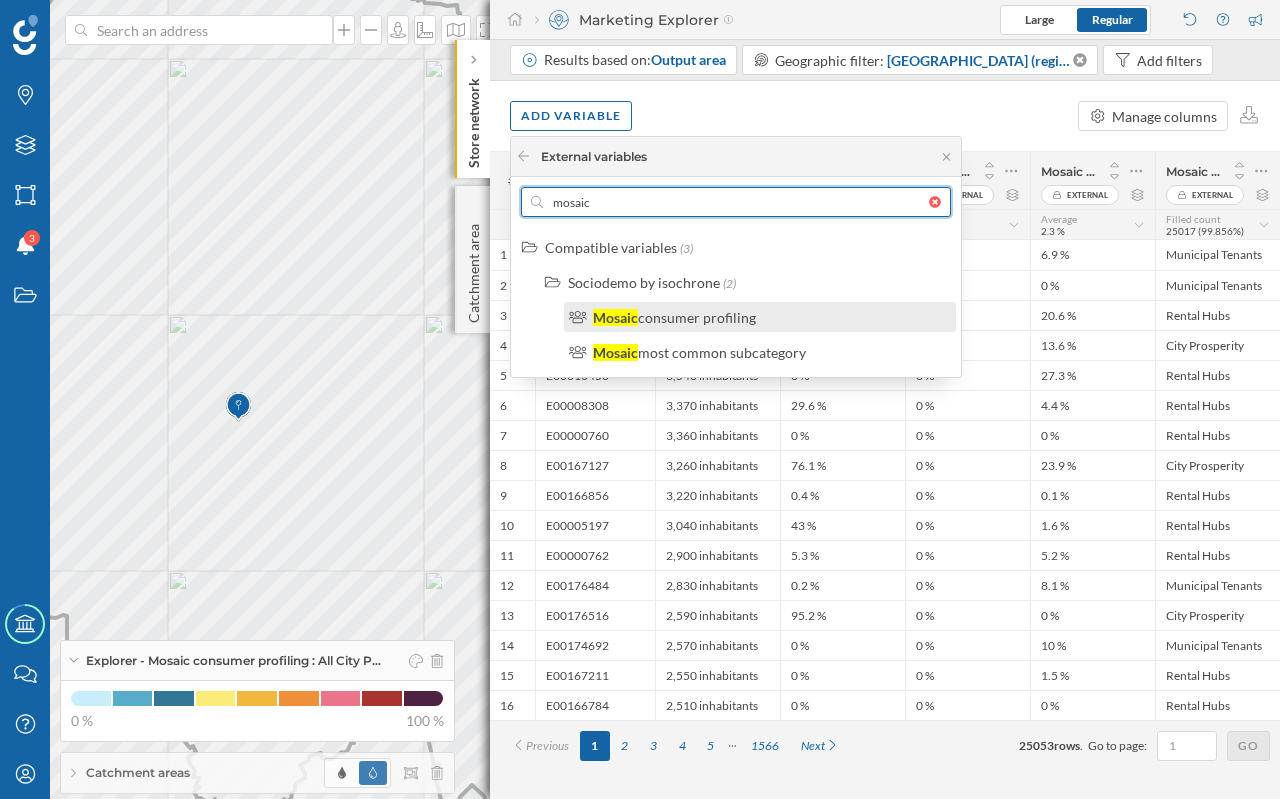 type on "mosaic" 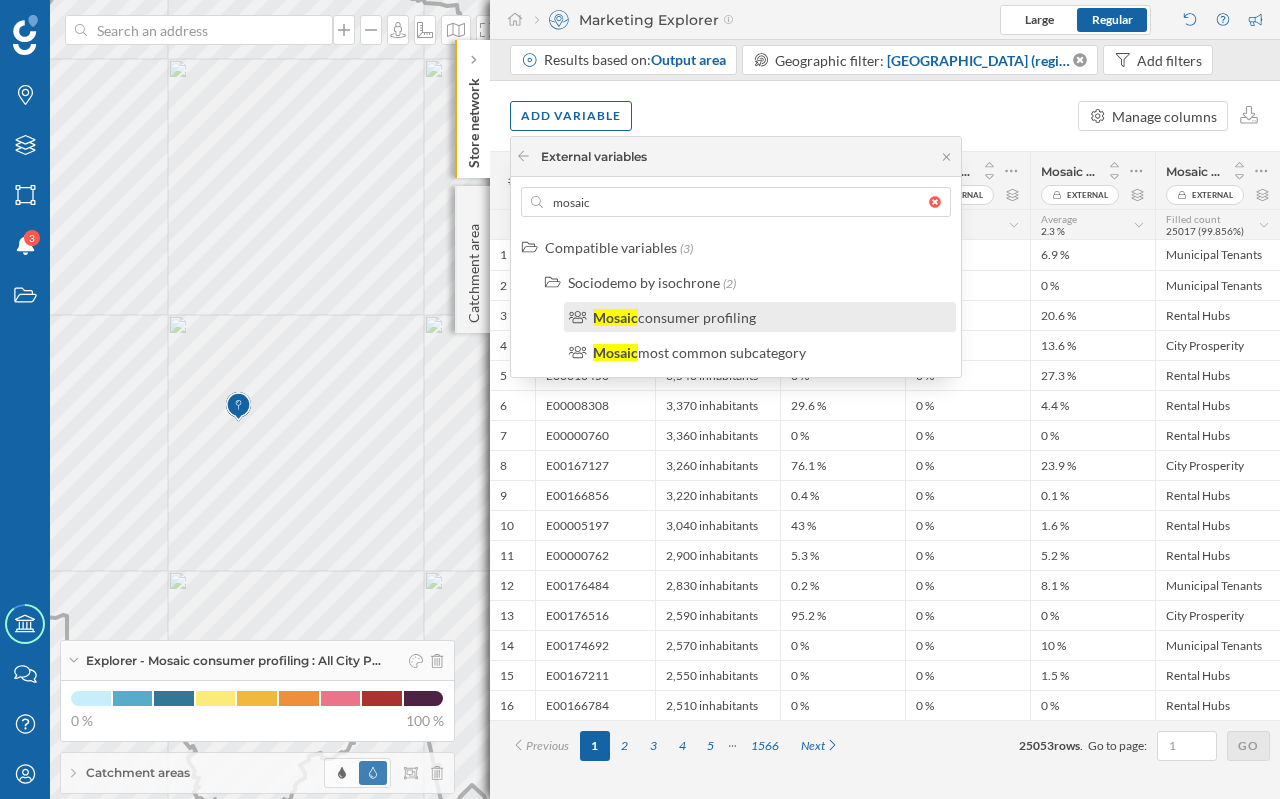 click on "consumer profiling" at bounding box center [697, 317] 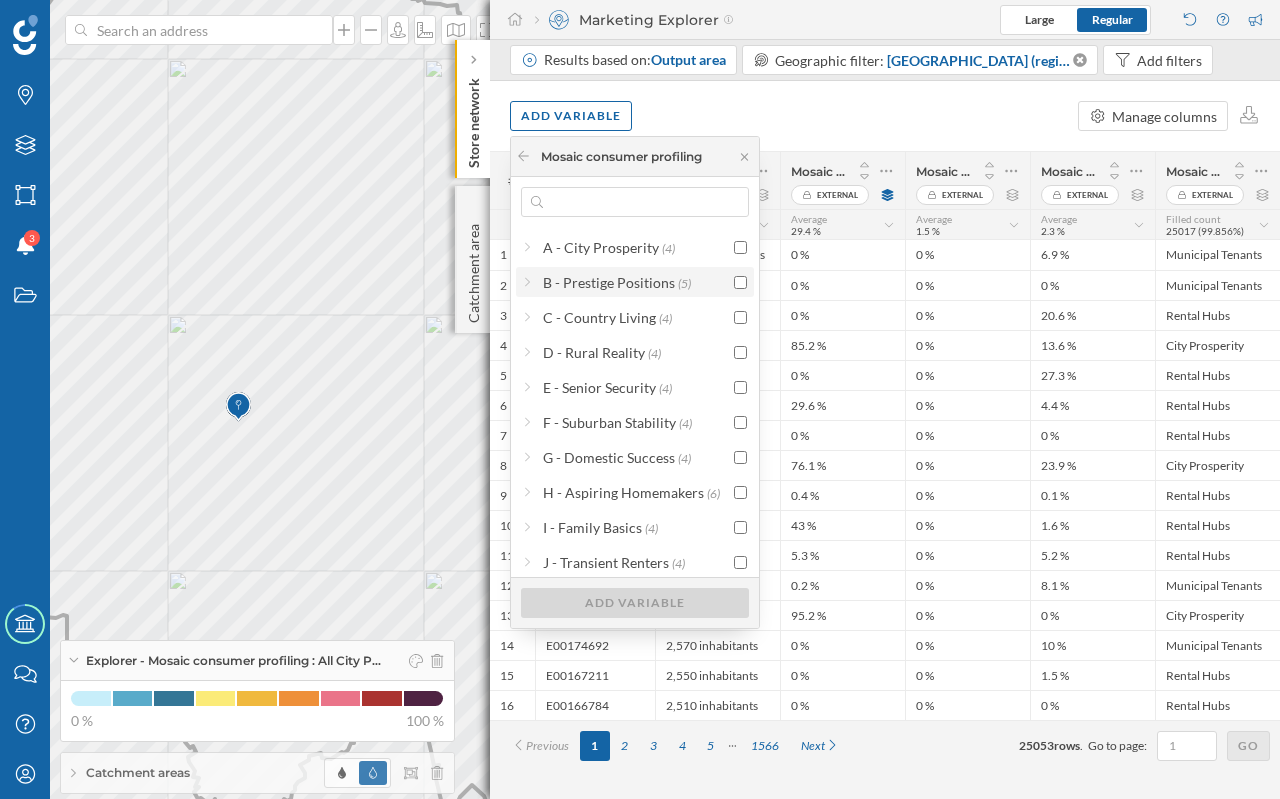 click 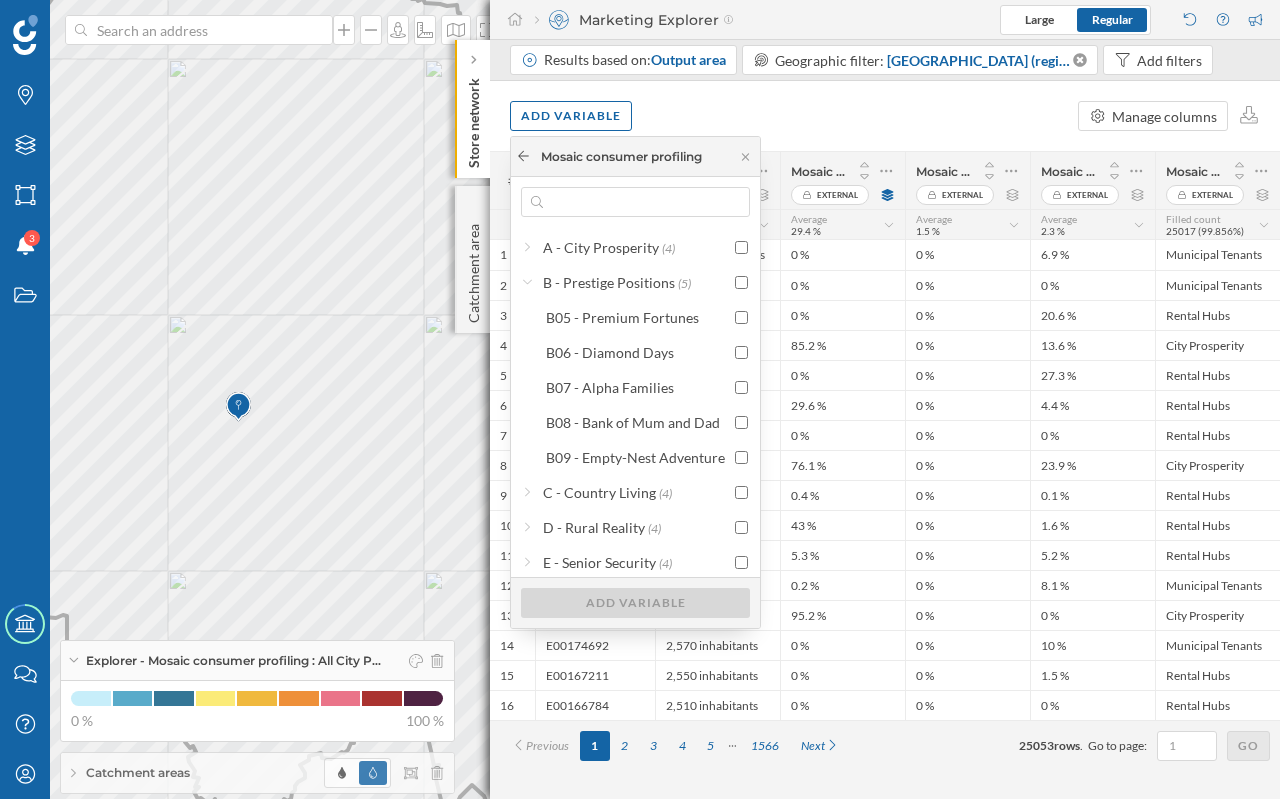 click 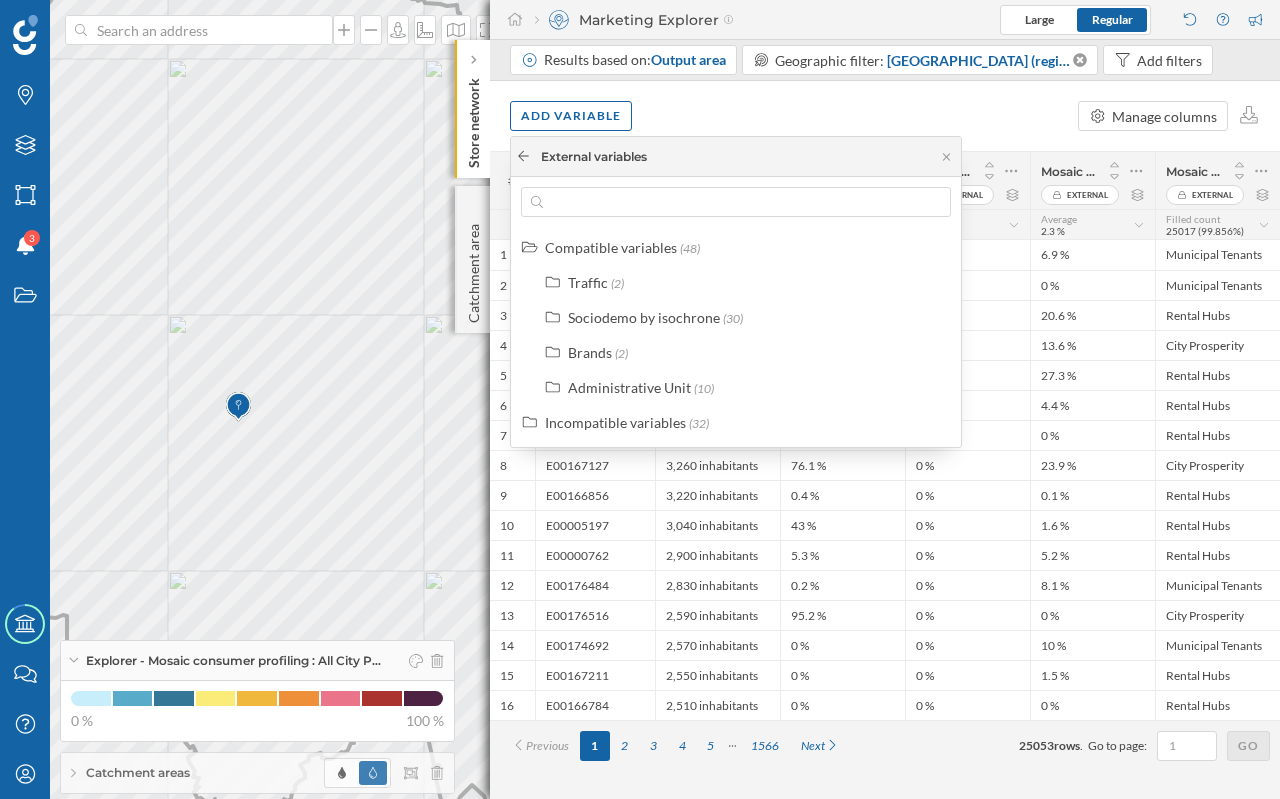 click 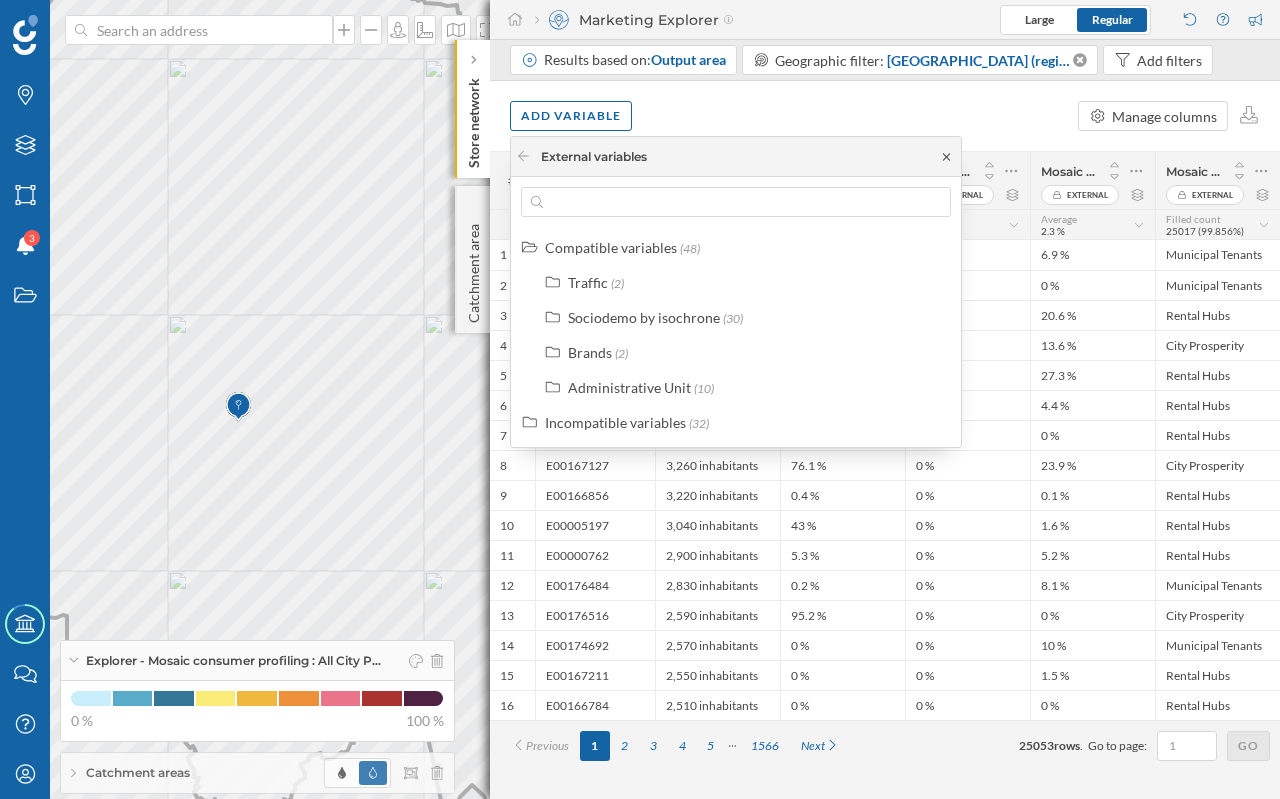 click 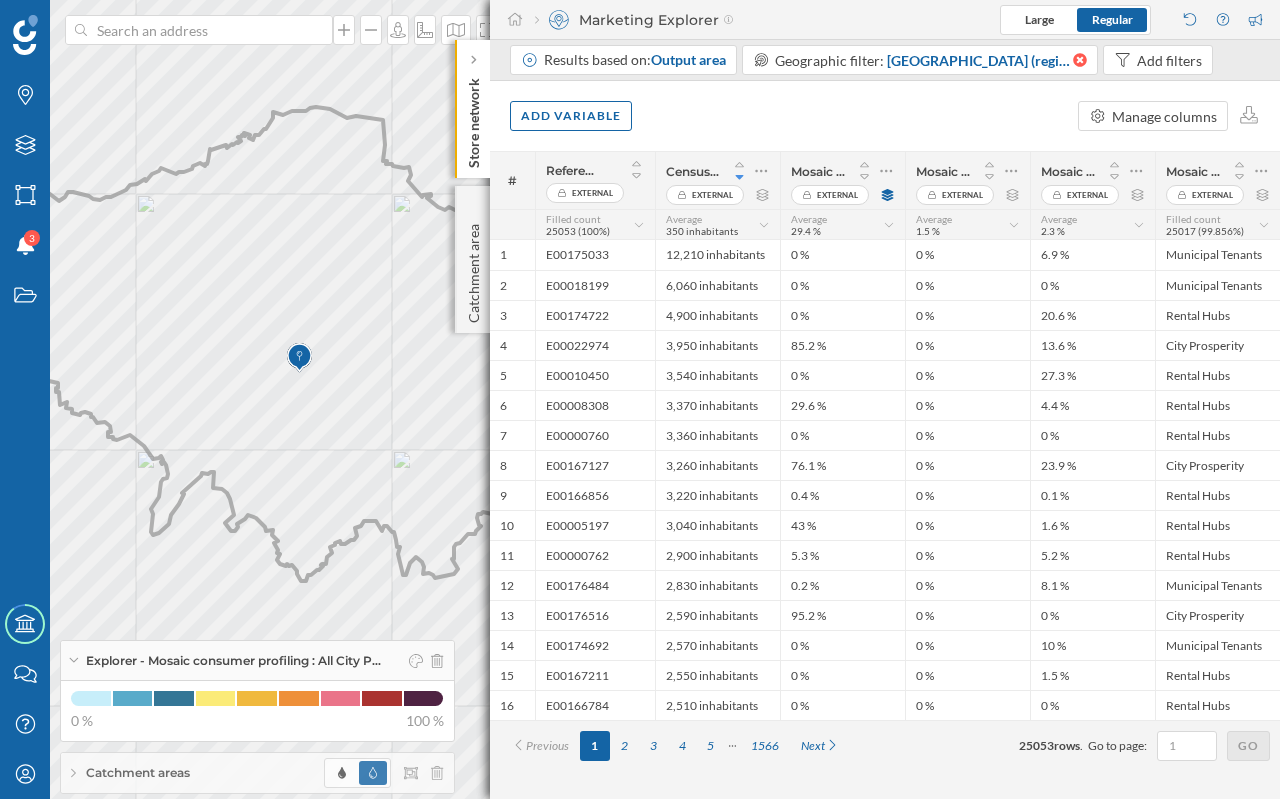 click 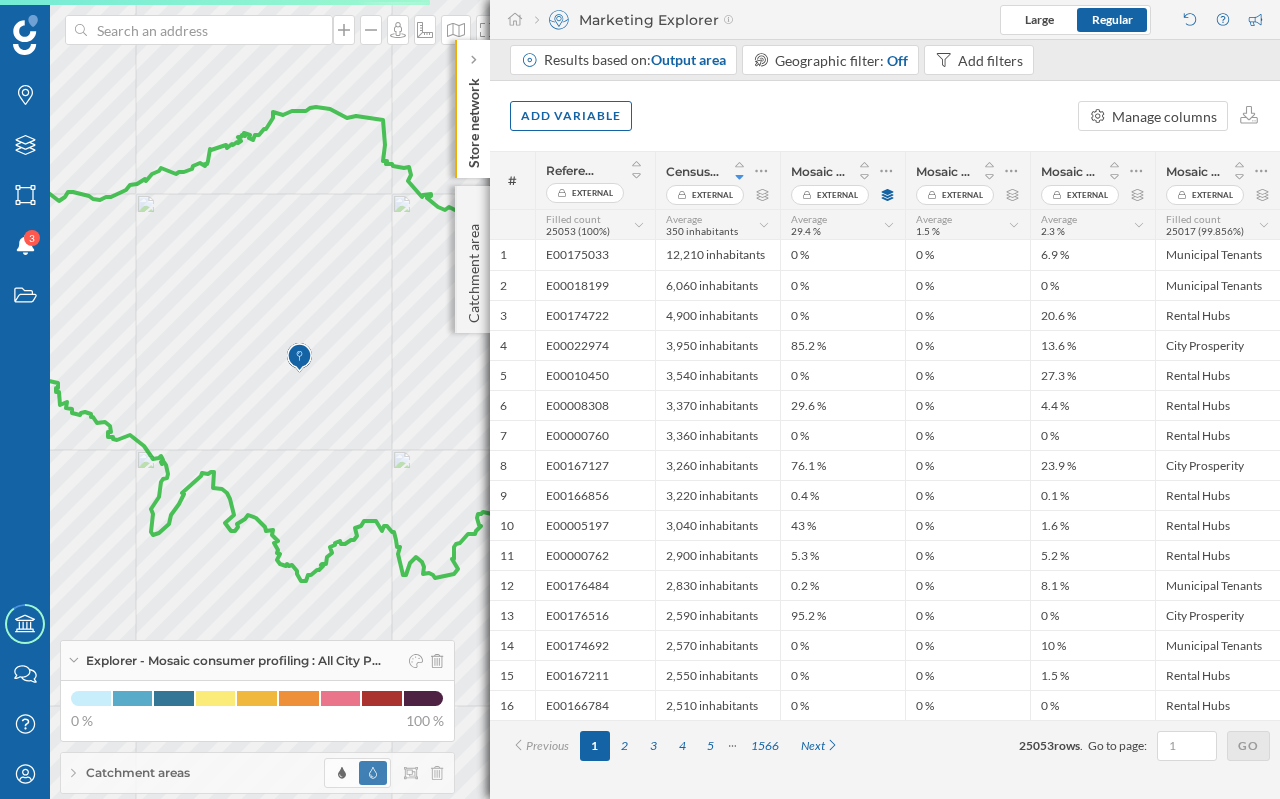 click on "Store network" 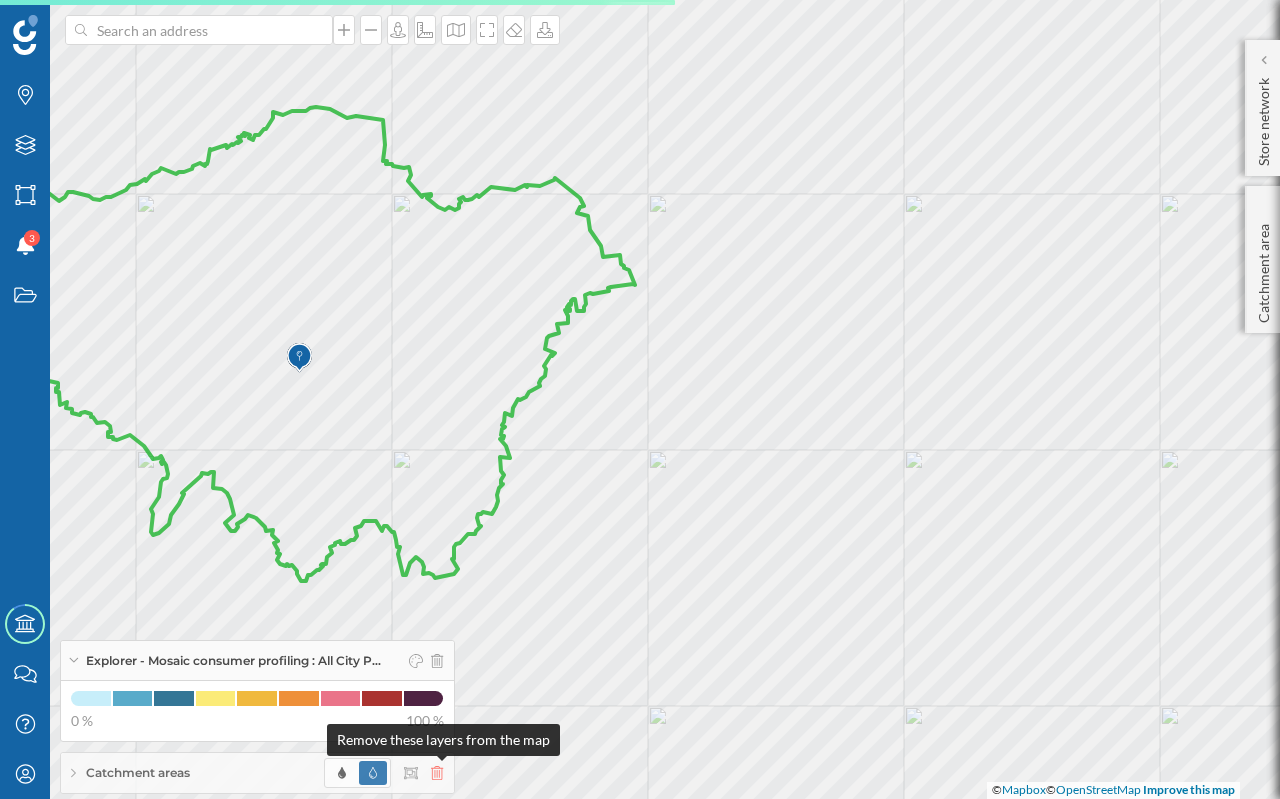 click 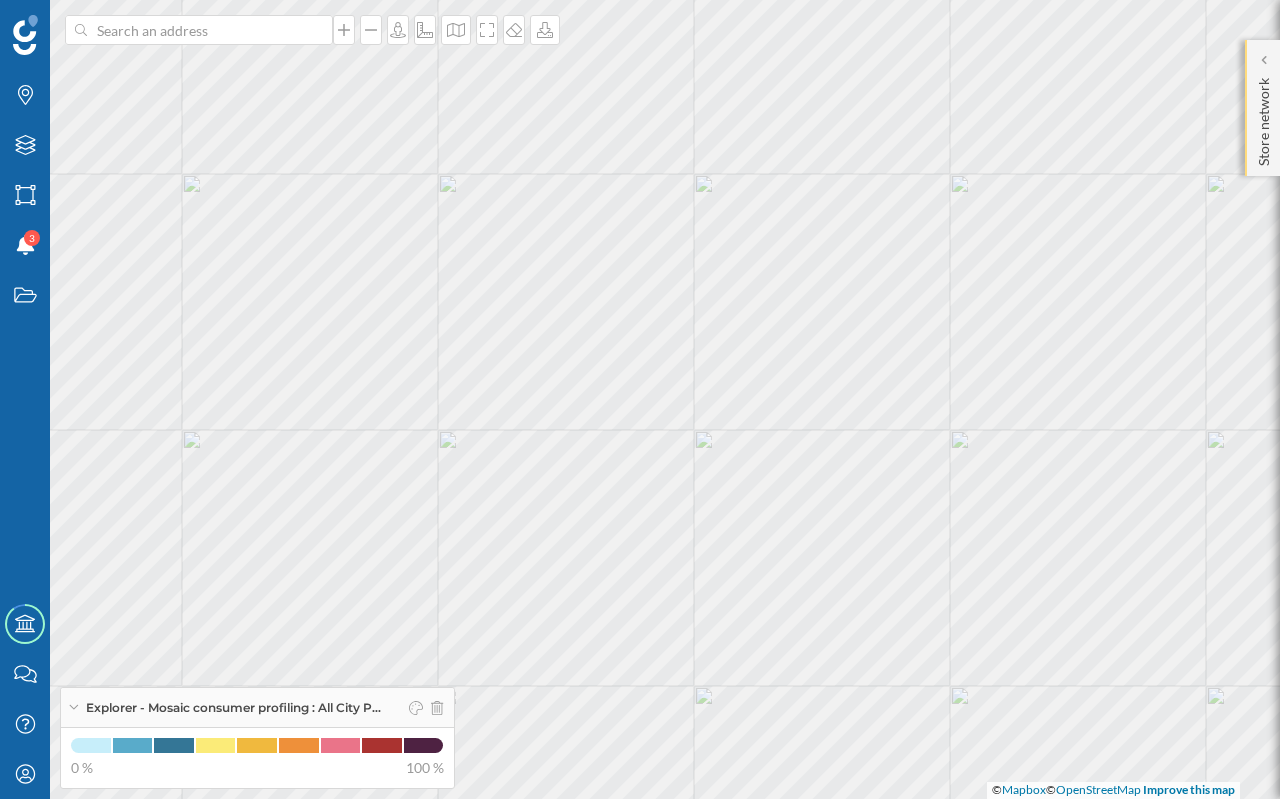 click on "Store network" 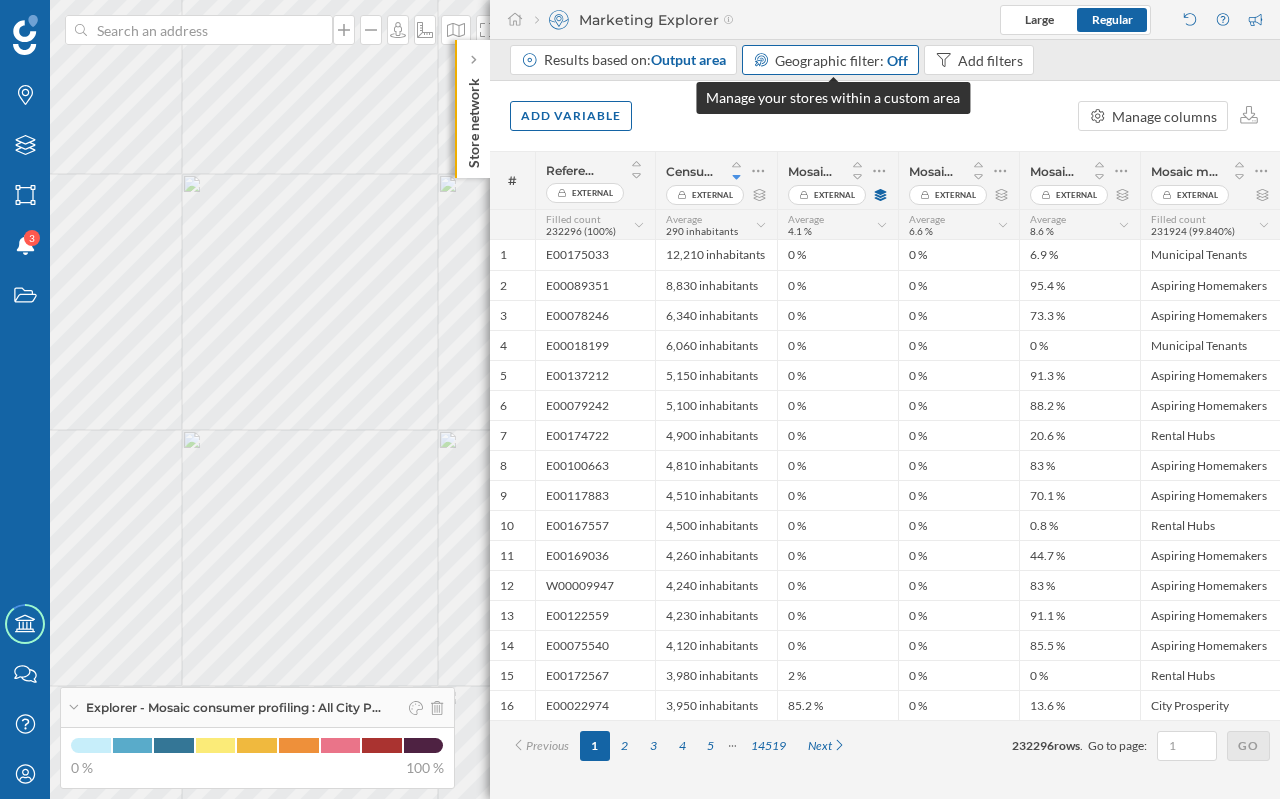 click on "Geographic filter:   Off" at bounding box center (841, 60) 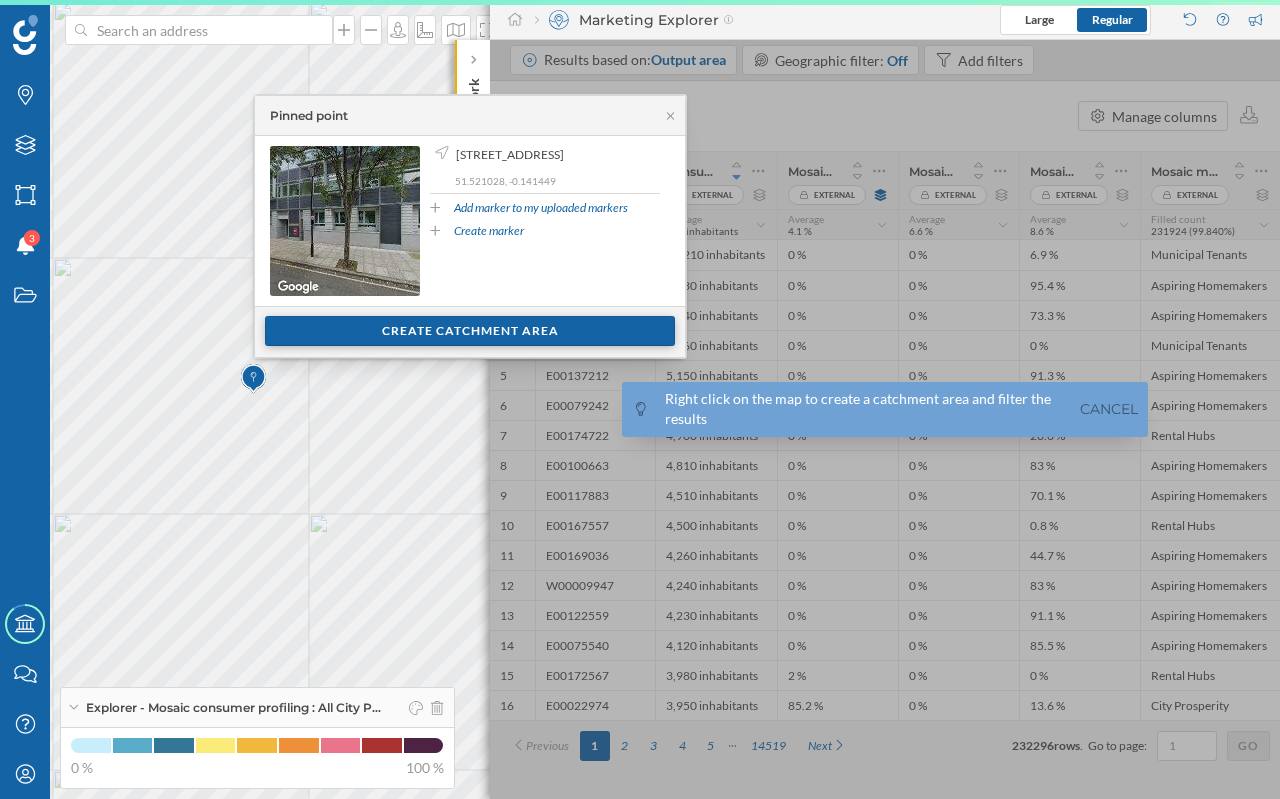 click on "Create catchment area" at bounding box center (470, 331) 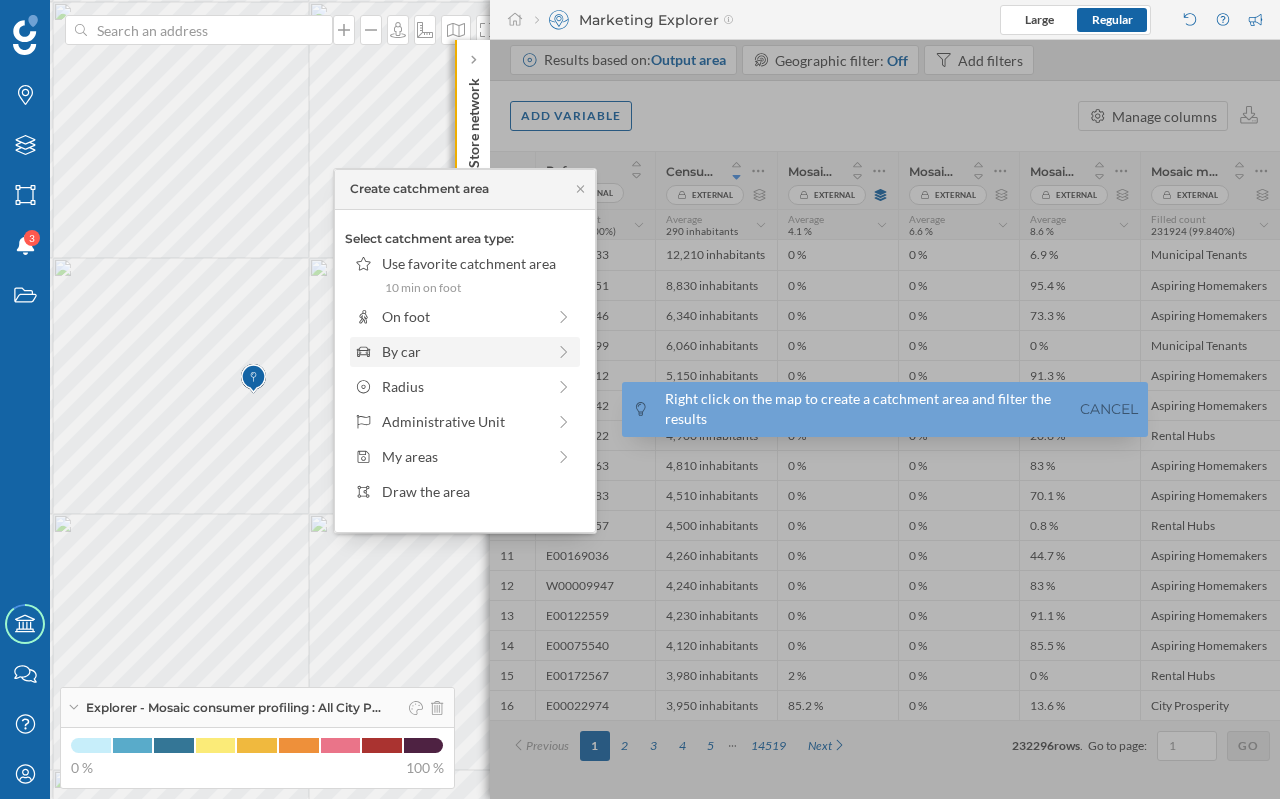 click on "By car" at bounding box center [463, 351] 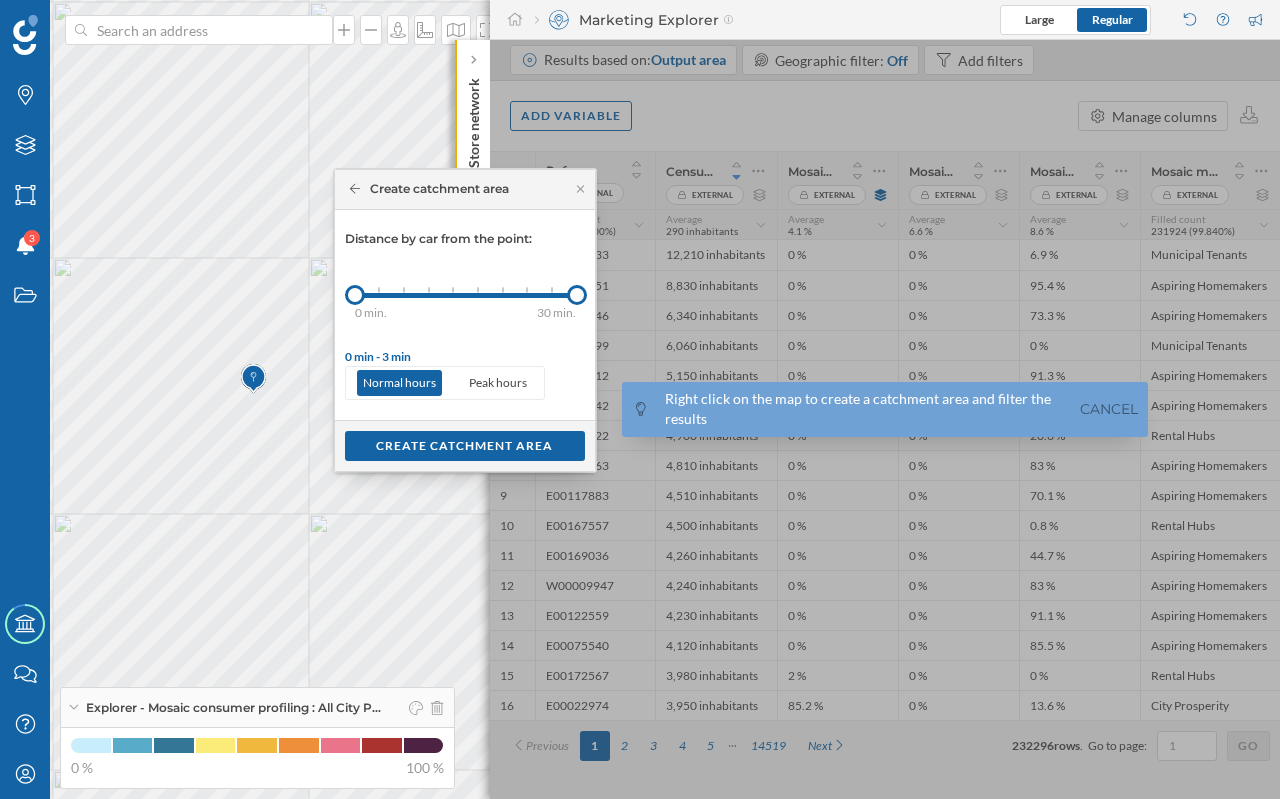drag, startPoint x: 379, startPoint y: 301, endPoint x: 616, endPoint y: 322, distance: 237.92856 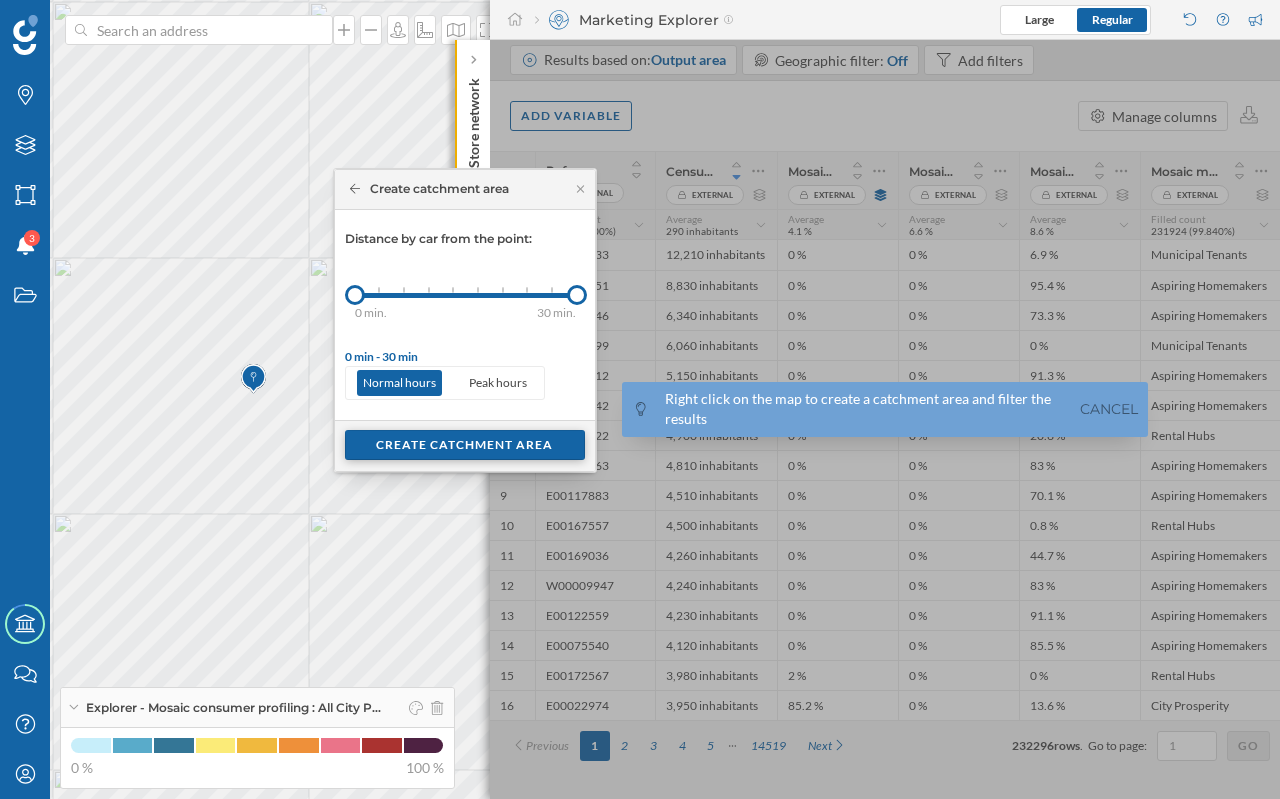 click on "Create catchment area" at bounding box center (465, 445) 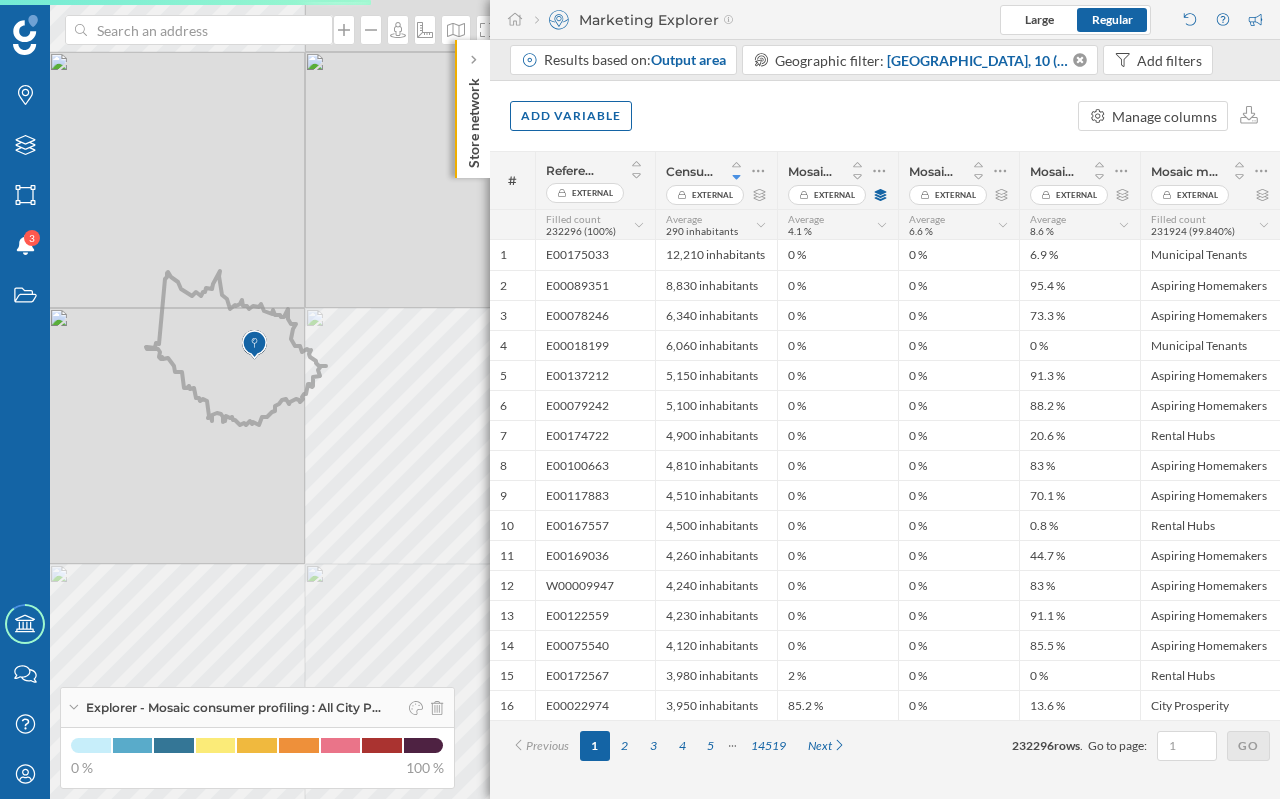 drag, startPoint x: 195, startPoint y: 325, endPoint x: 279, endPoint y: 377, distance: 98.79271 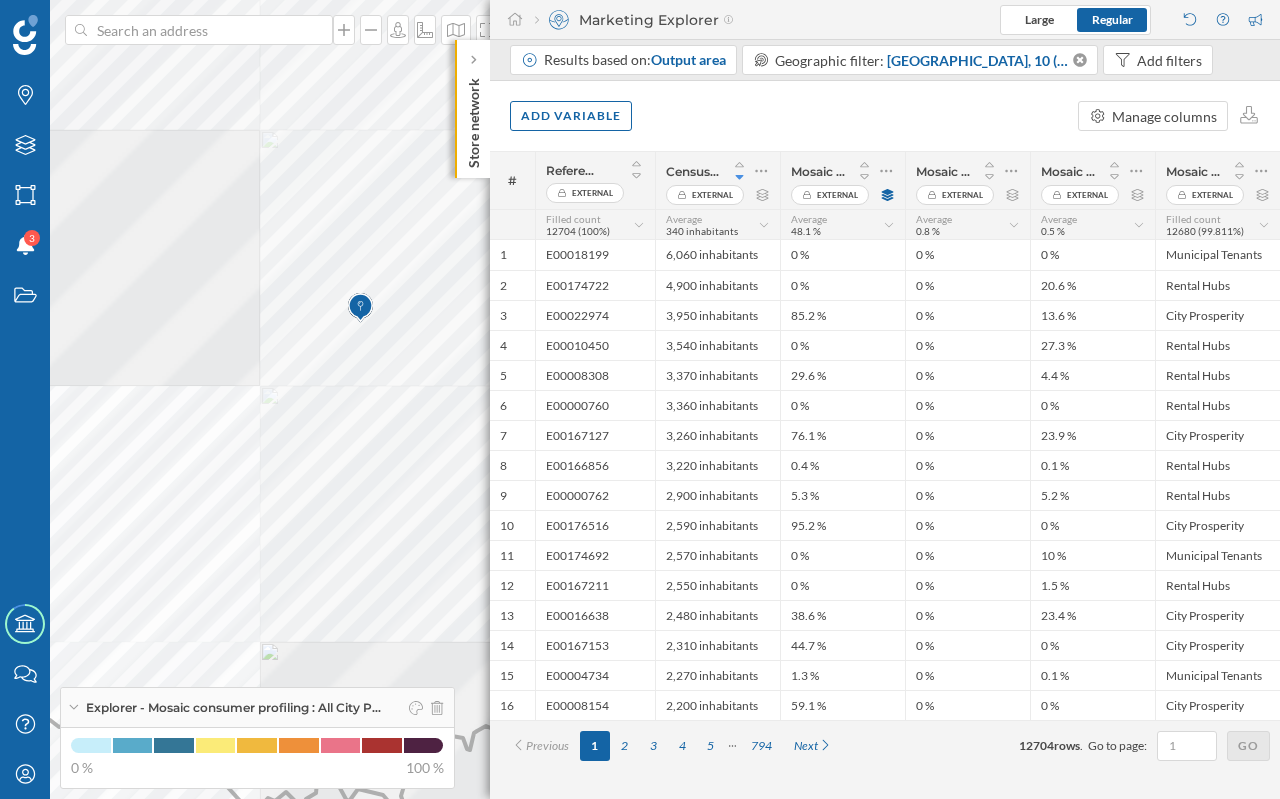 drag, startPoint x: 149, startPoint y: 415, endPoint x: 259, endPoint y: 353, distance: 126.269554 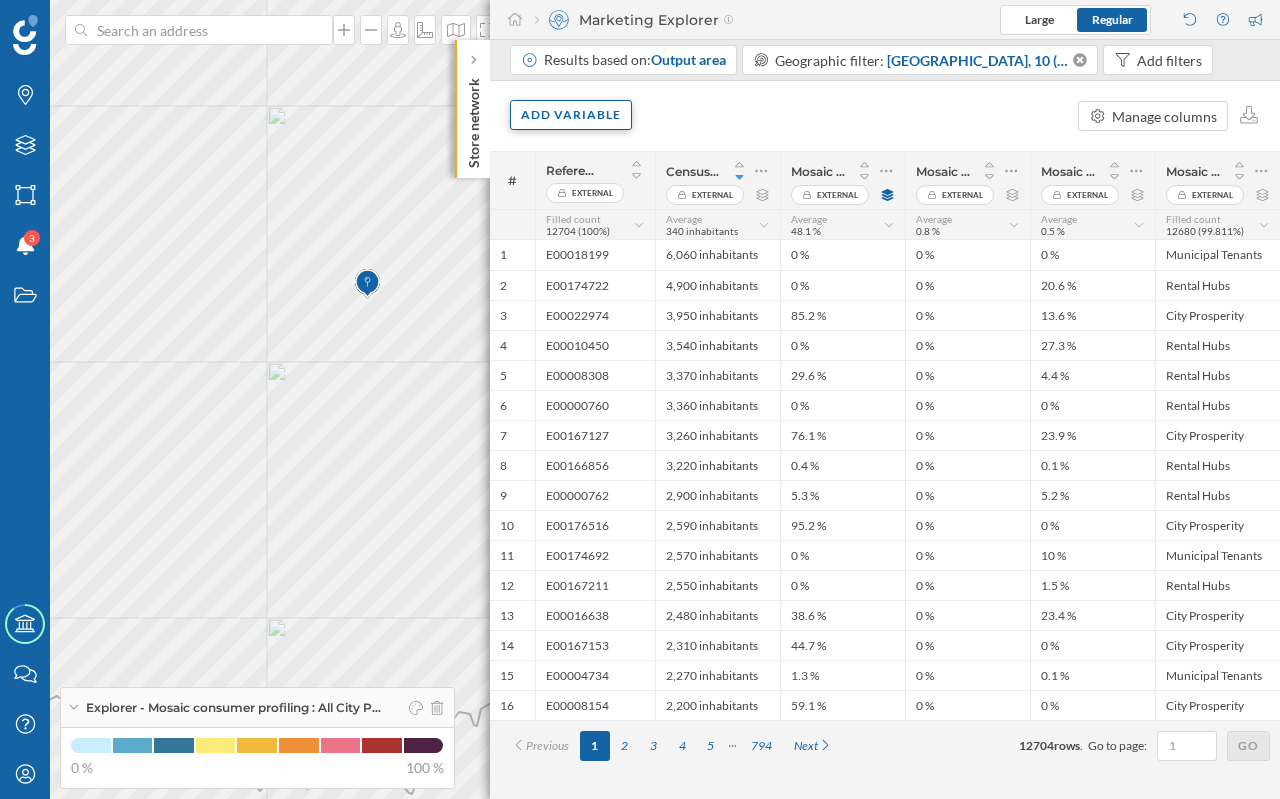 click on "Add variable" at bounding box center [571, 115] 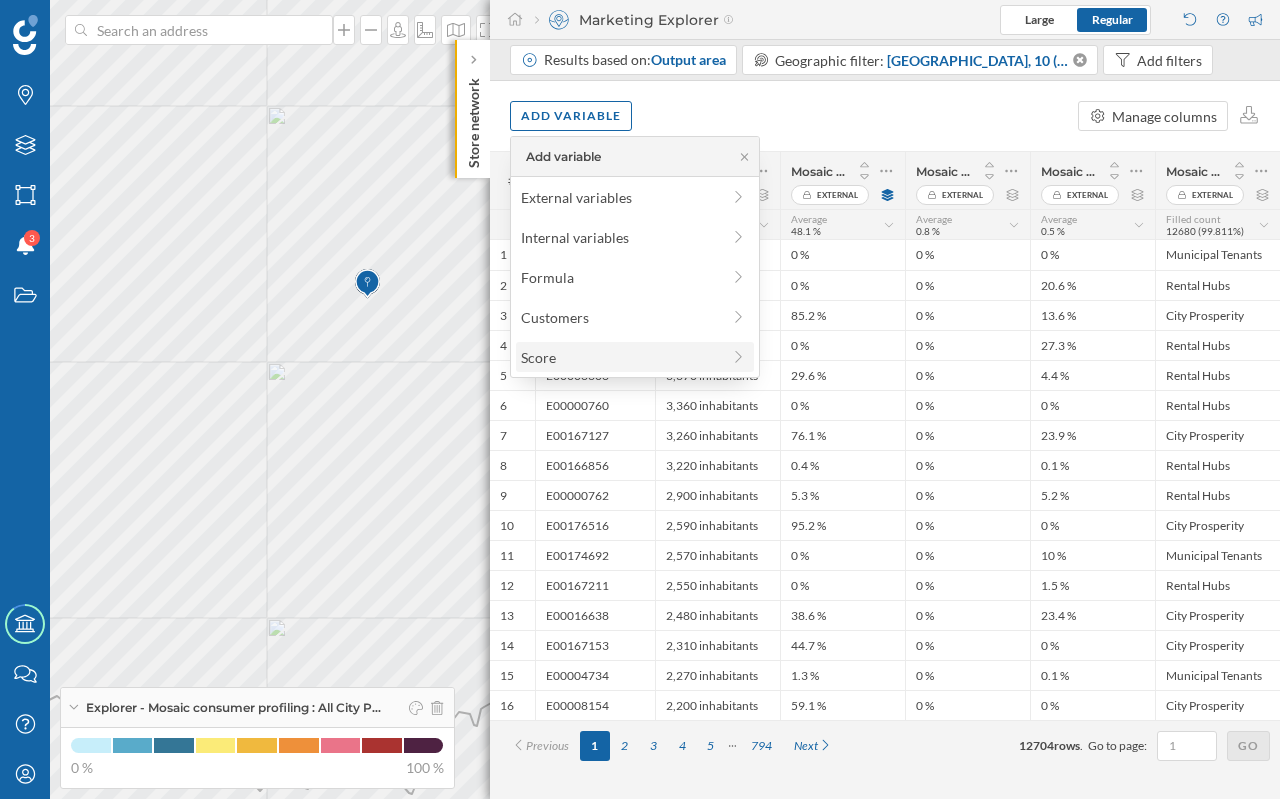 click on "Score" at bounding box center (620, 357) 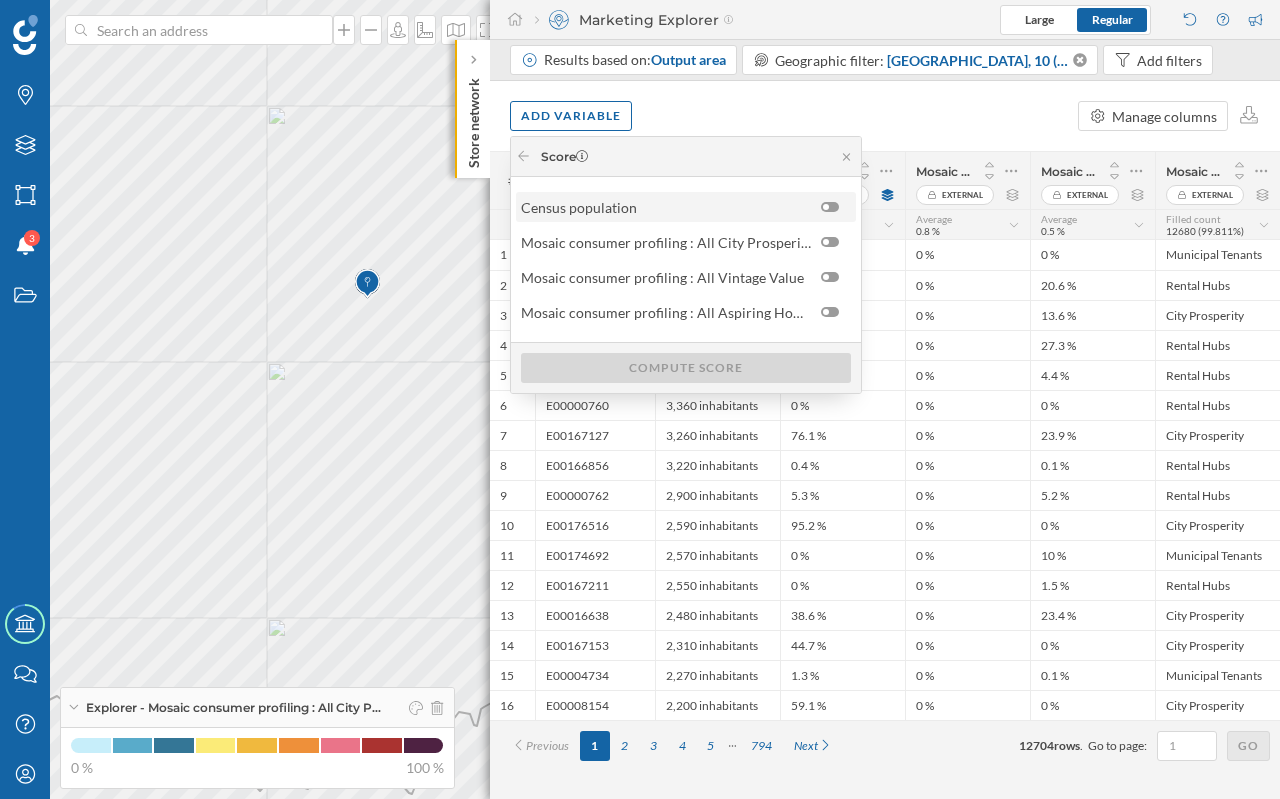 click at bounding box center [830, 207] 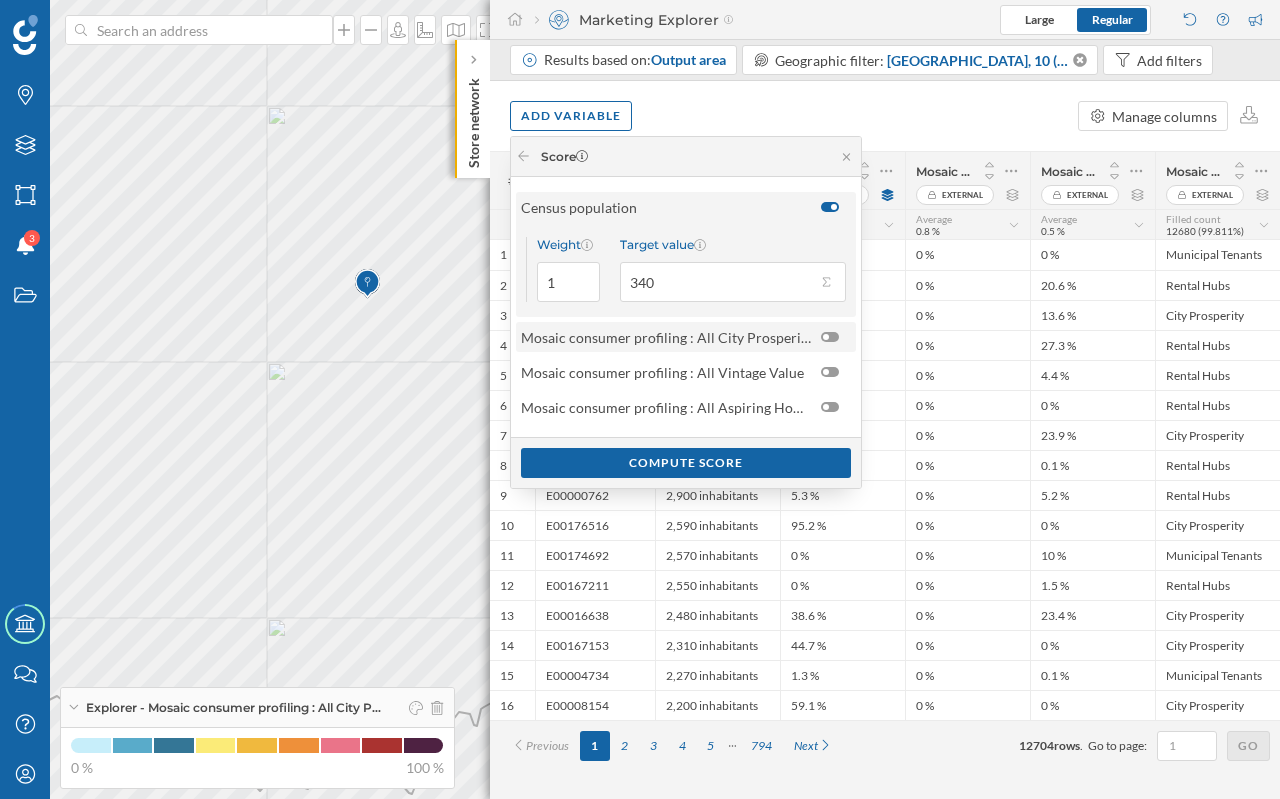 click at bounding box center [830, 337] 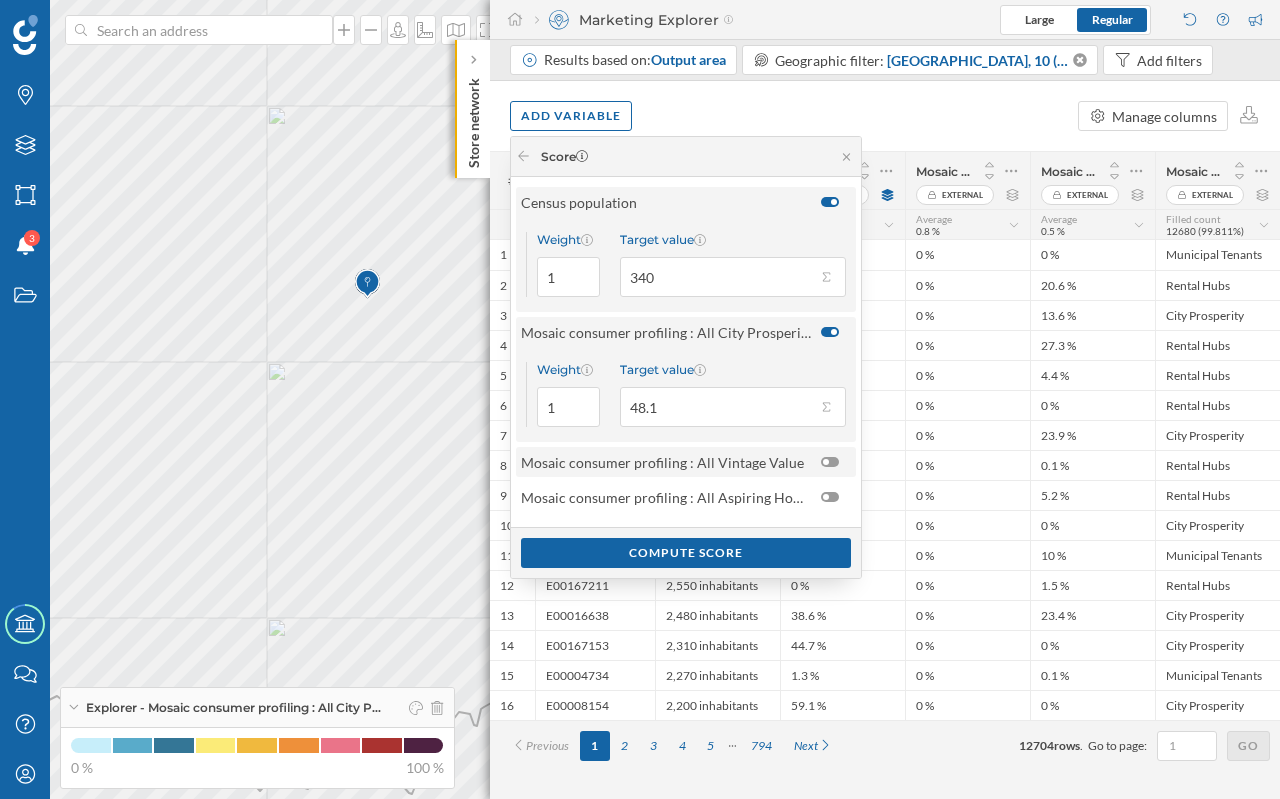 click at bounding box center (826, 462) 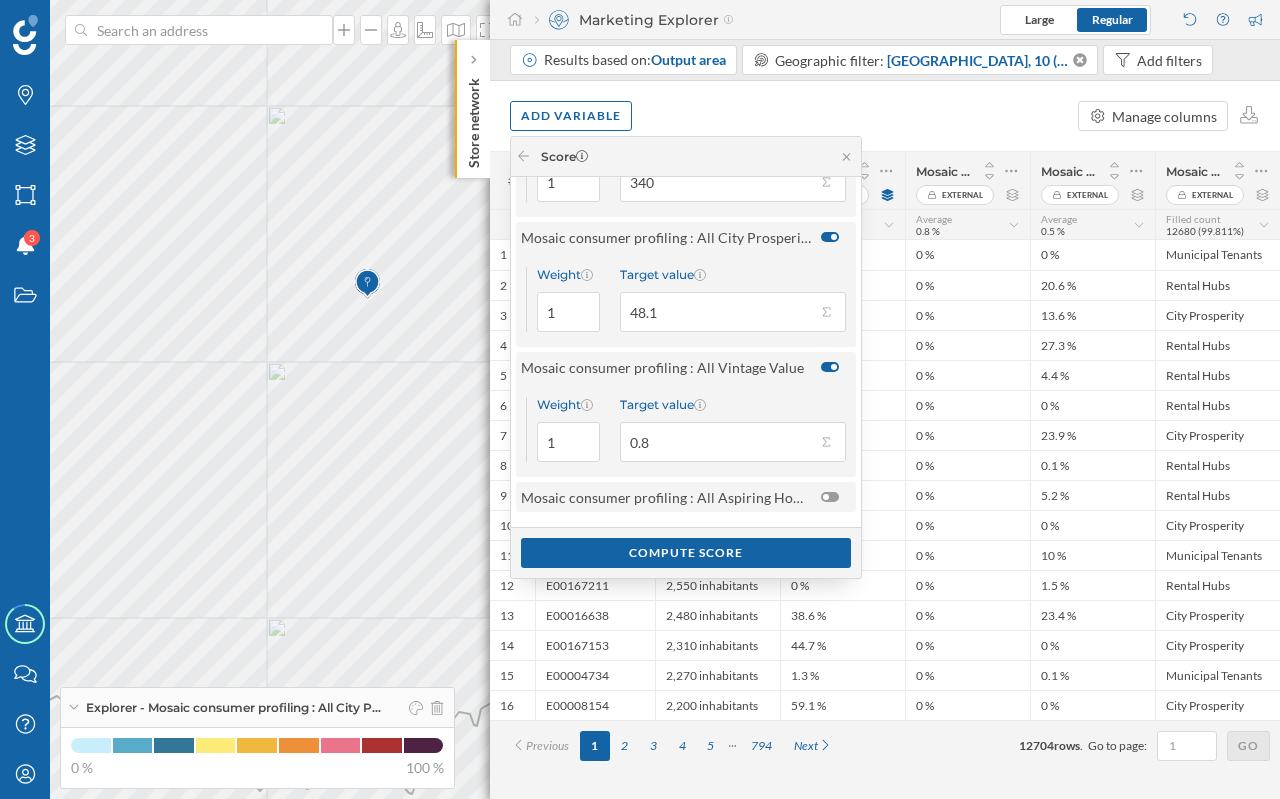 click at bounding box center (830, 497) 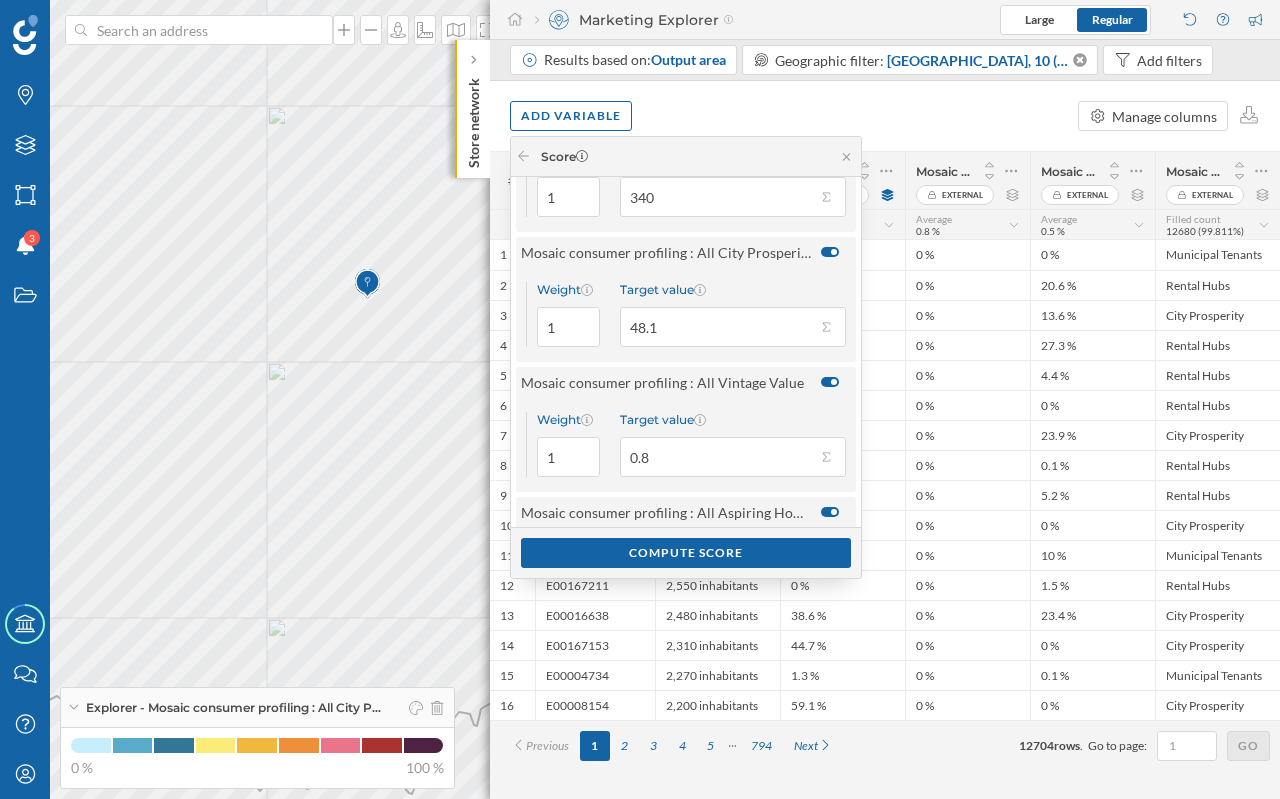 scroll, scrollTop: 80, scrollLeft: 0, axis: vertical 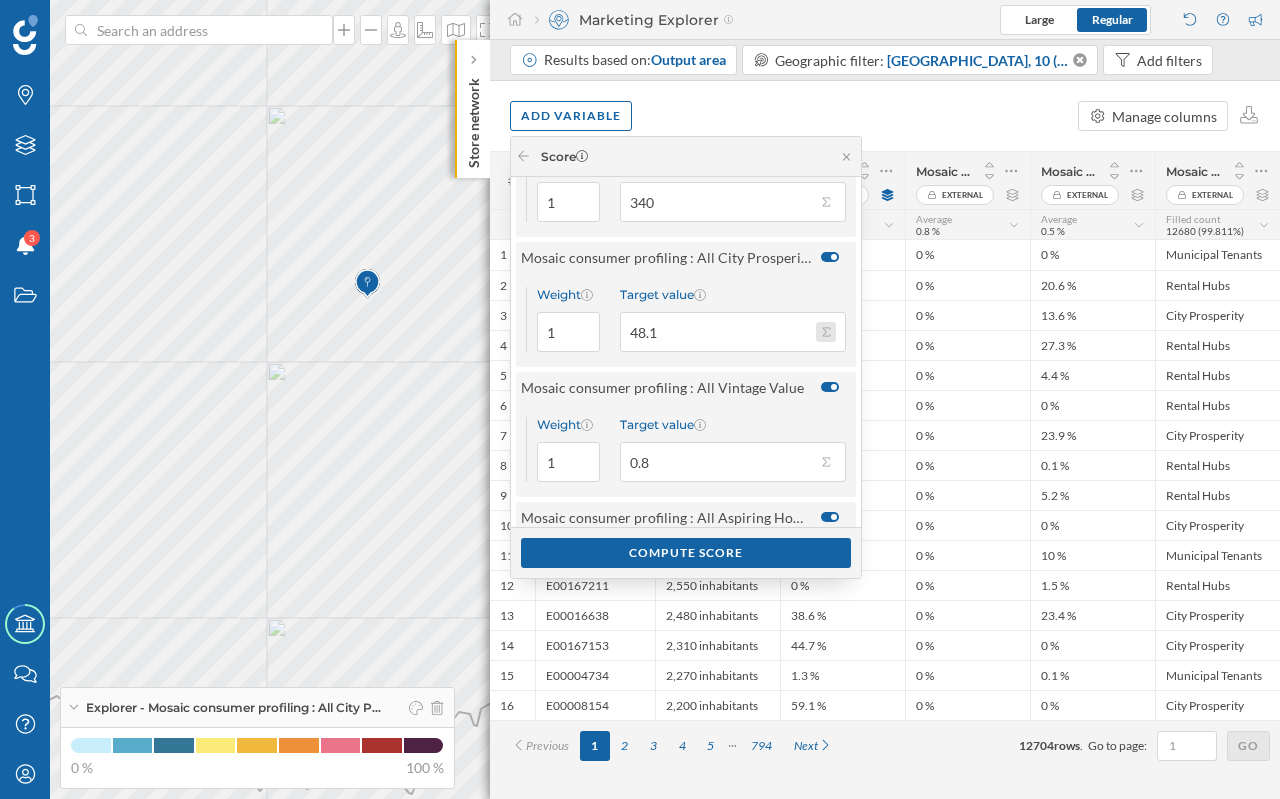 click on "Target value
48.1" at bounding box center (826, 332) 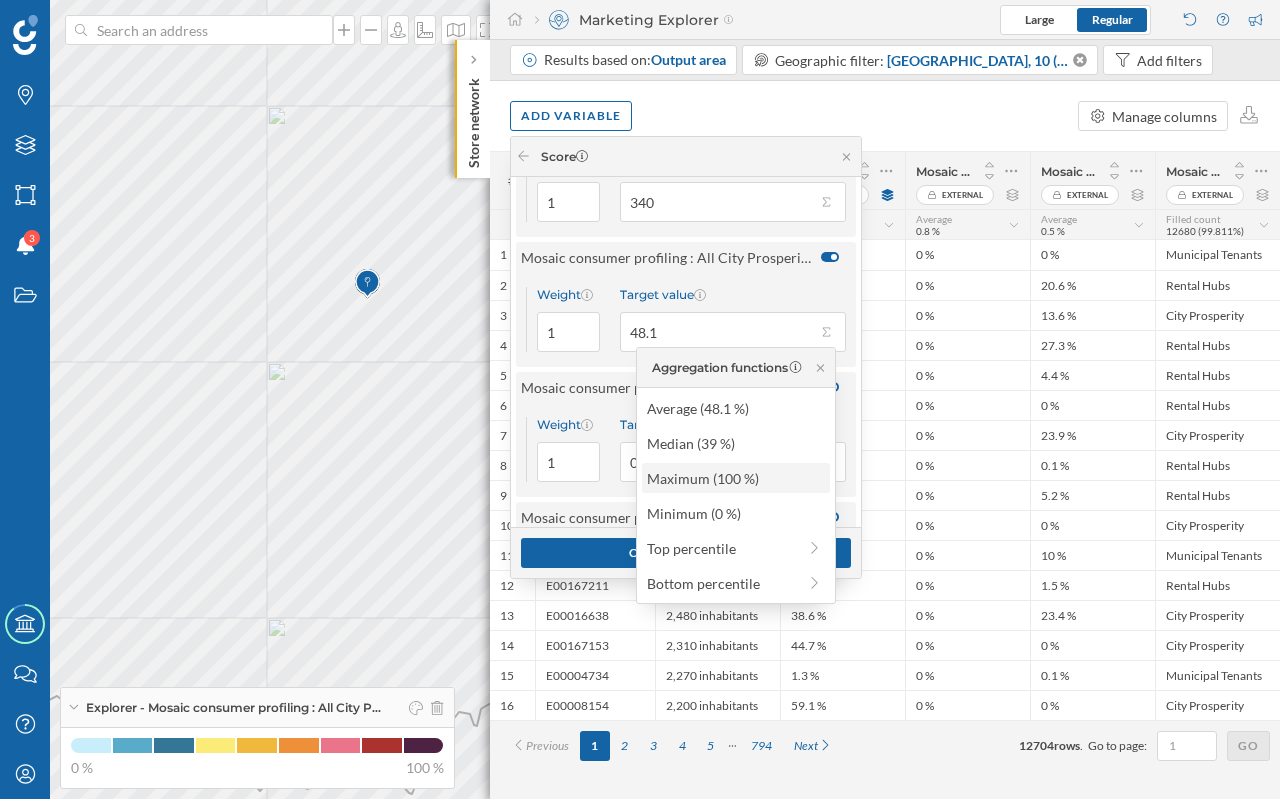 click on "Maximum (100 %)" at bounding box center [735, 478] 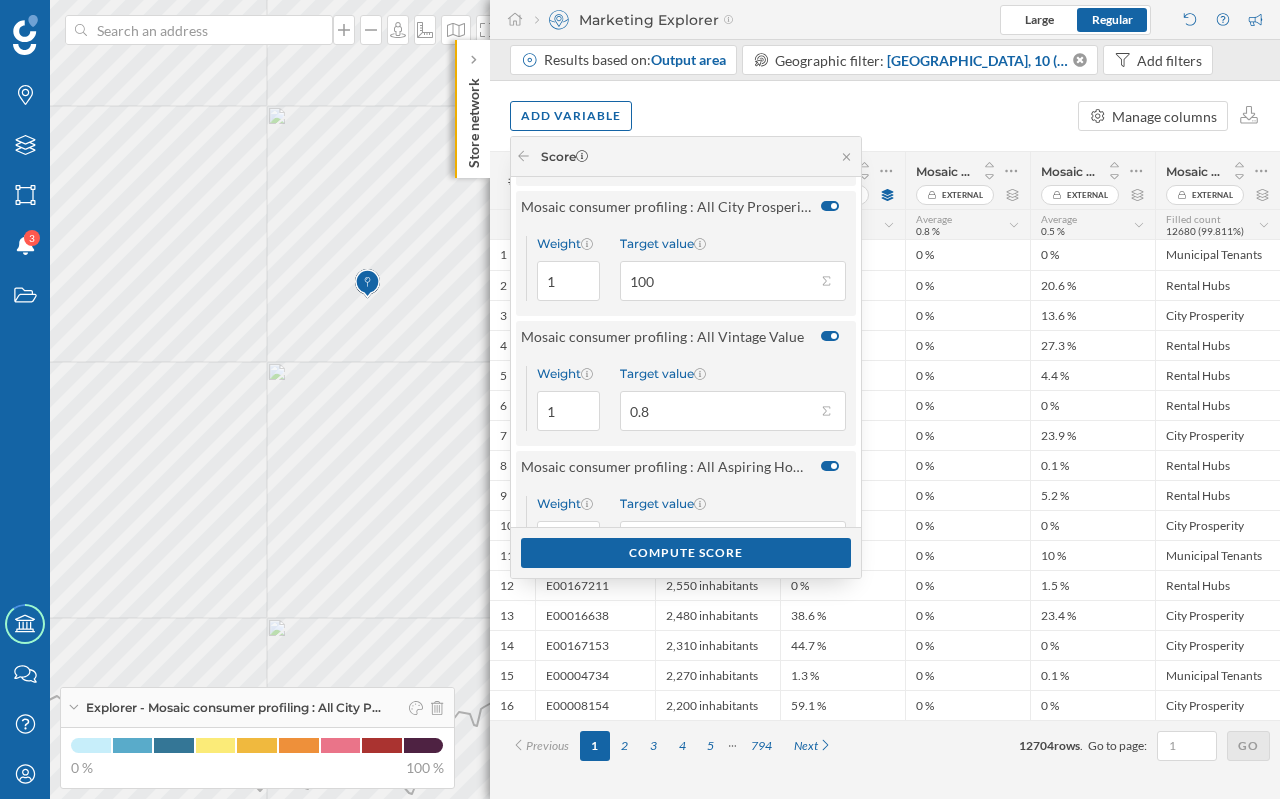 scroll, scrollTop: 133, scrollLeft: 0, axis: vertical 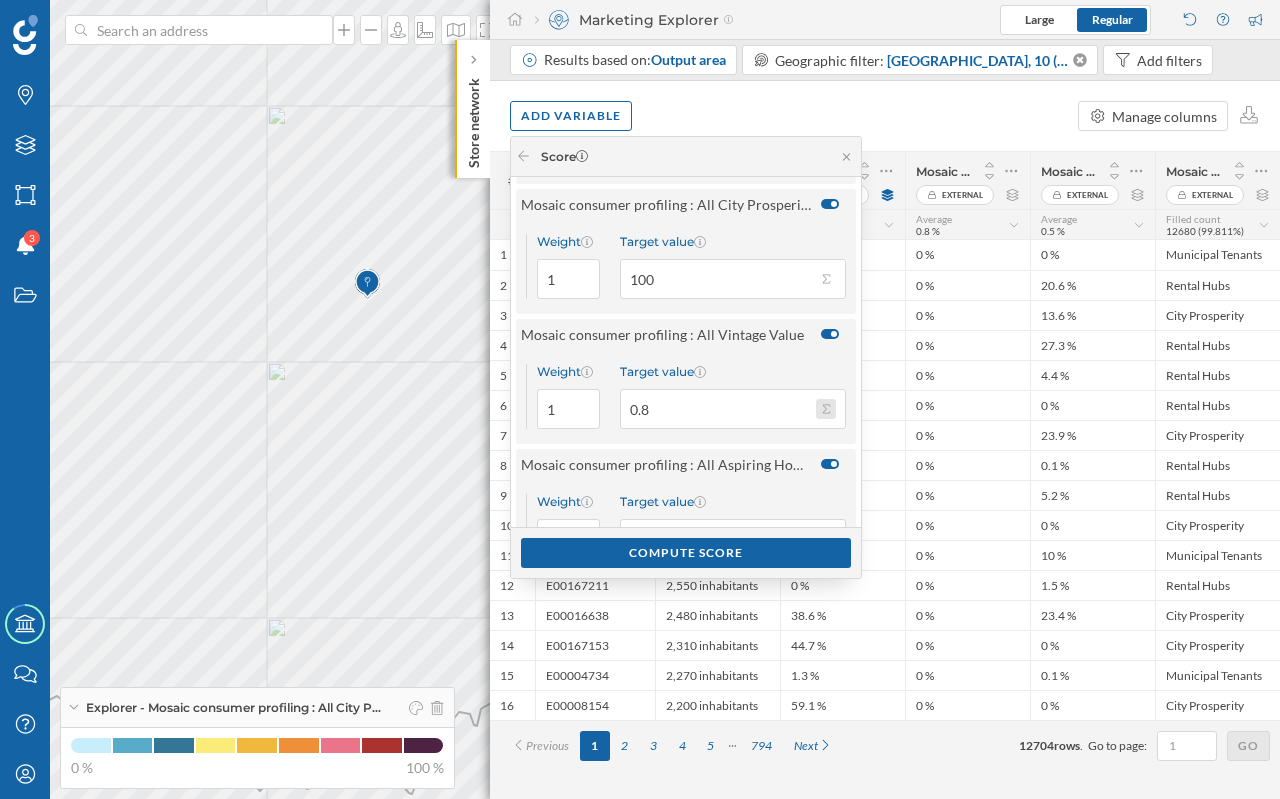 click on "Target value
0.8" at bounding box center (826, 409) 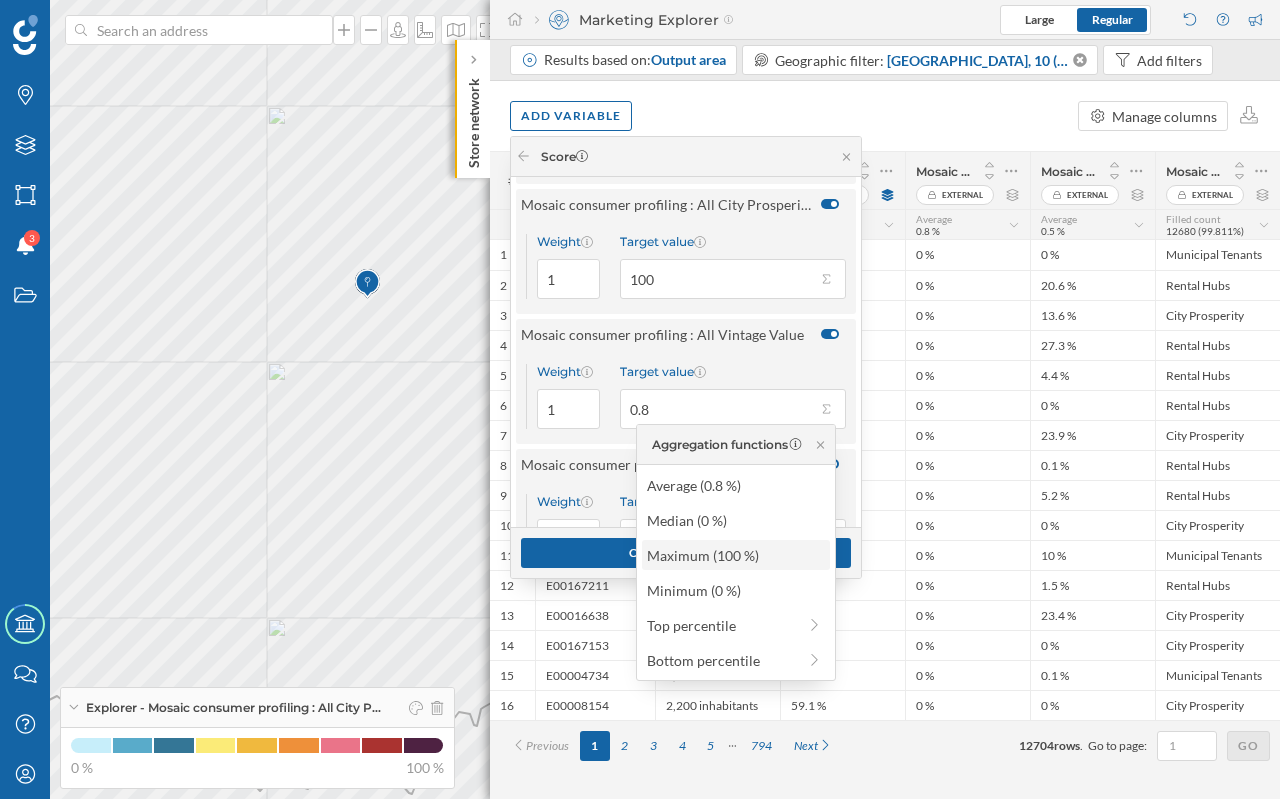 click on "Maximum (100 %)" at bounding box center [735, 555] 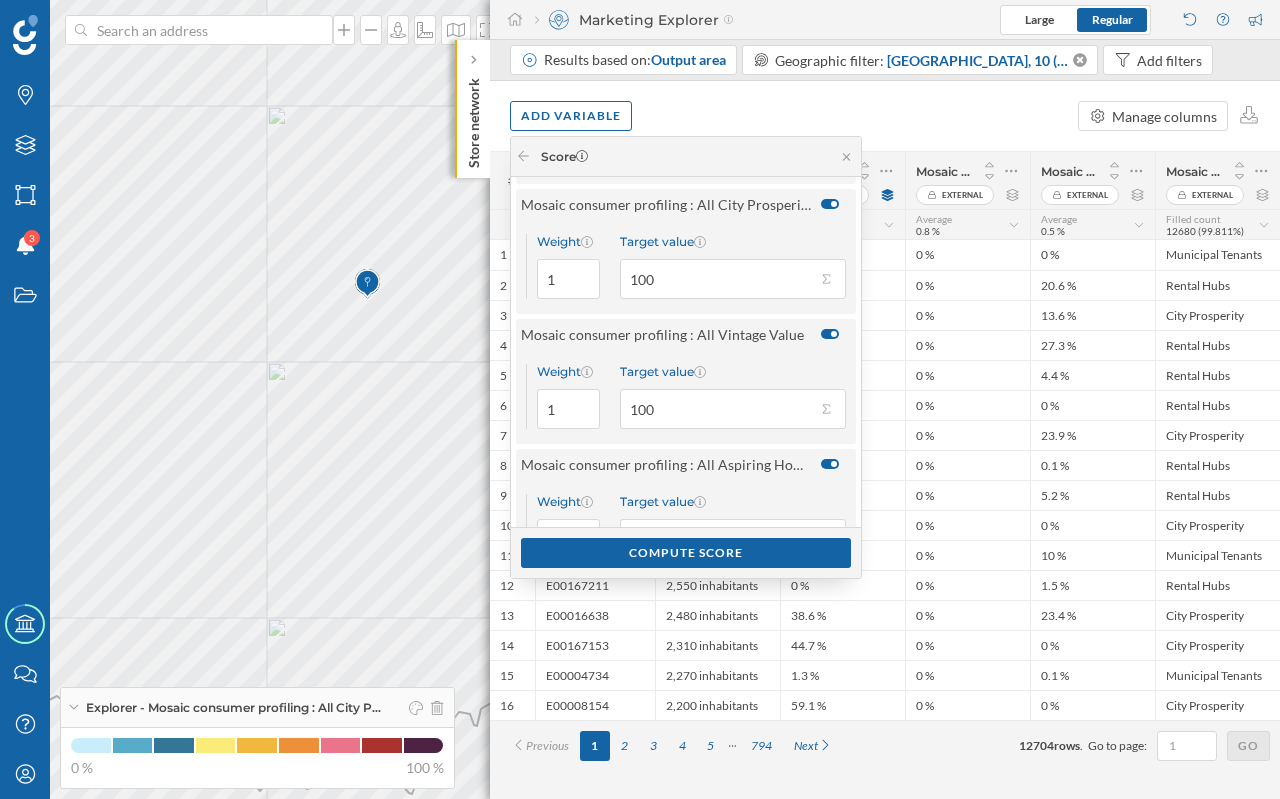 scroll, scrollTop: 195, scrollLeft: 0, axis: vertical 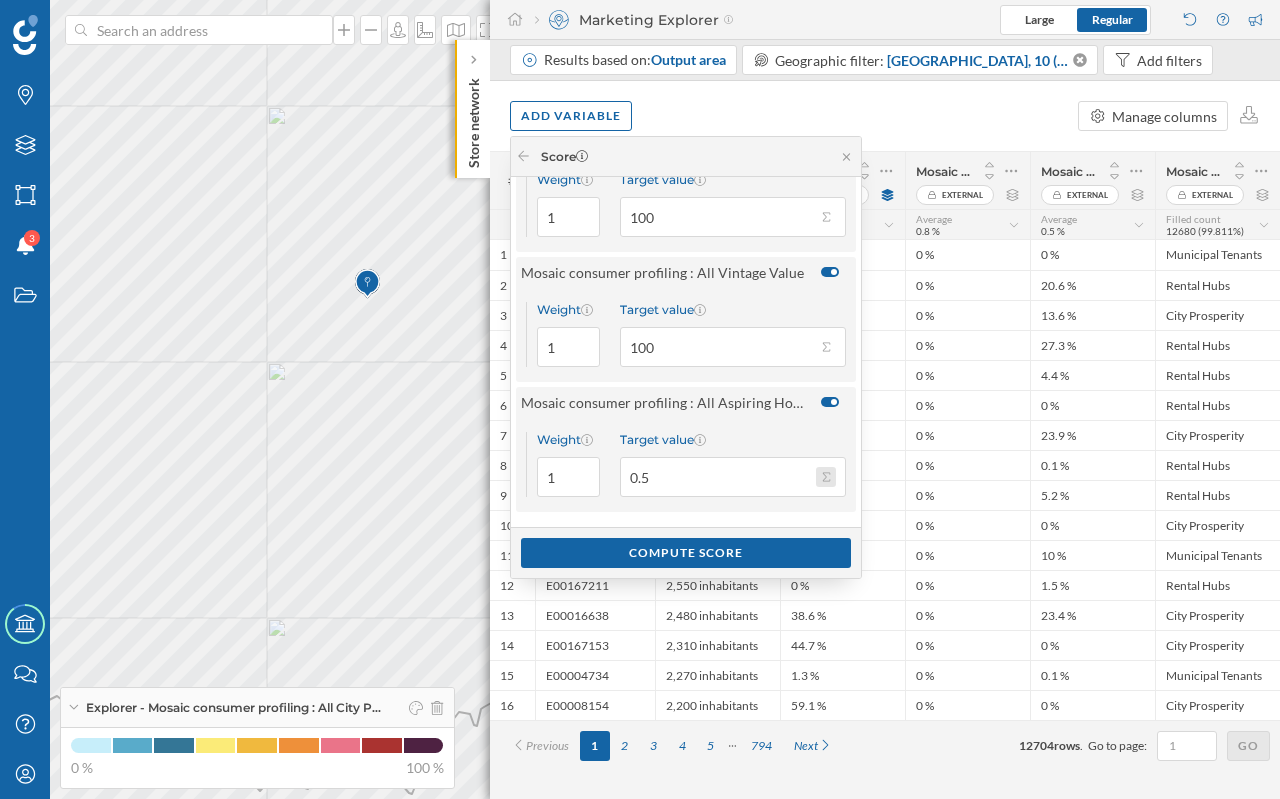 click on "Target value
0.5" at bounding box center [826, 477] 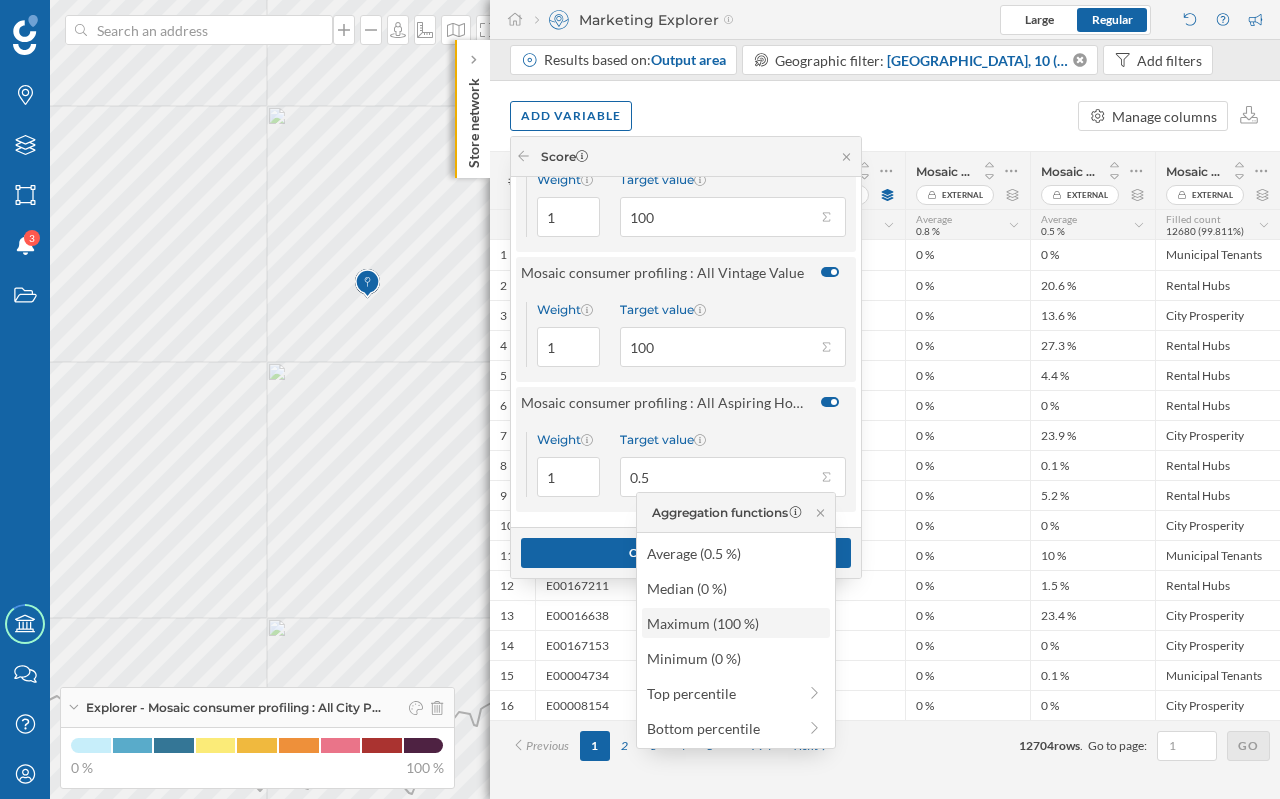 click on "Maximum (100 %)" at bounding box center (735, 623) 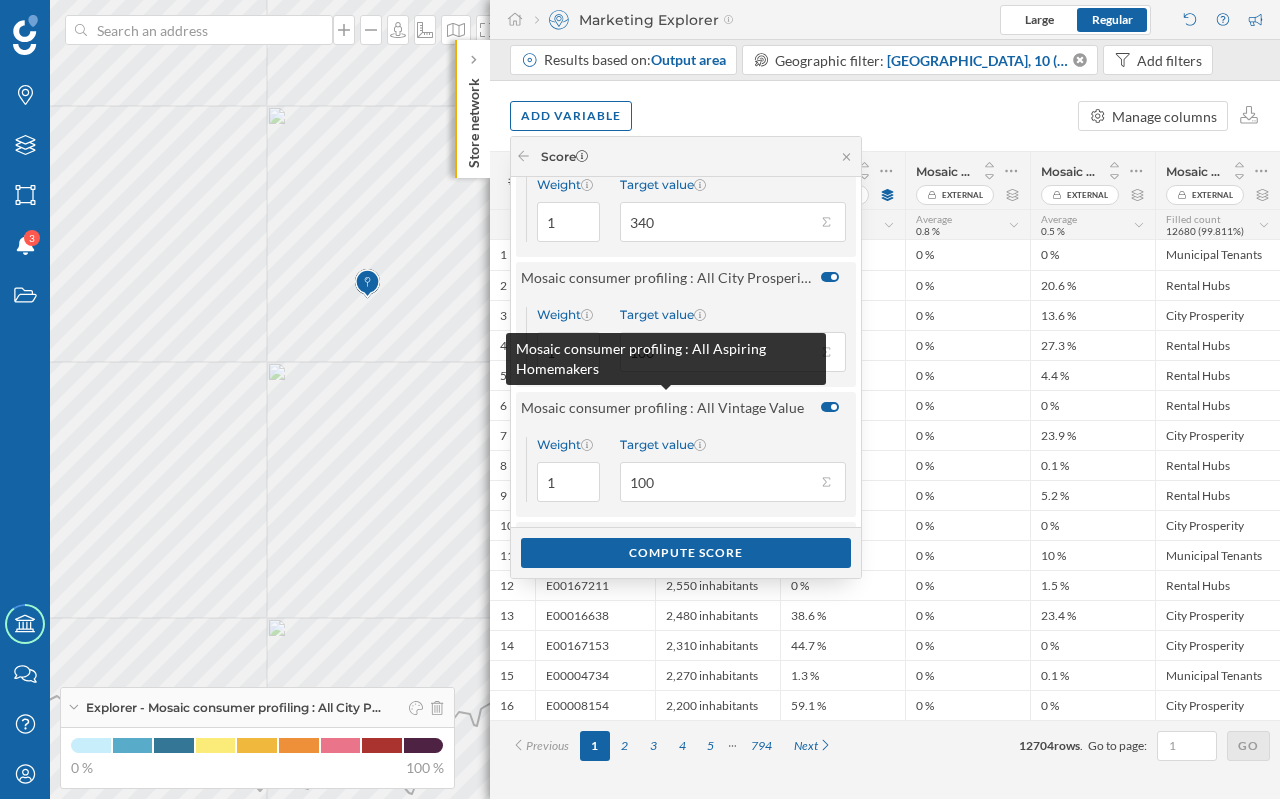 scroll, scrollTop: 39, scrollLeft: 0, axis: vertical 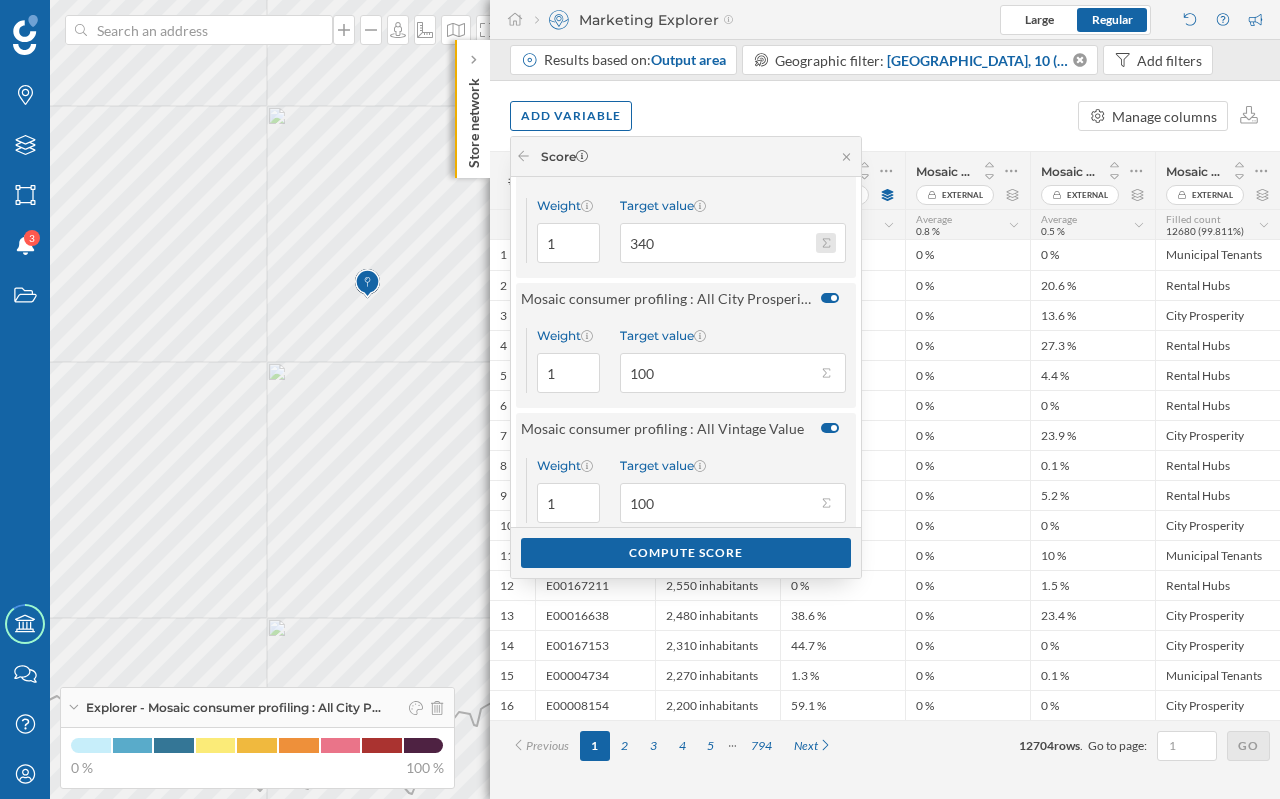 click on "Target value
340" at bounding box center (826, 243) 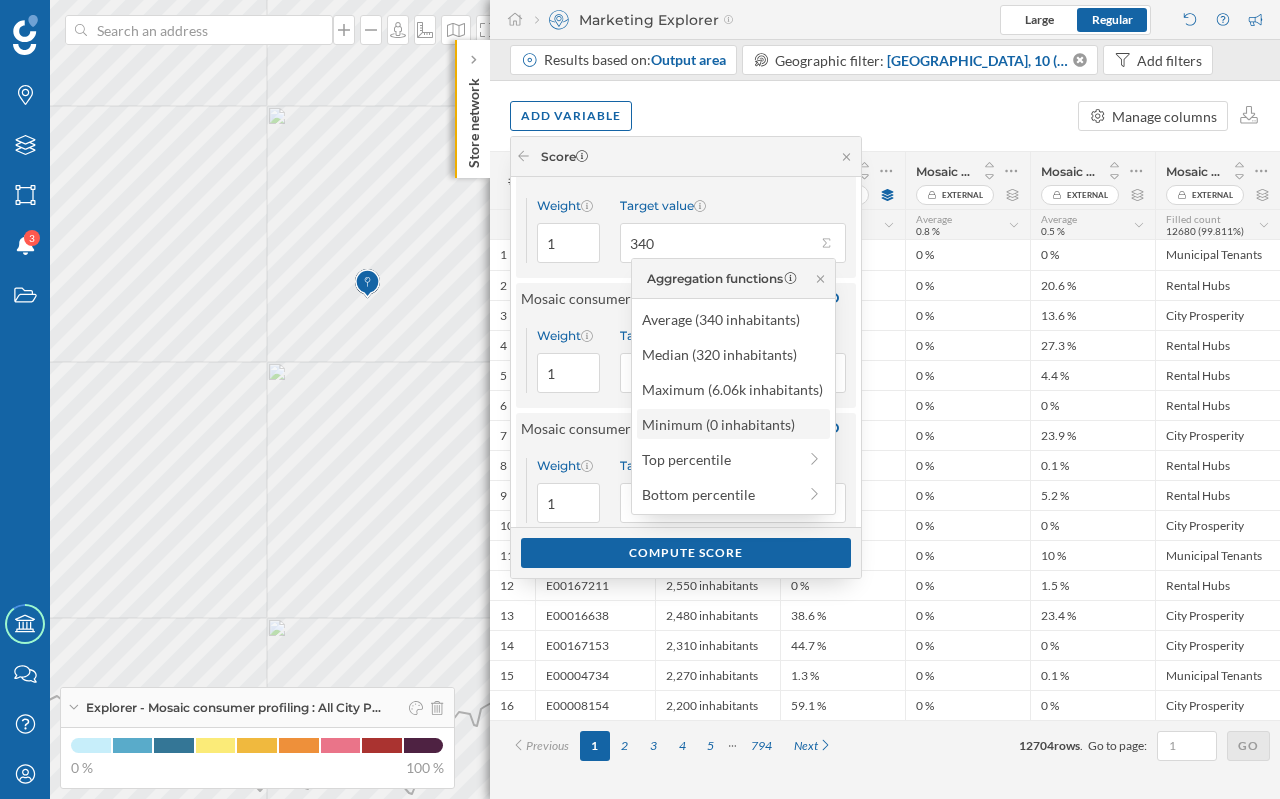 click on "Minimum (0 inhabitants)" at bounding box center (732, 424) 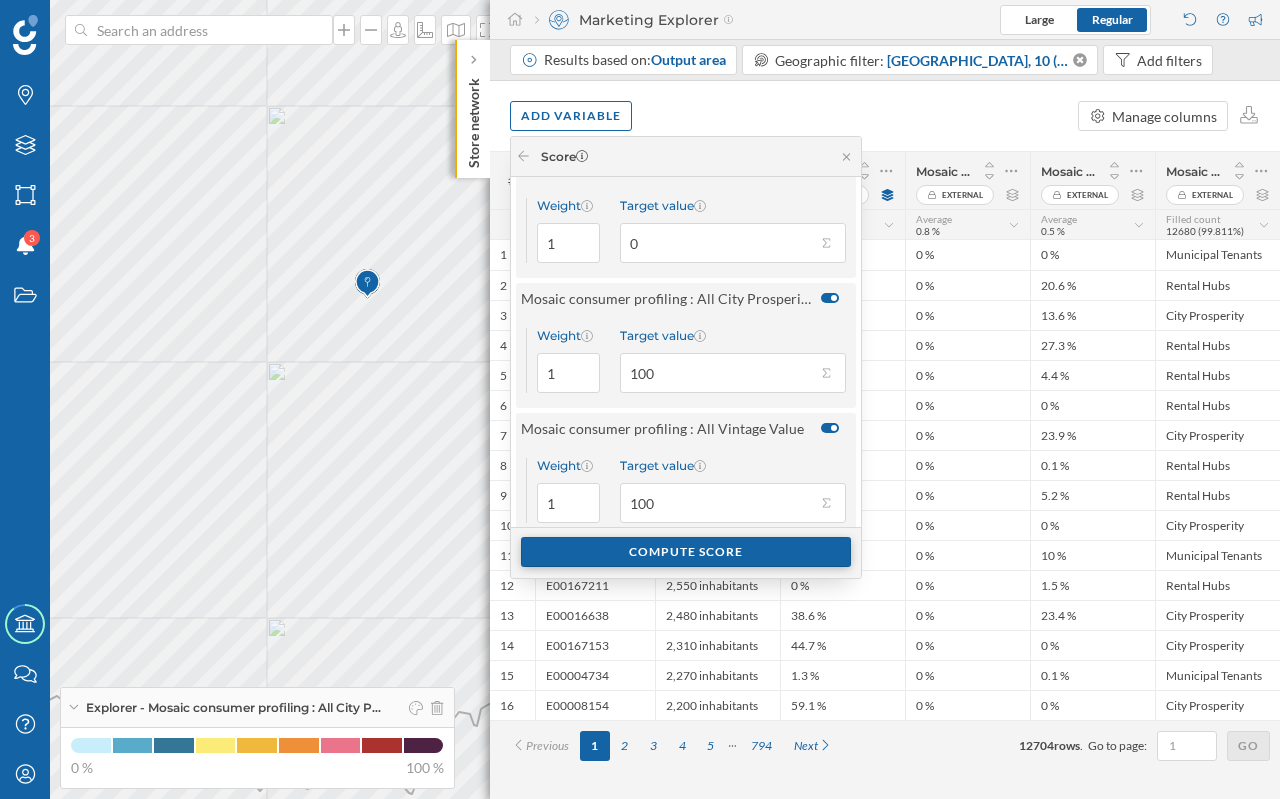 click on "Compute score" at bounding box center [686, 552] 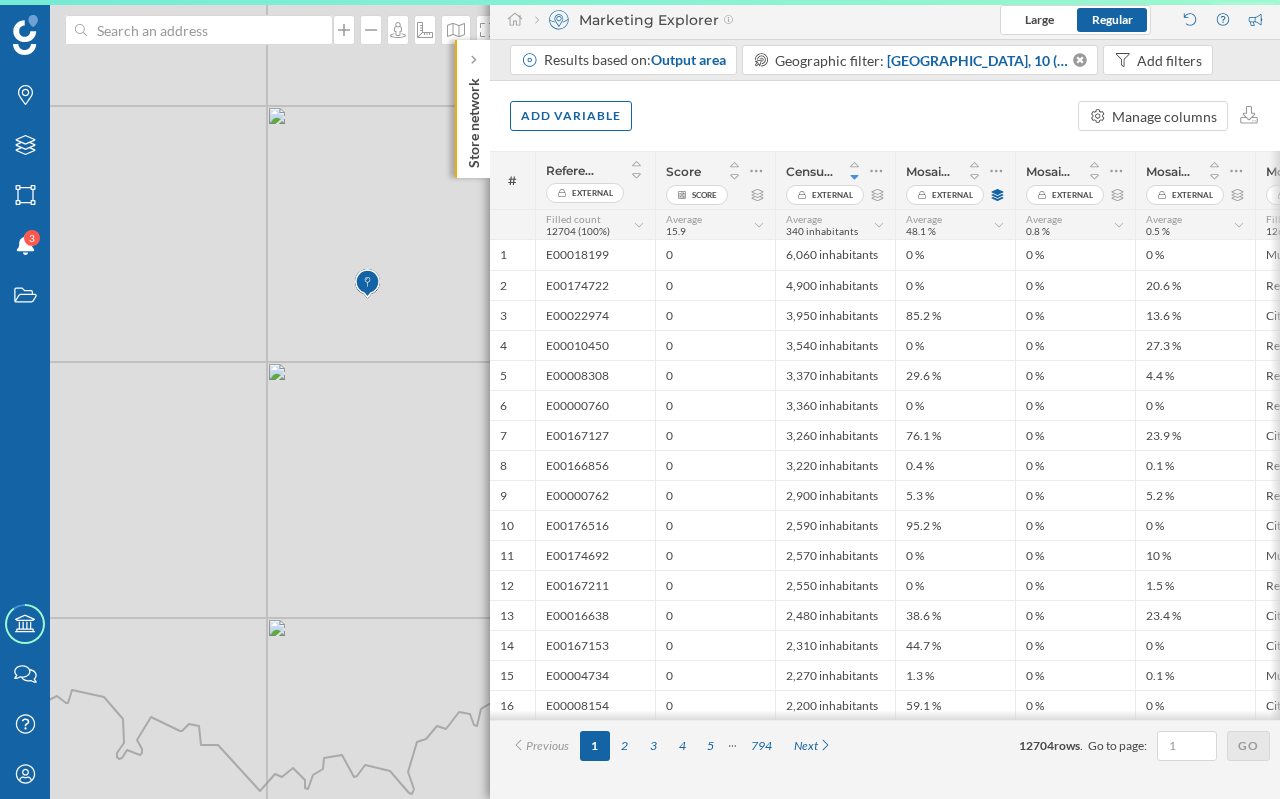 scroll, scrollTop: 0, scrollLeft: 0, axis: both 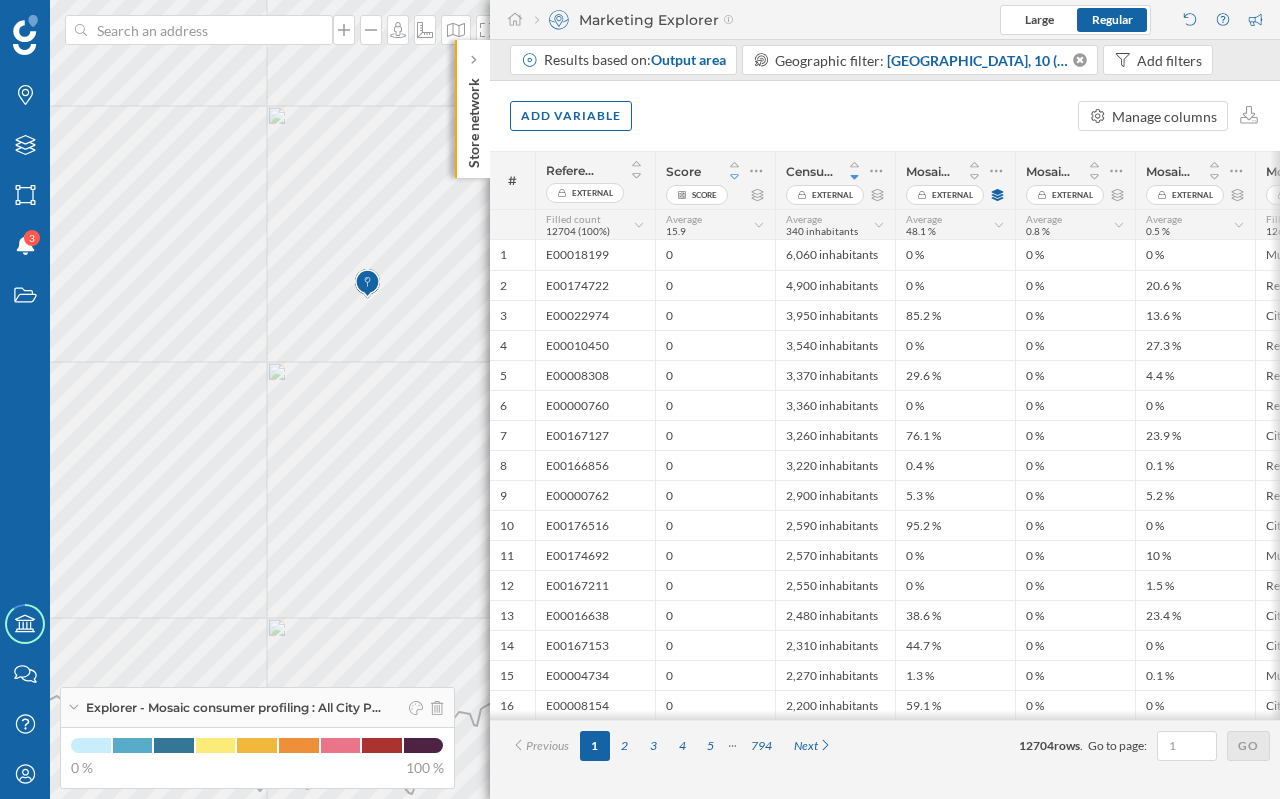 click 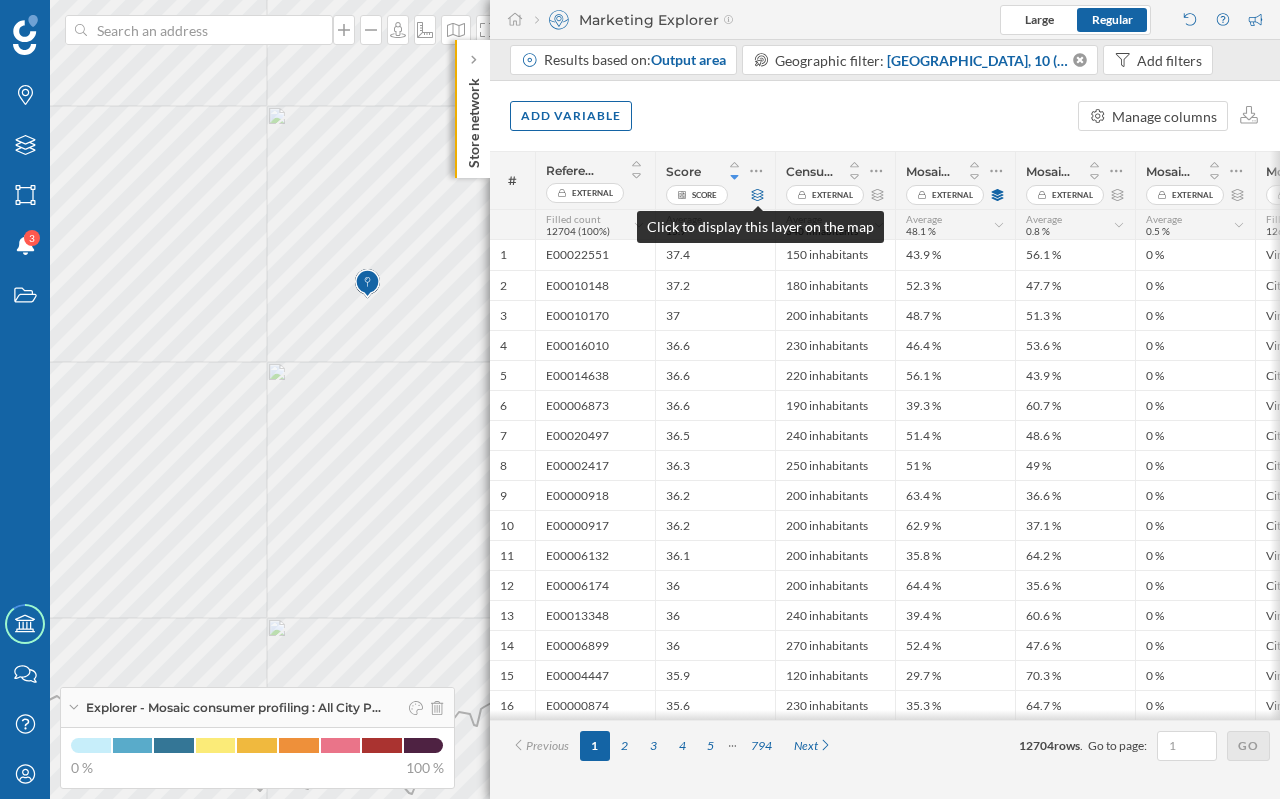 click 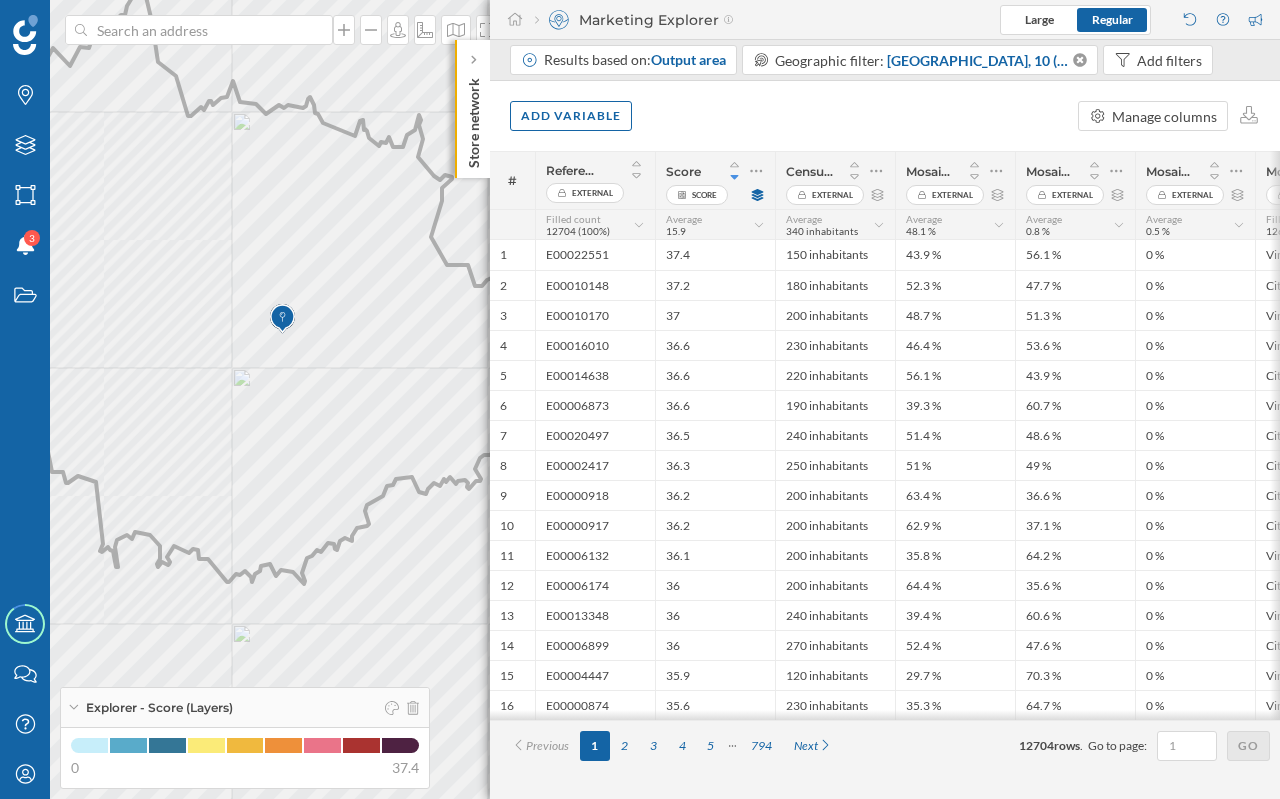 drag, startPoint x: 365, startPoint y: 400, endPoint x: 298, endPoint y: 385, distance: 68.65858 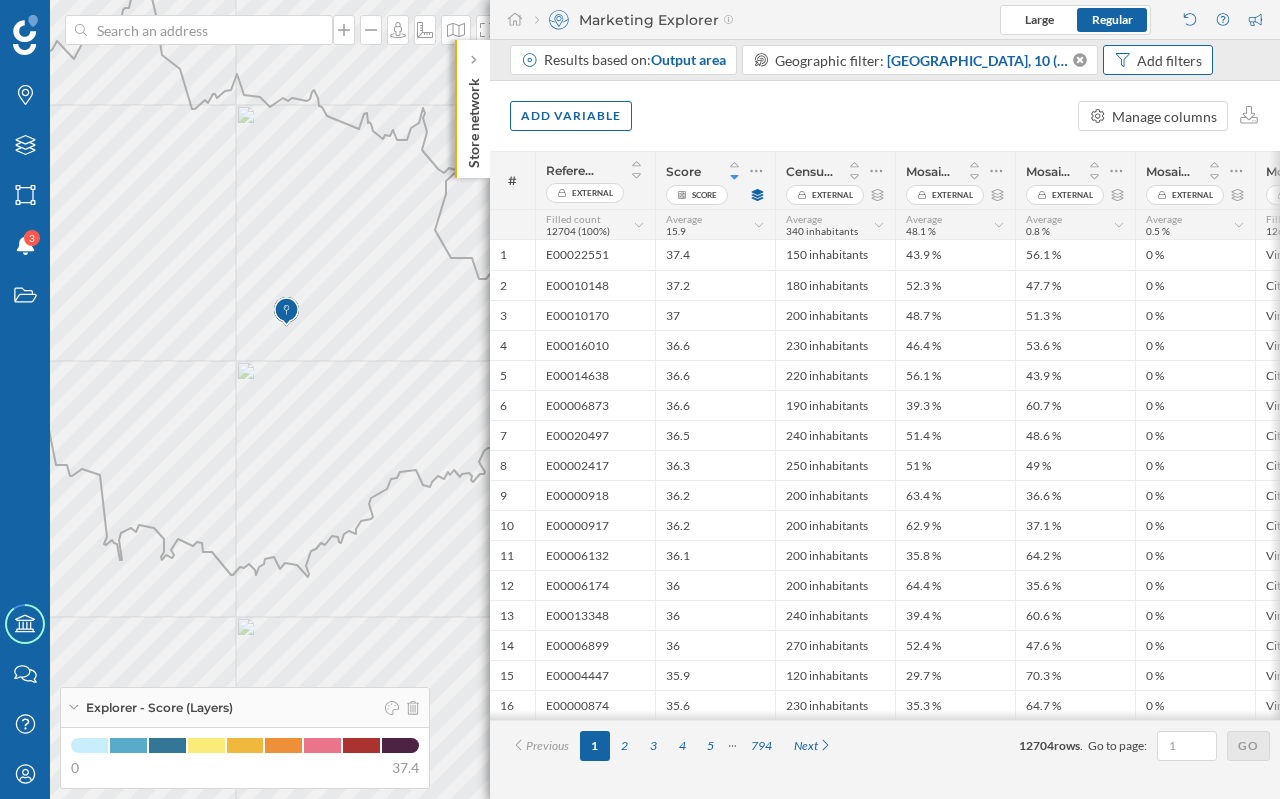click on "Add filters" at bounding box center (1169, 60) 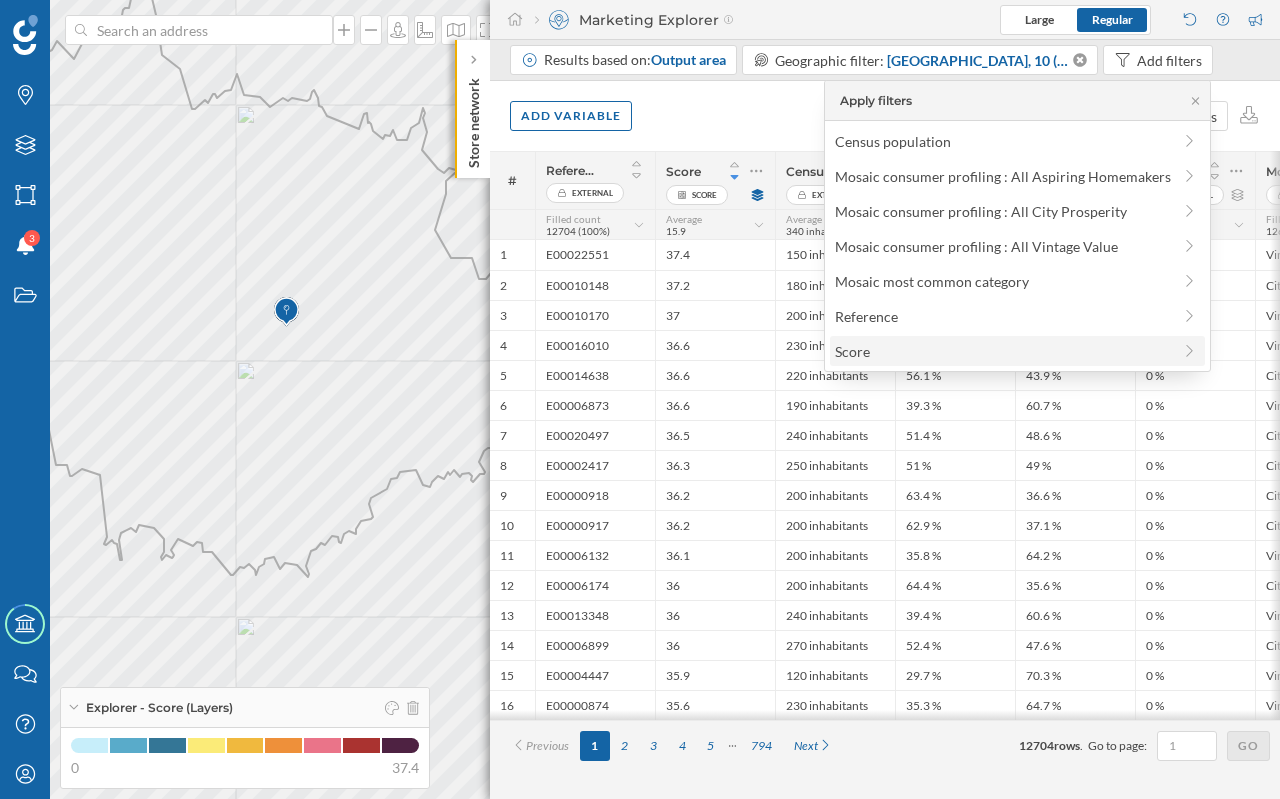 click on "Score" at bounding box center [1003, 351] 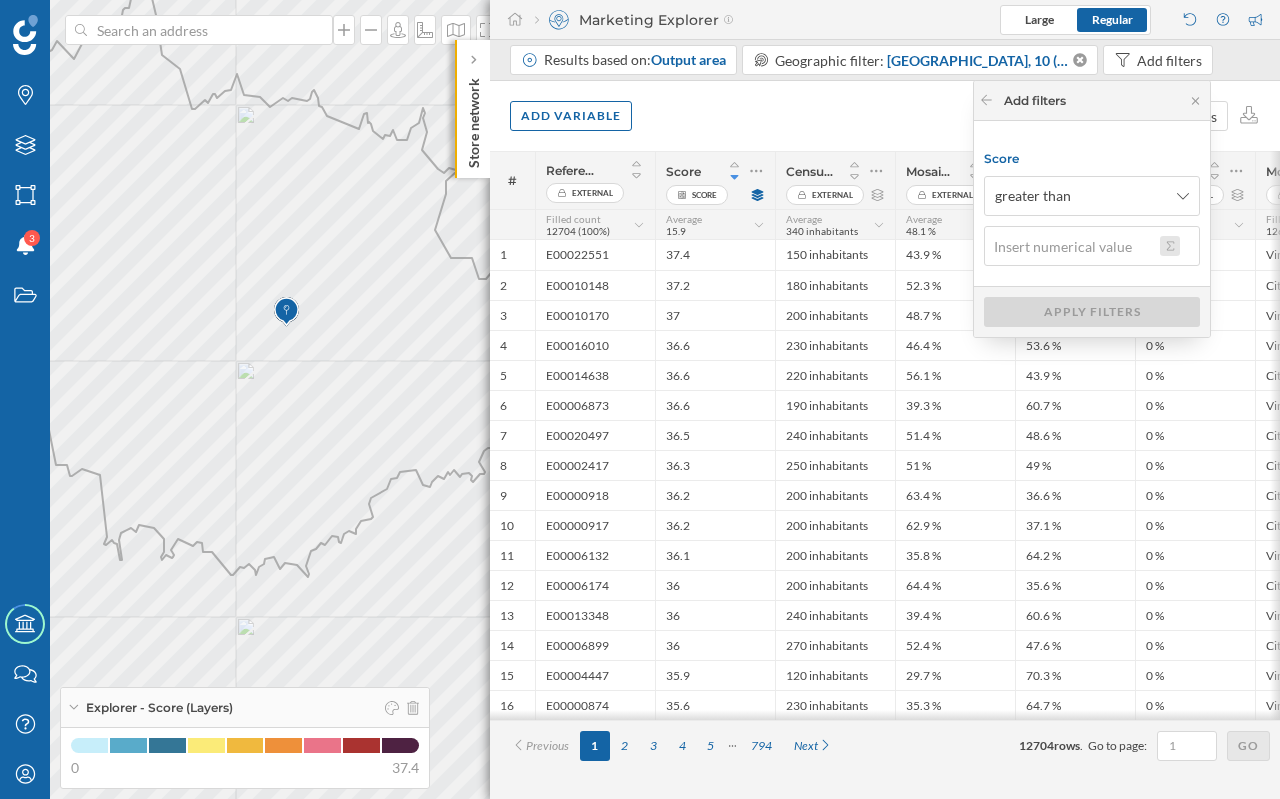 click at bounding box center (1170, 246) 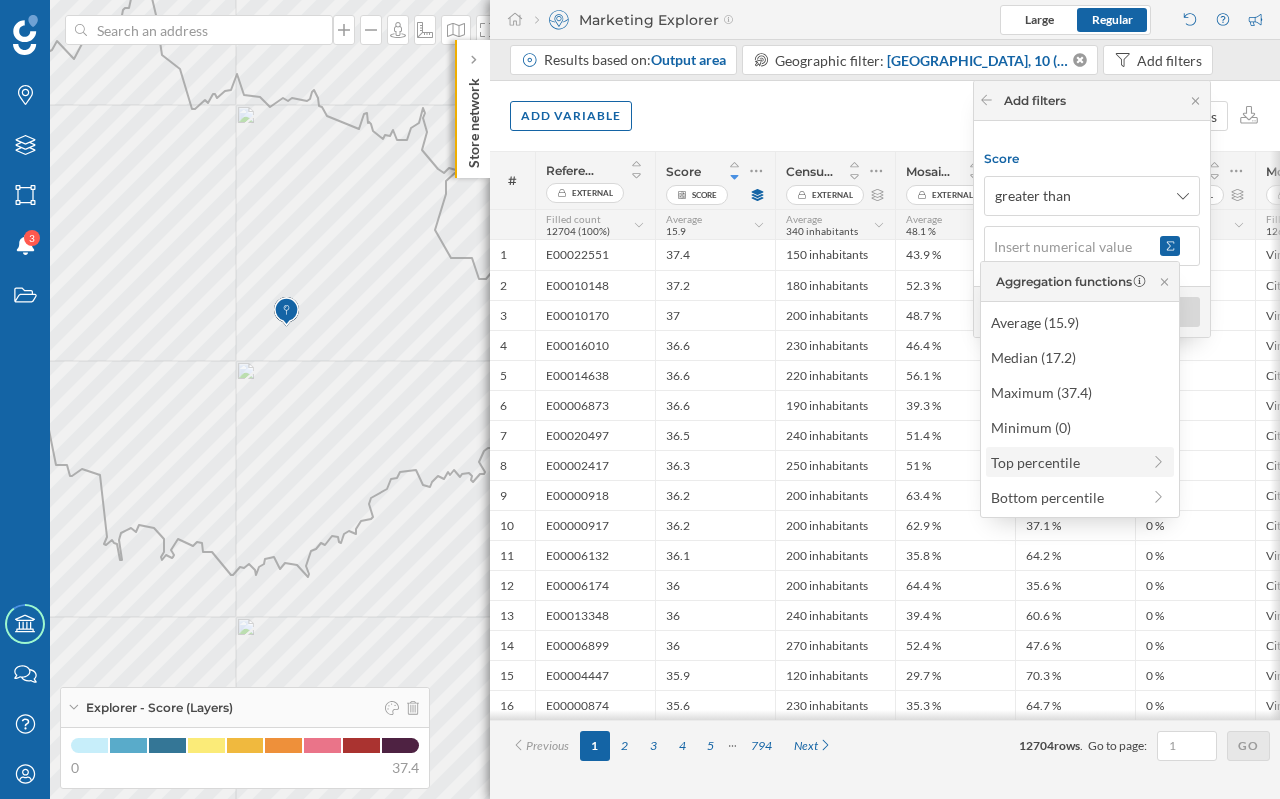 click on "Top percentile" at bounding box center (1065, 462) 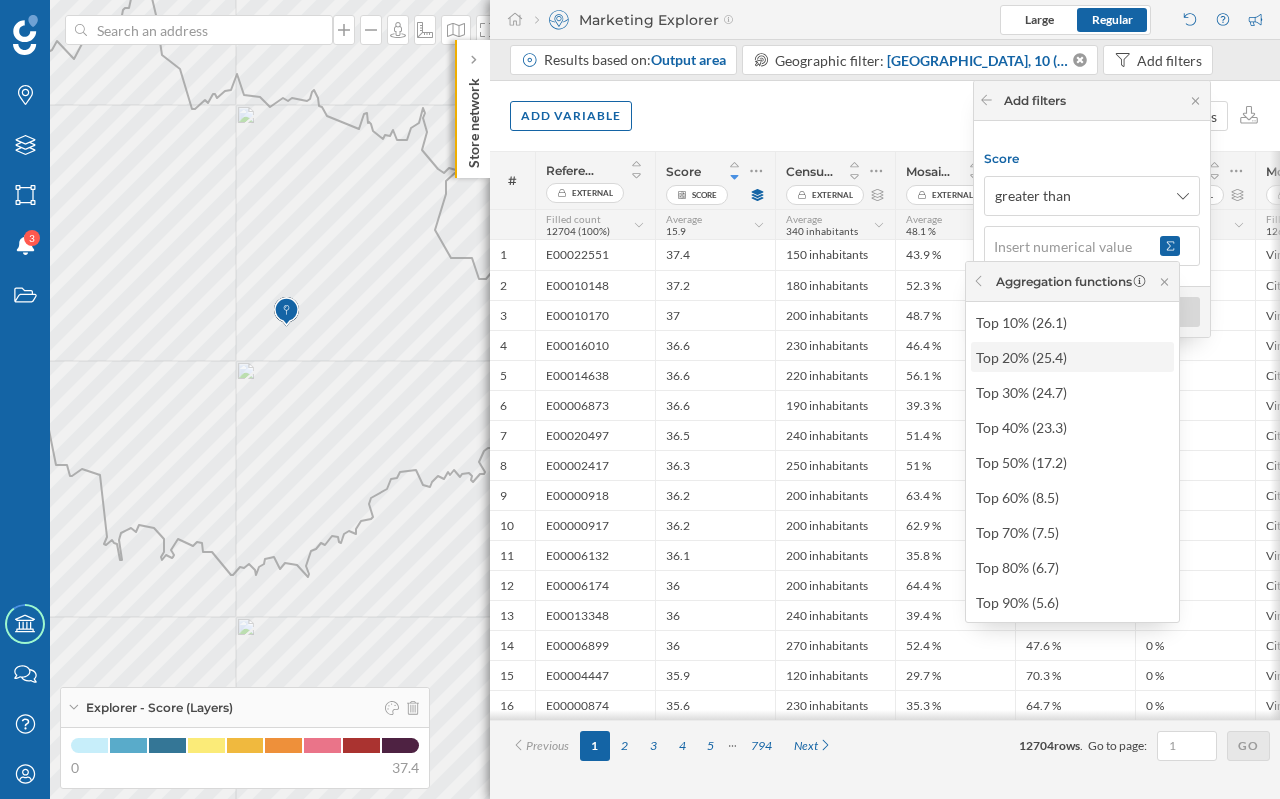 click on "Top 20% (25.4)" at bounding box center (1071, 357) 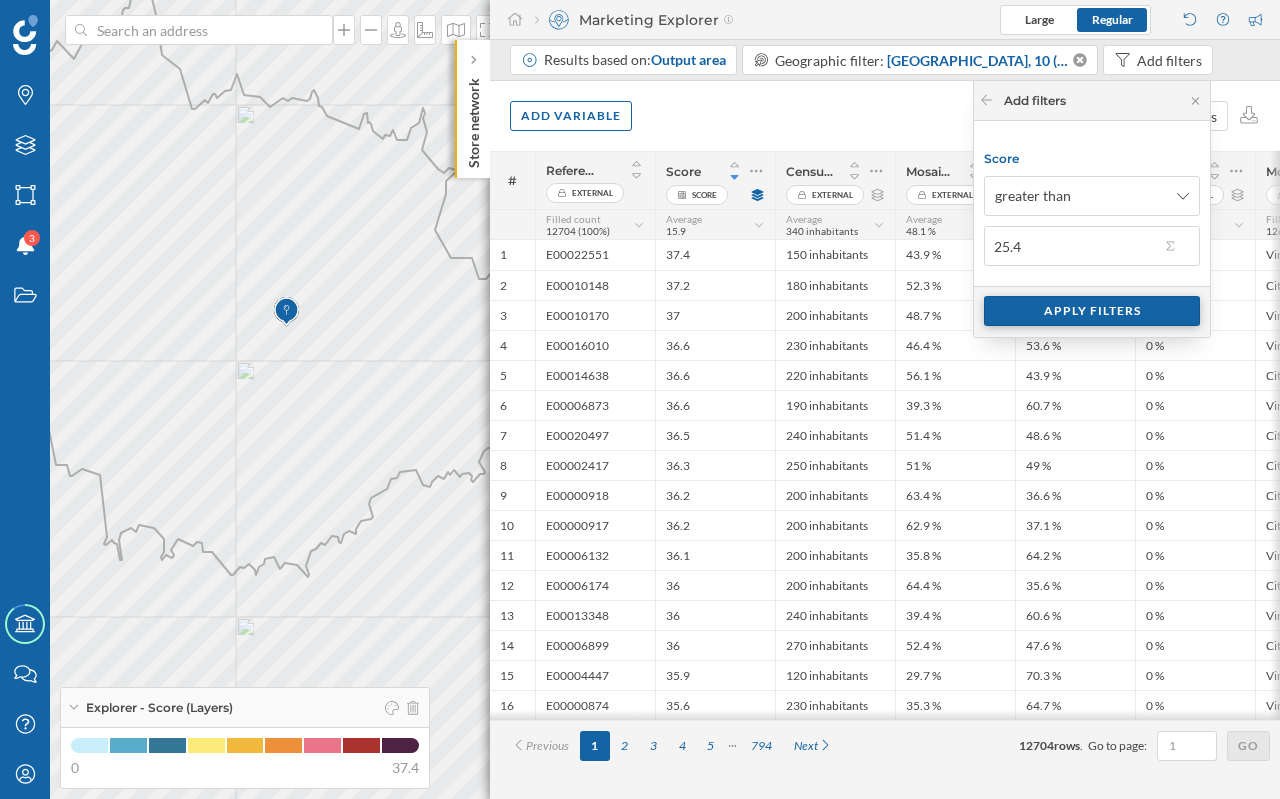 click on "Apply filters" at bounding box center (1092, 311) 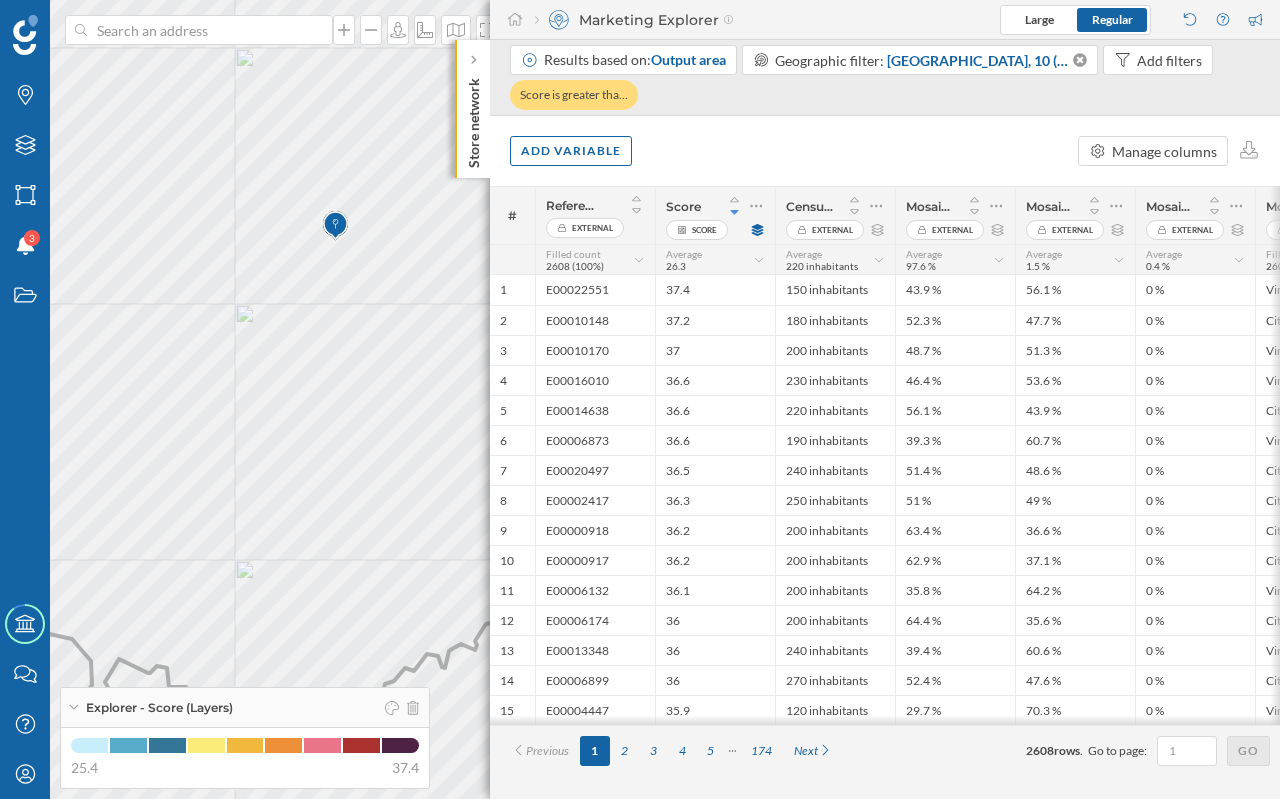 drag, startPoint x: 336, startPoint y: 325, endPoint x: 331, endPoint y: 279, distance: 46.270943 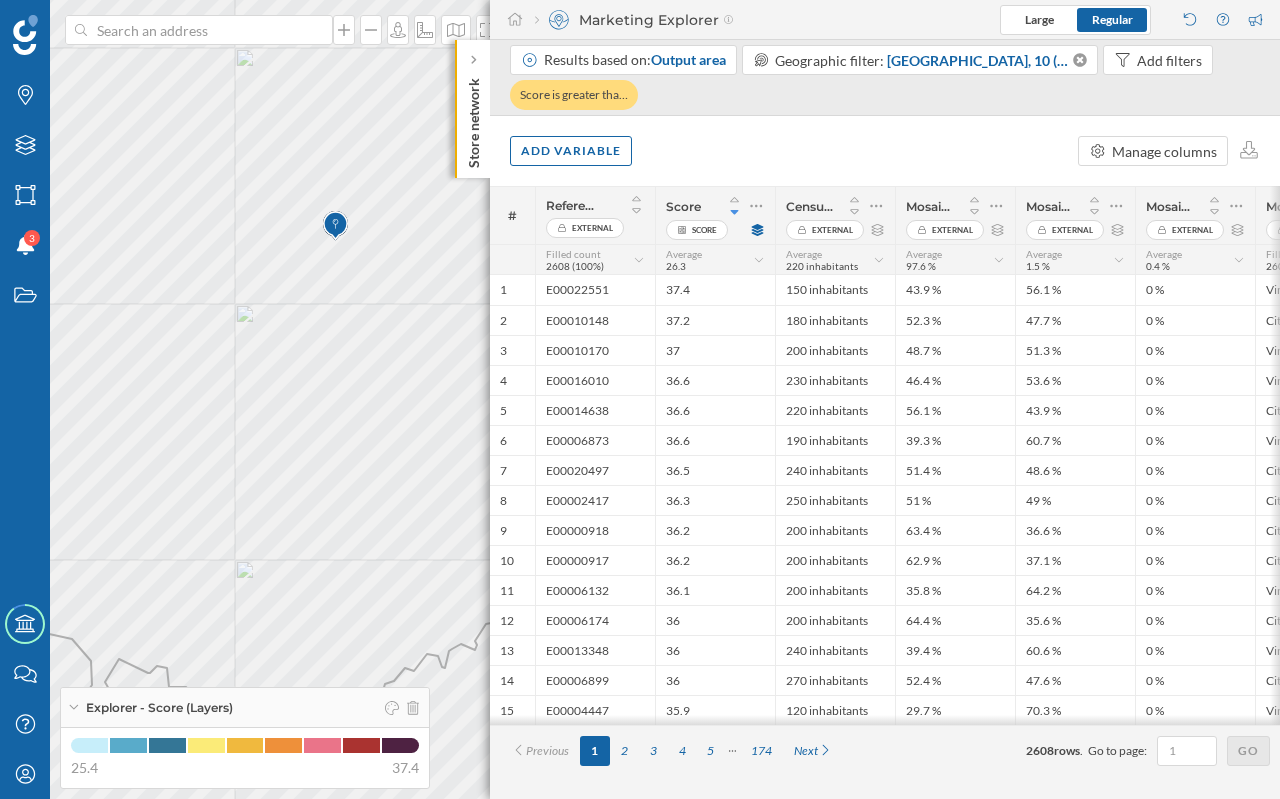 click 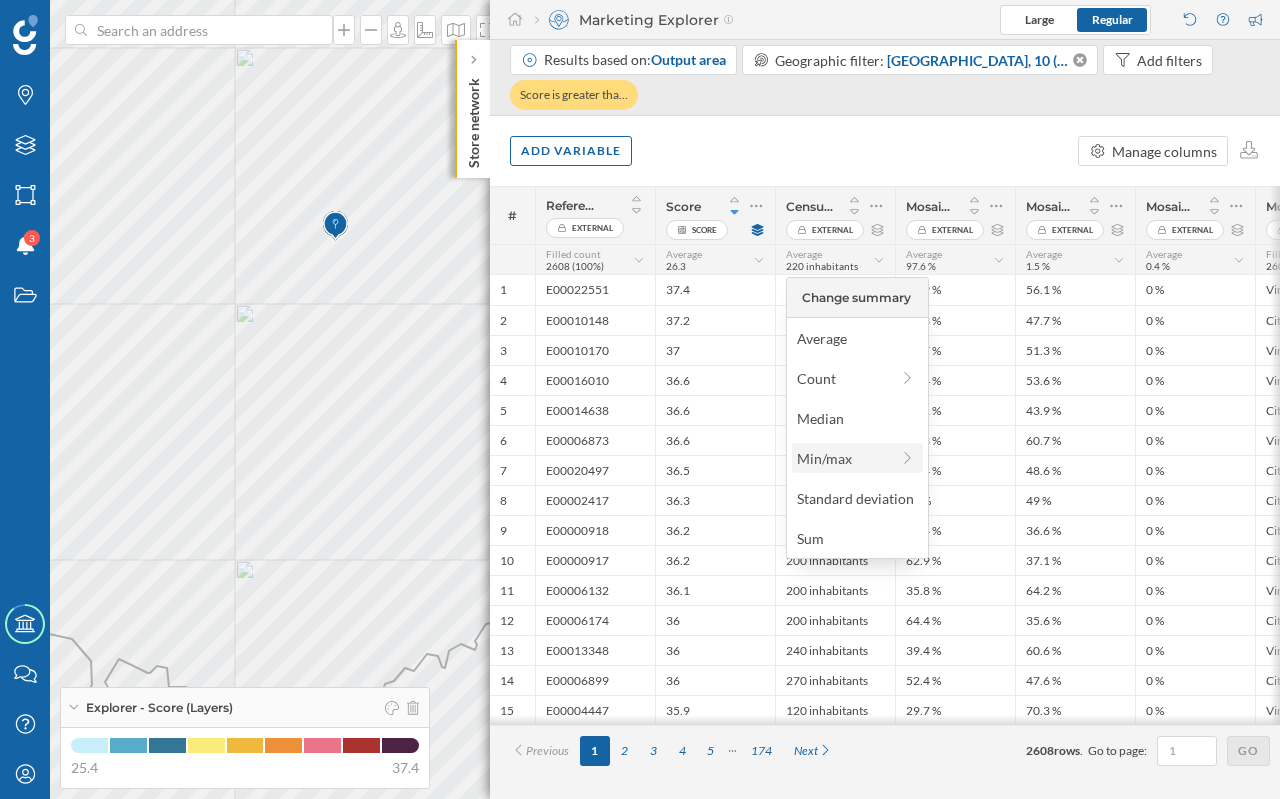 click on "Min/max" at bounding box center [843, 458] 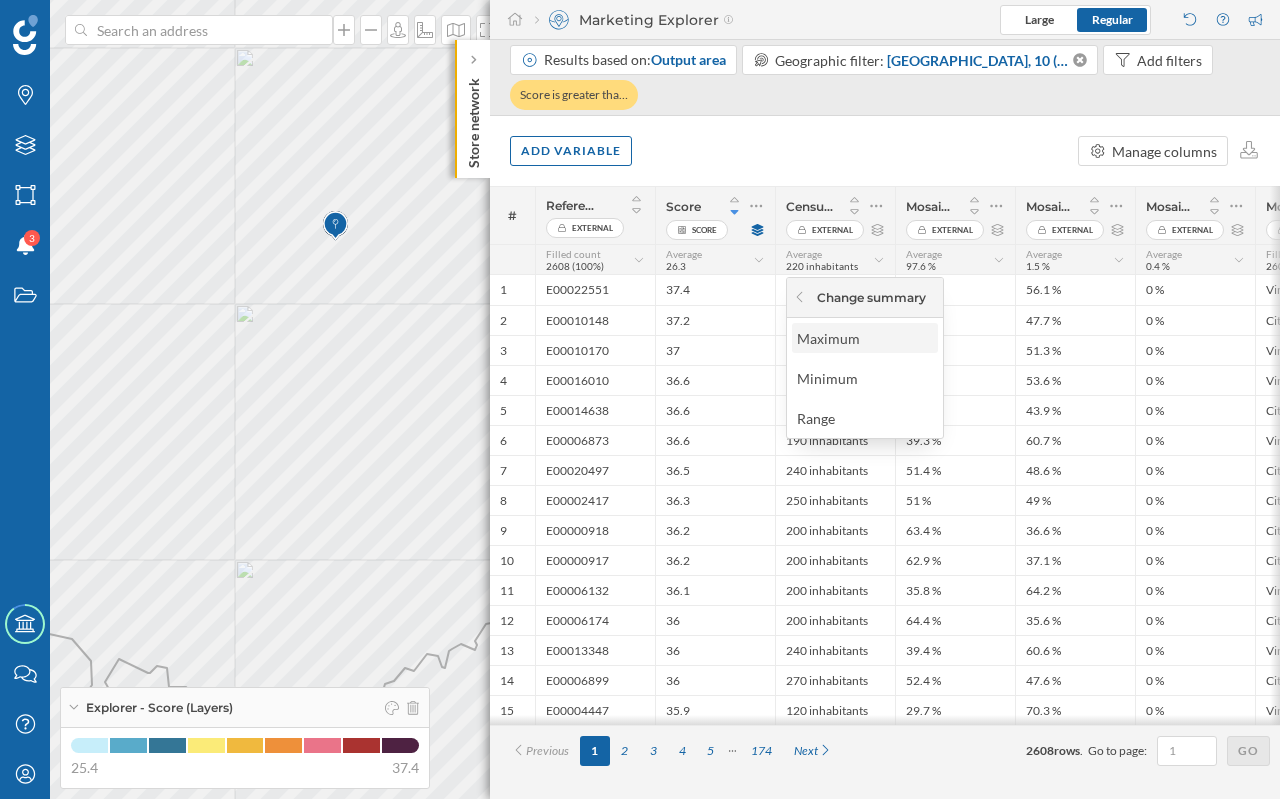 click on "Maximum" at bounding box center [864, 338] 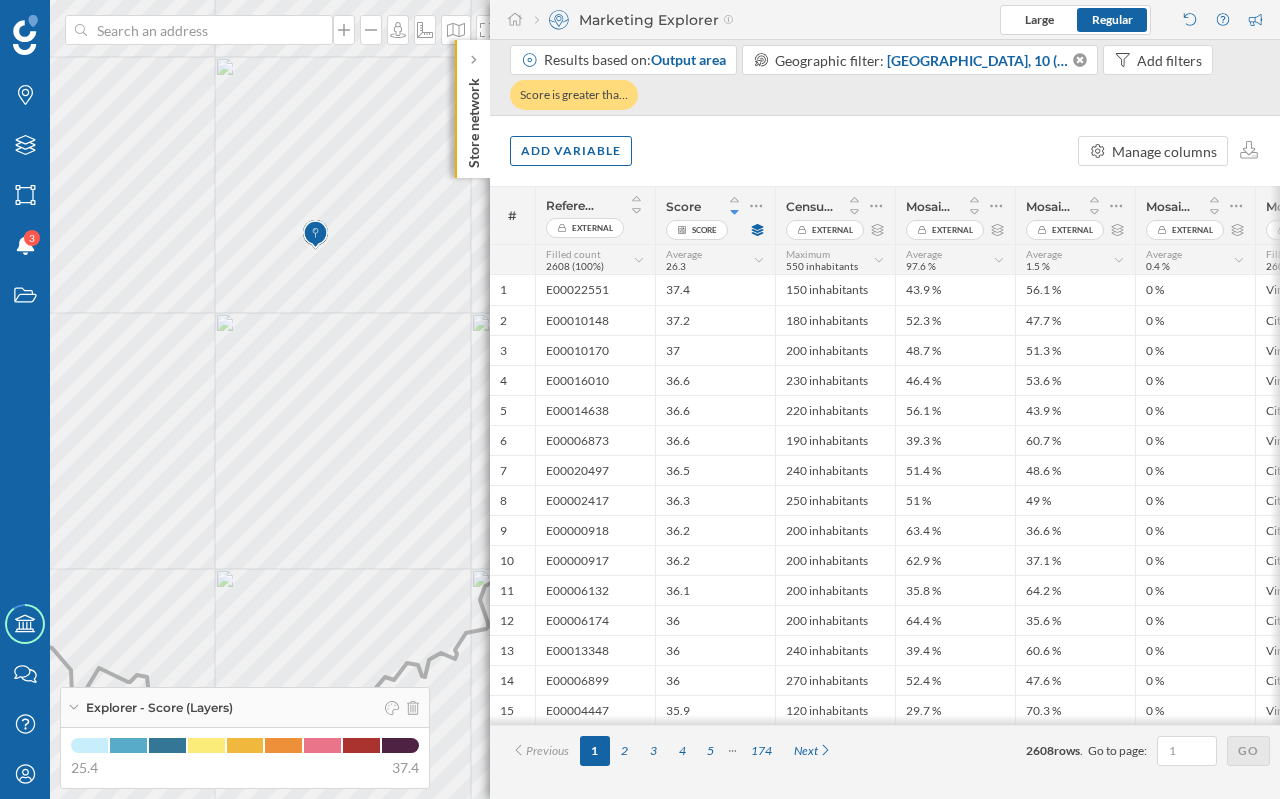 drag, startPoint x: 439, startPoint y: 317, endPoint x: 351, endPoint y: 339, distance: 90.70832 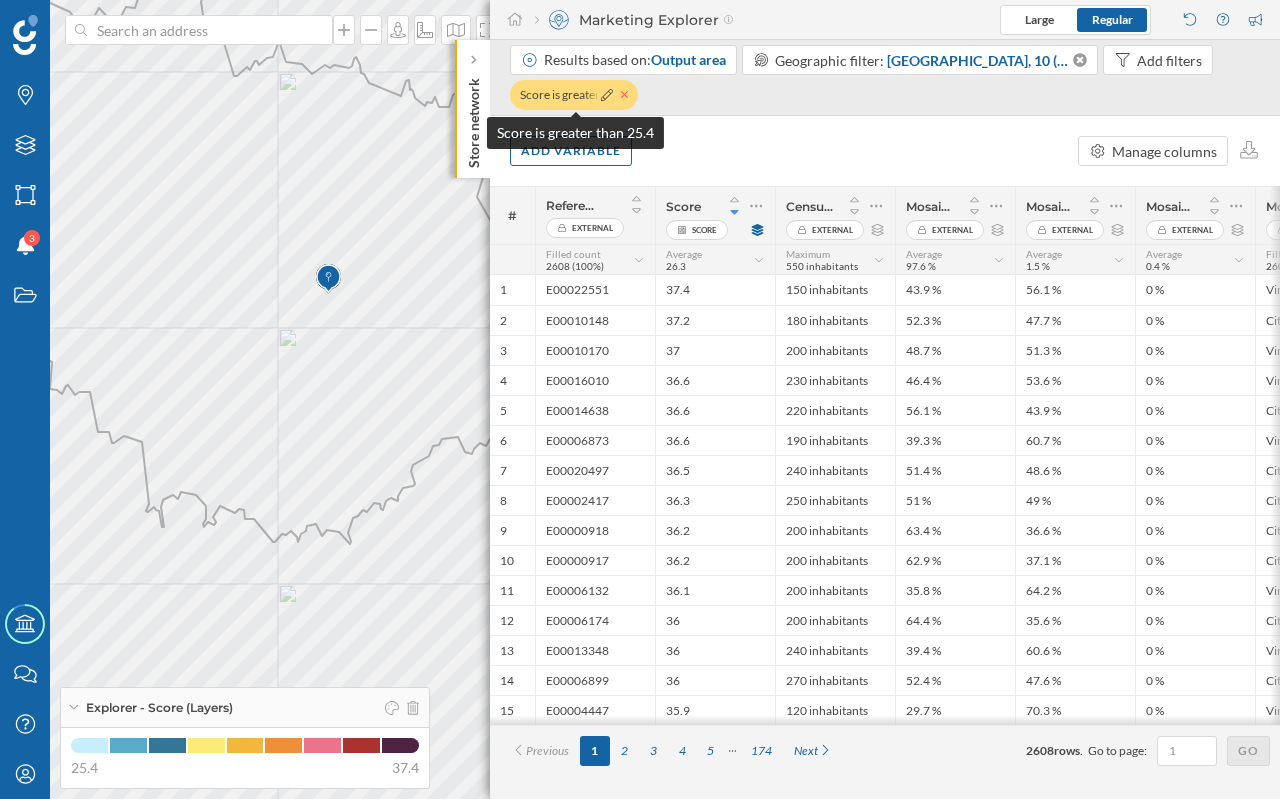click 